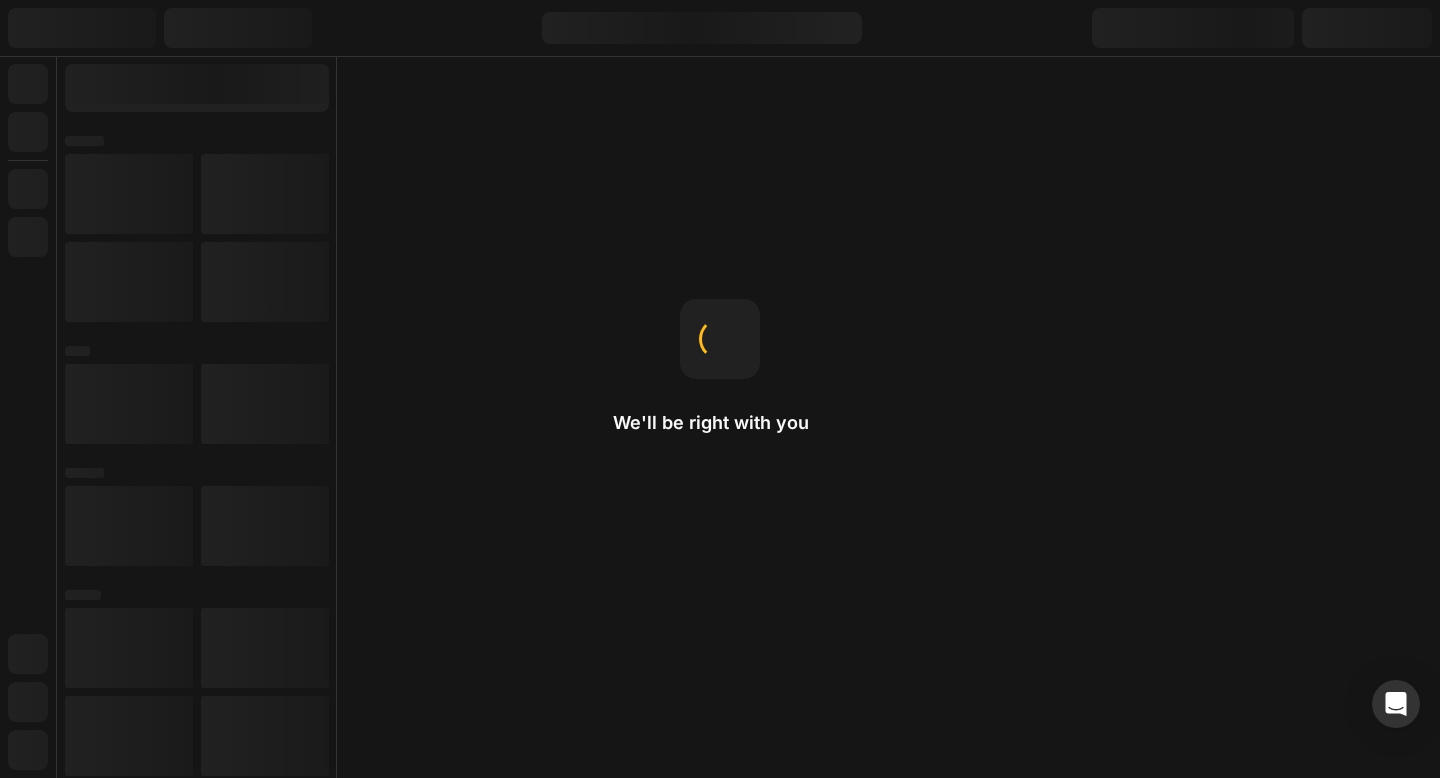 scroll, scrollTop: 0, scrollLeft: 0, axis: both 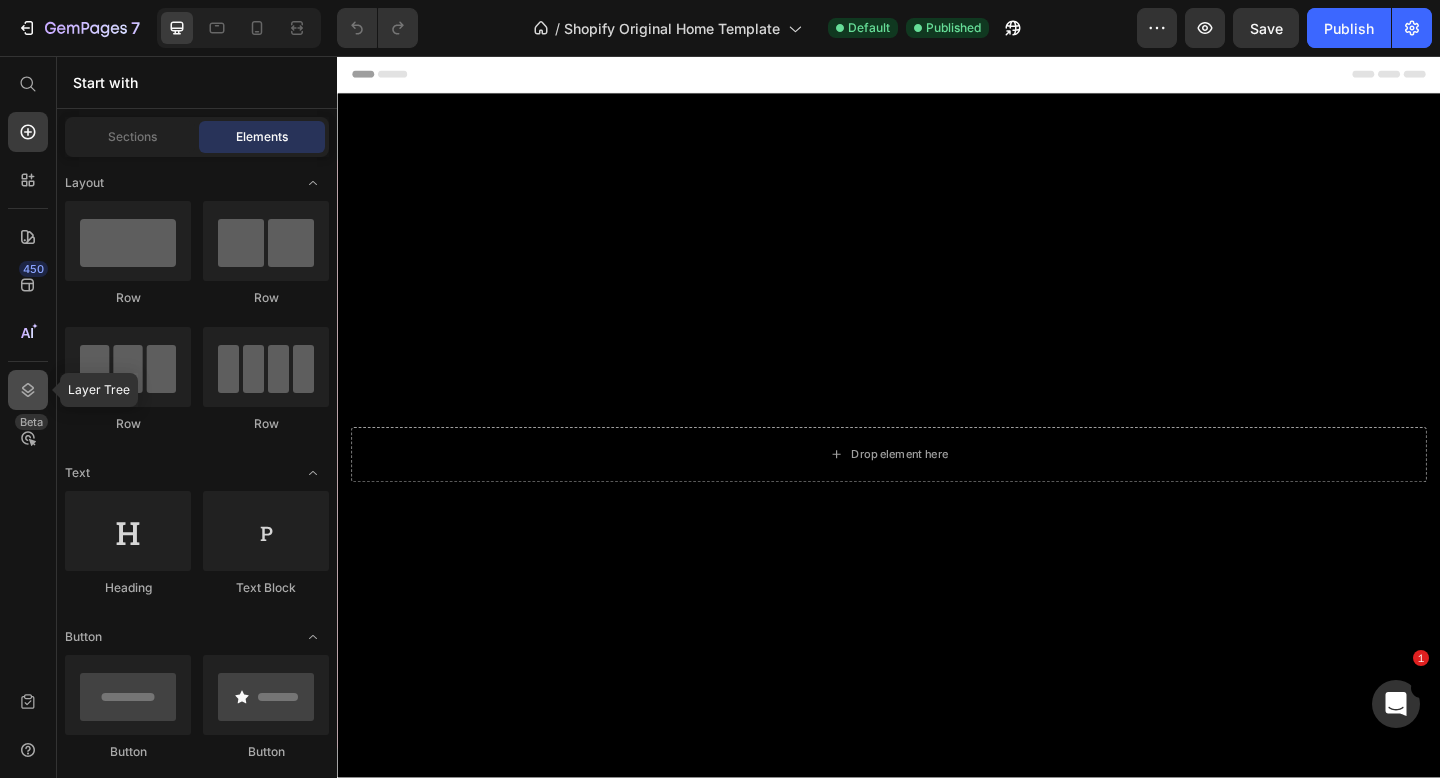 click 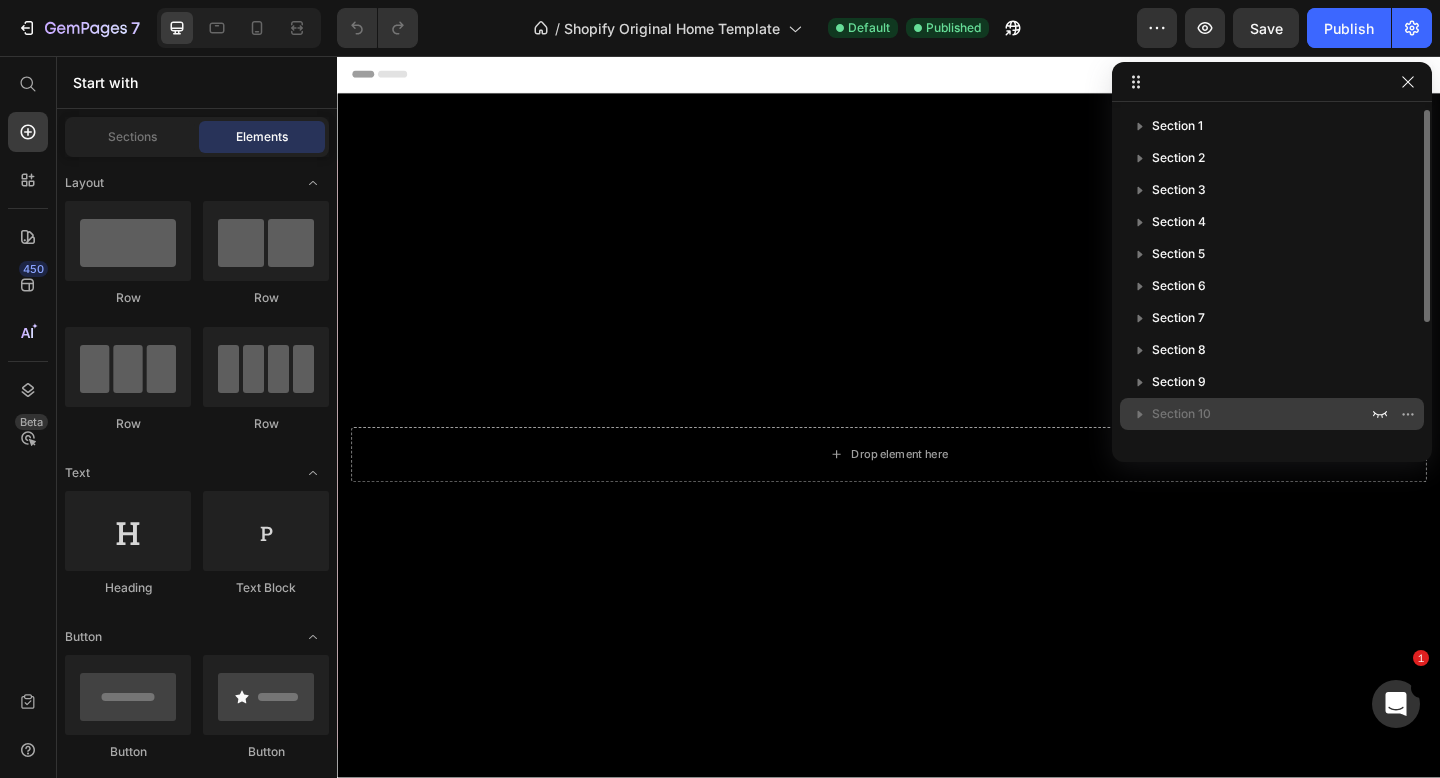 click 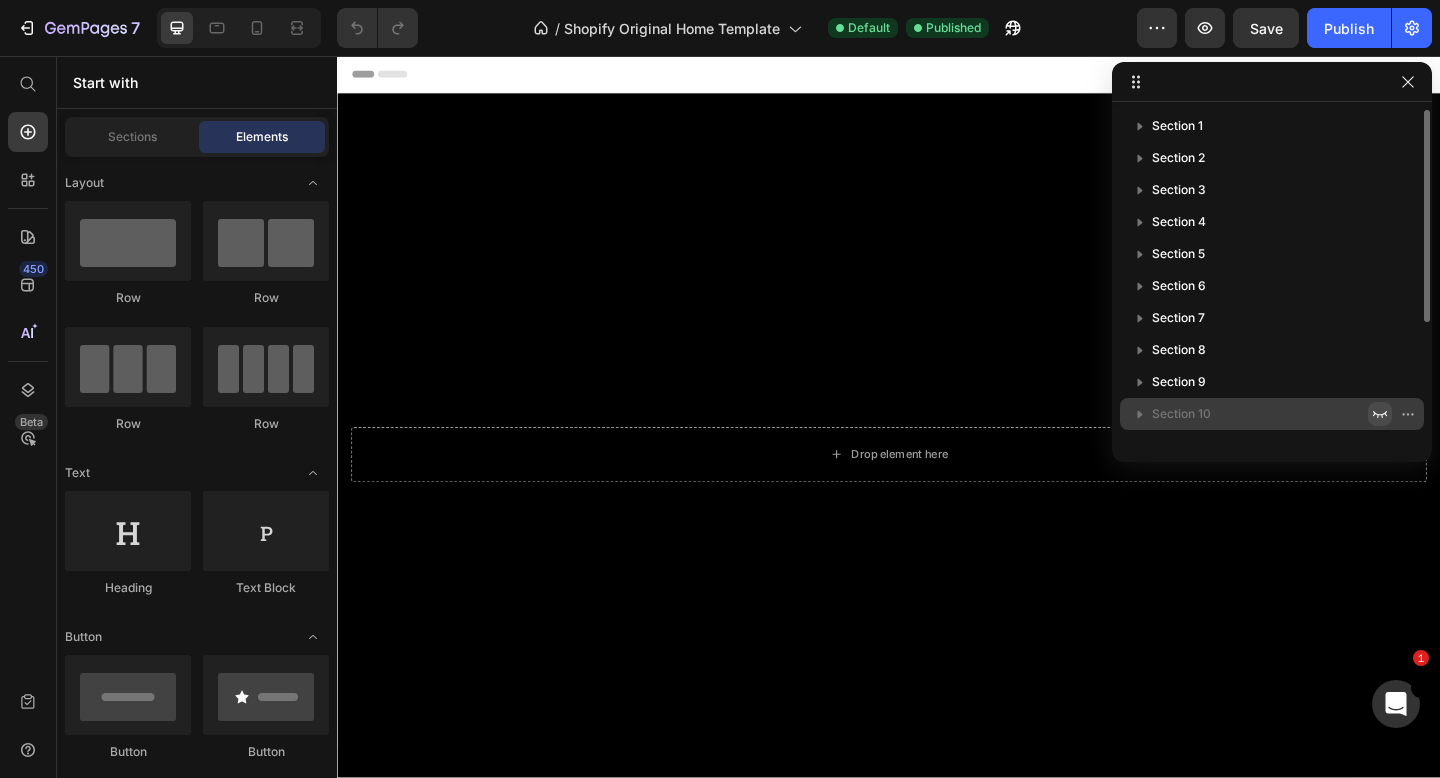 click 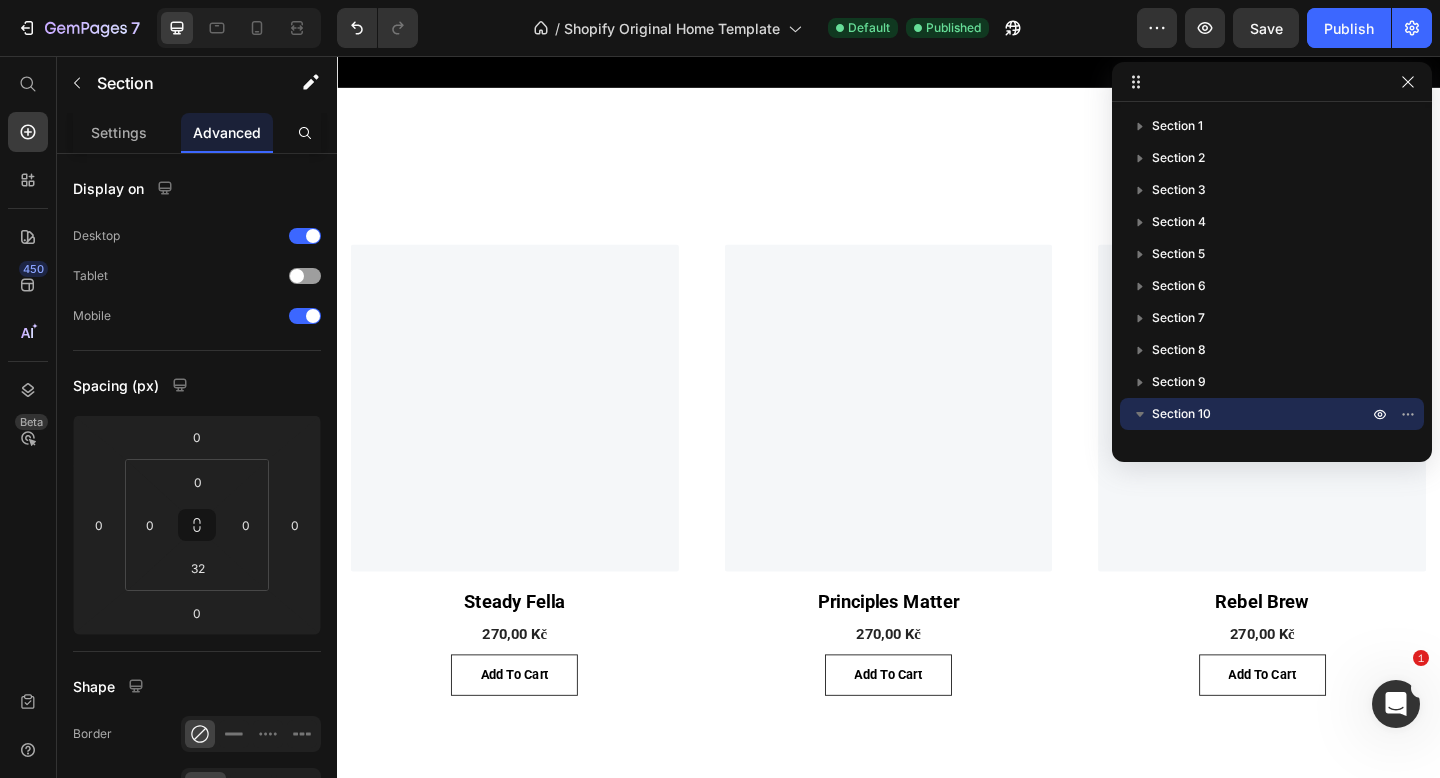 scroll, scrollTop: 1266, scrollLeft: 0, axis: vertical 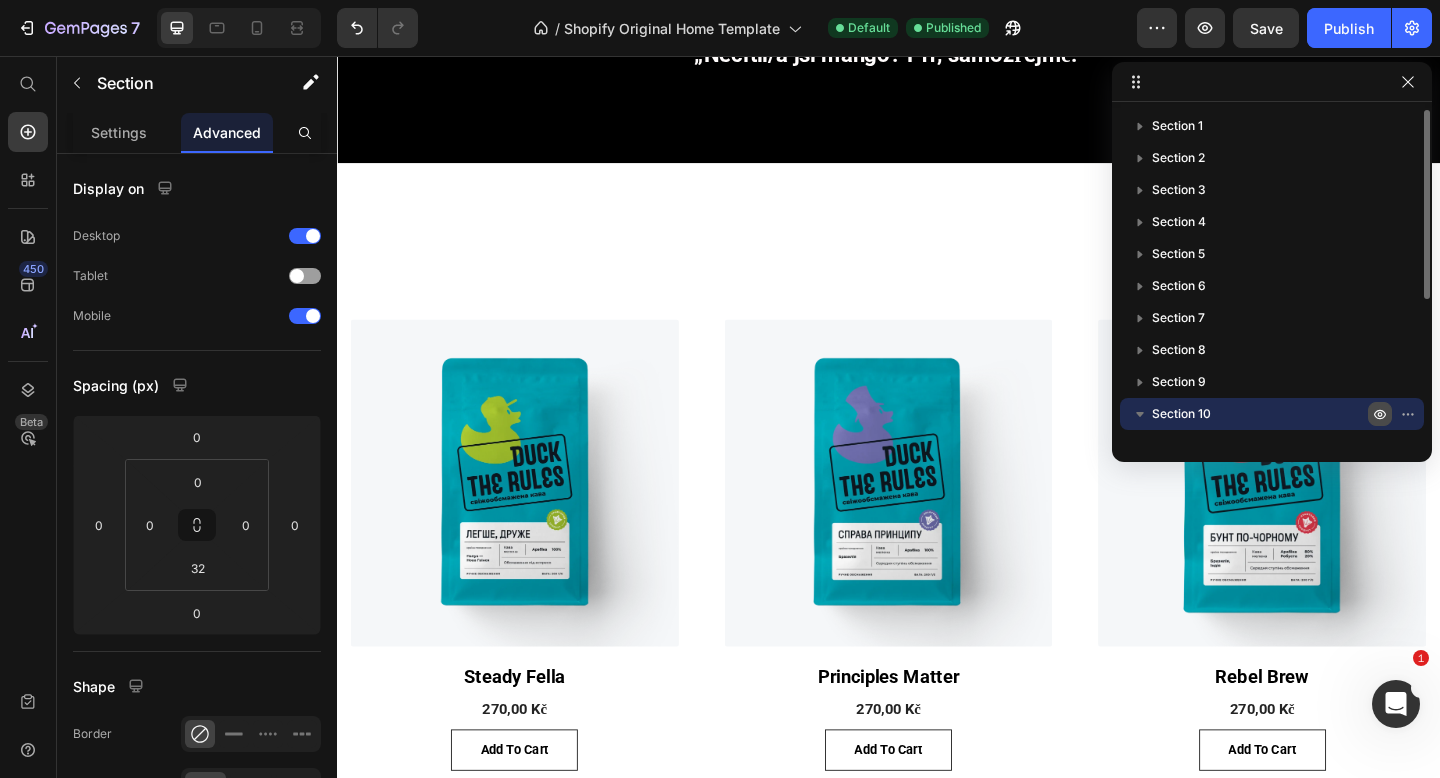 click 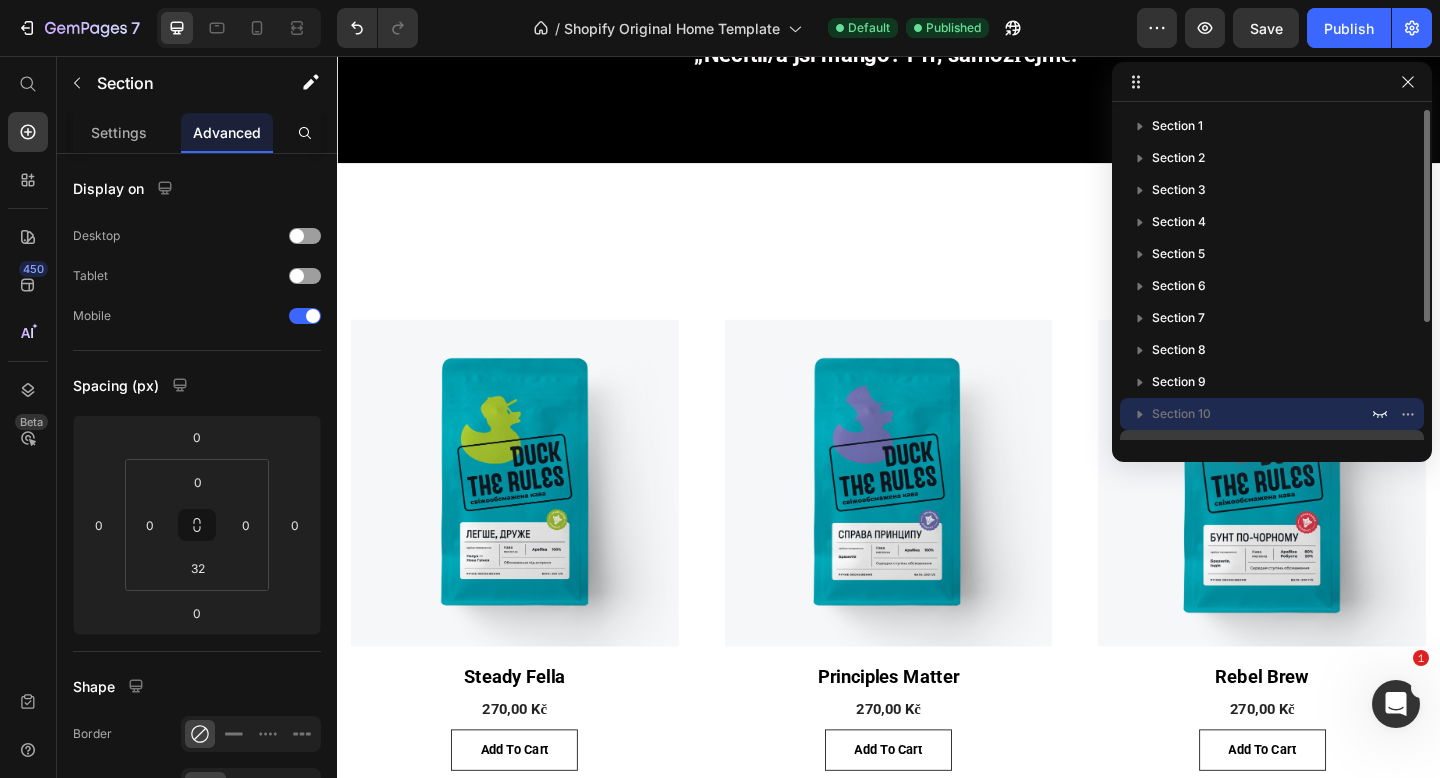 click on "Section 11" at bounding box center (1272, 446) 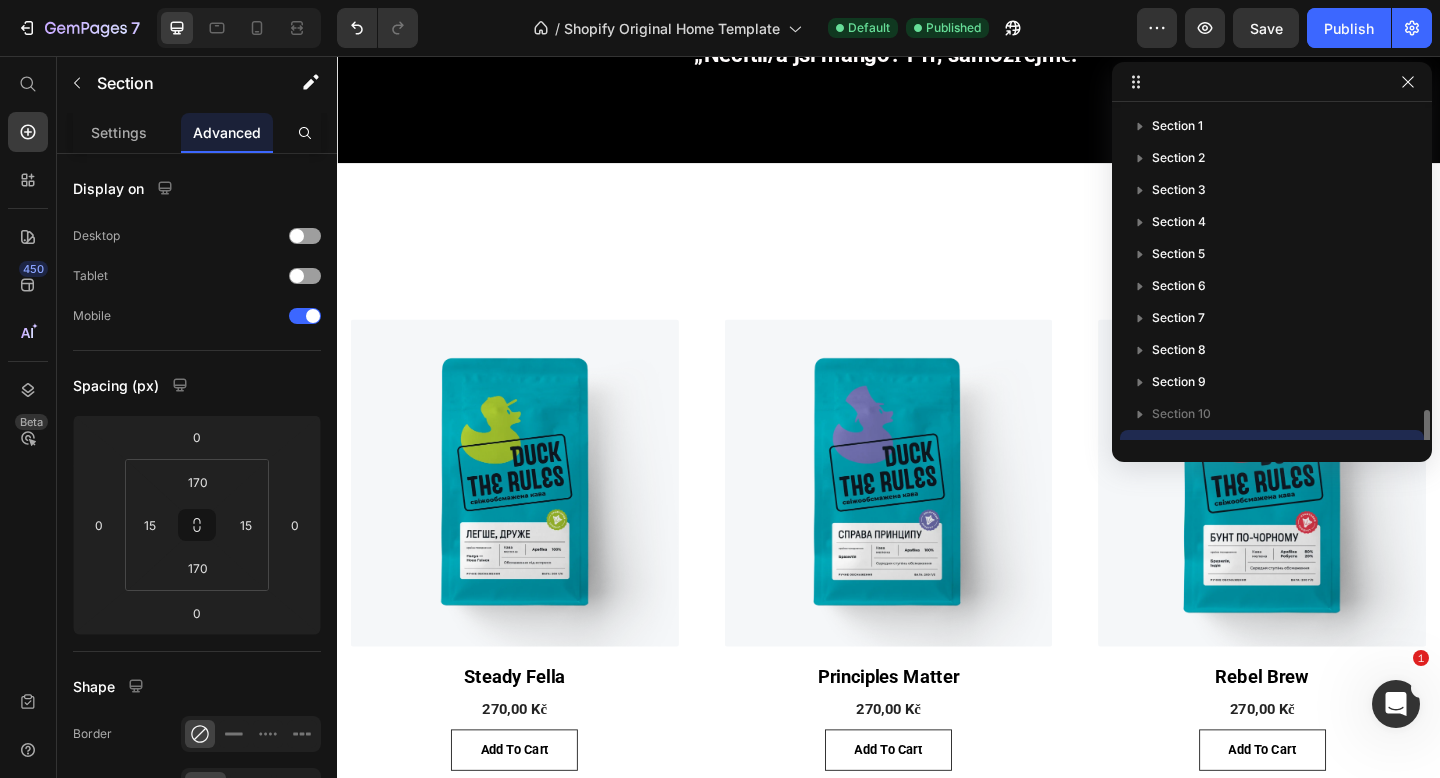 scroll, scrollTop: 182, scrollLeft: 0, axis: vertical 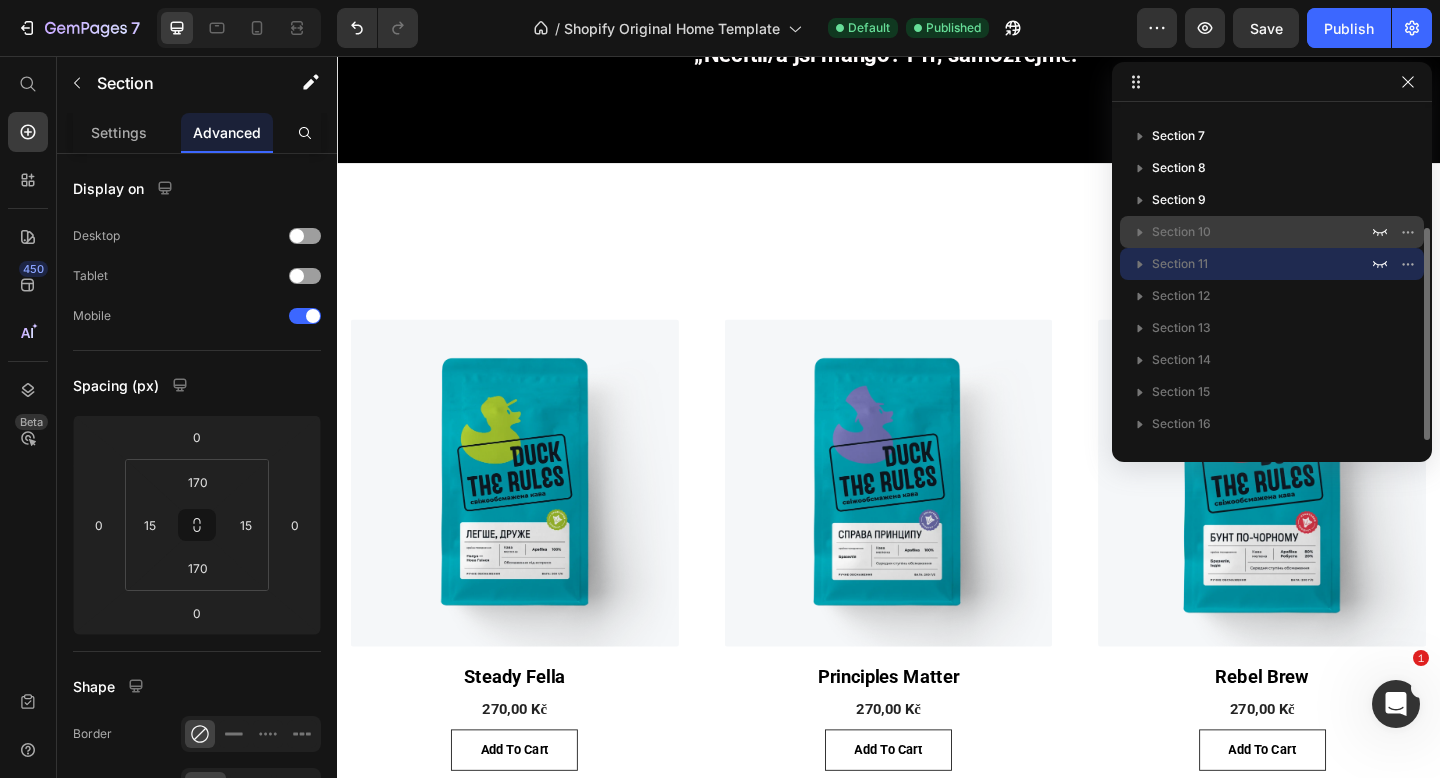 click on "Section 10" at bounding box center (1262, 232) 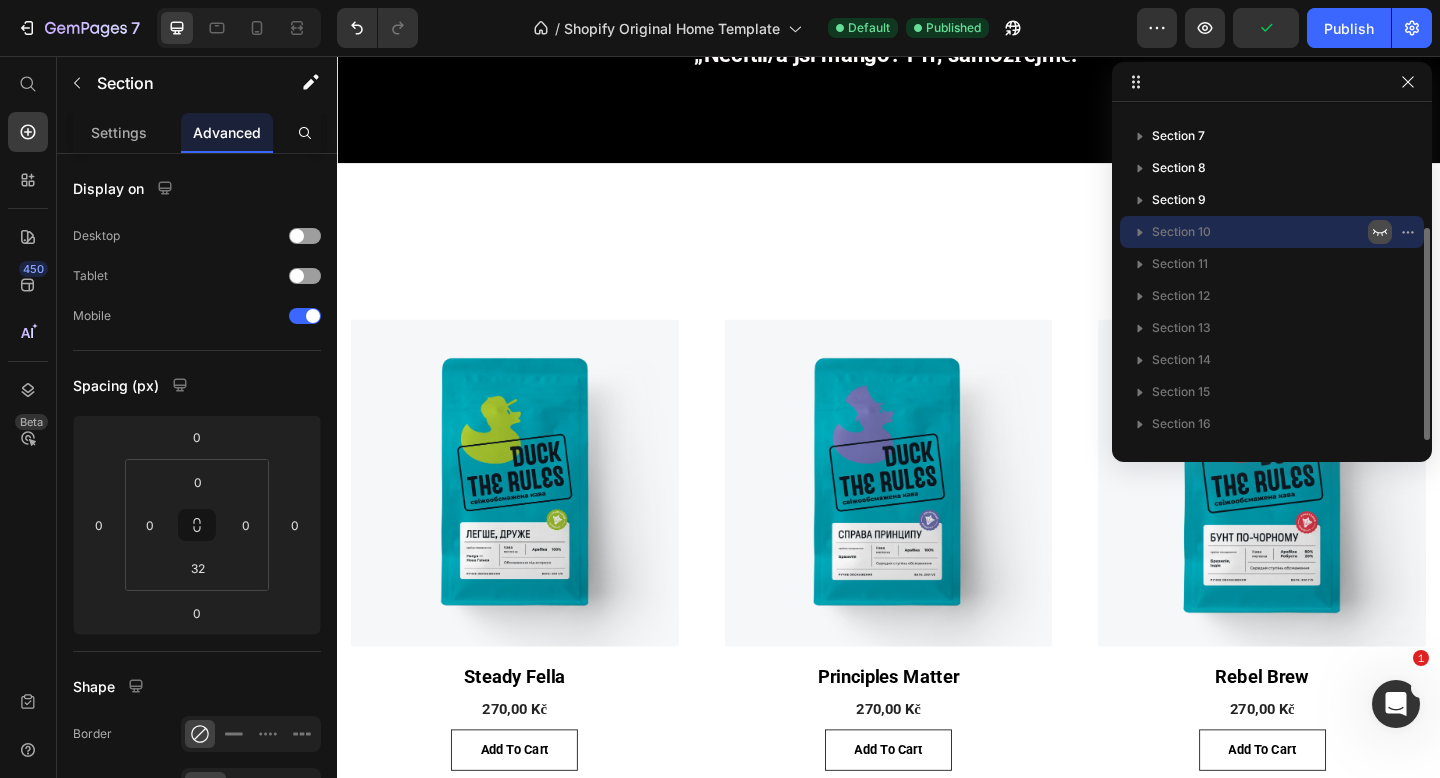 click 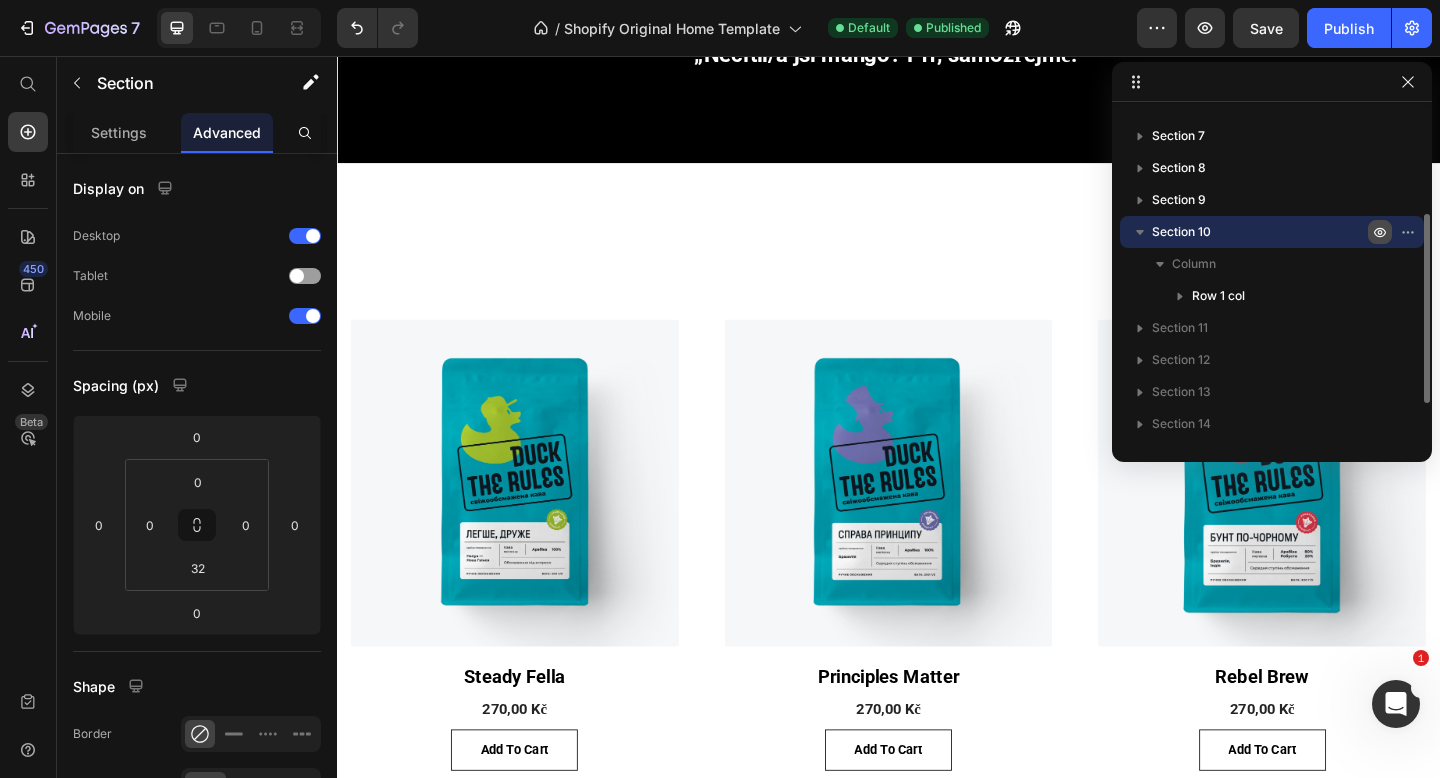 click 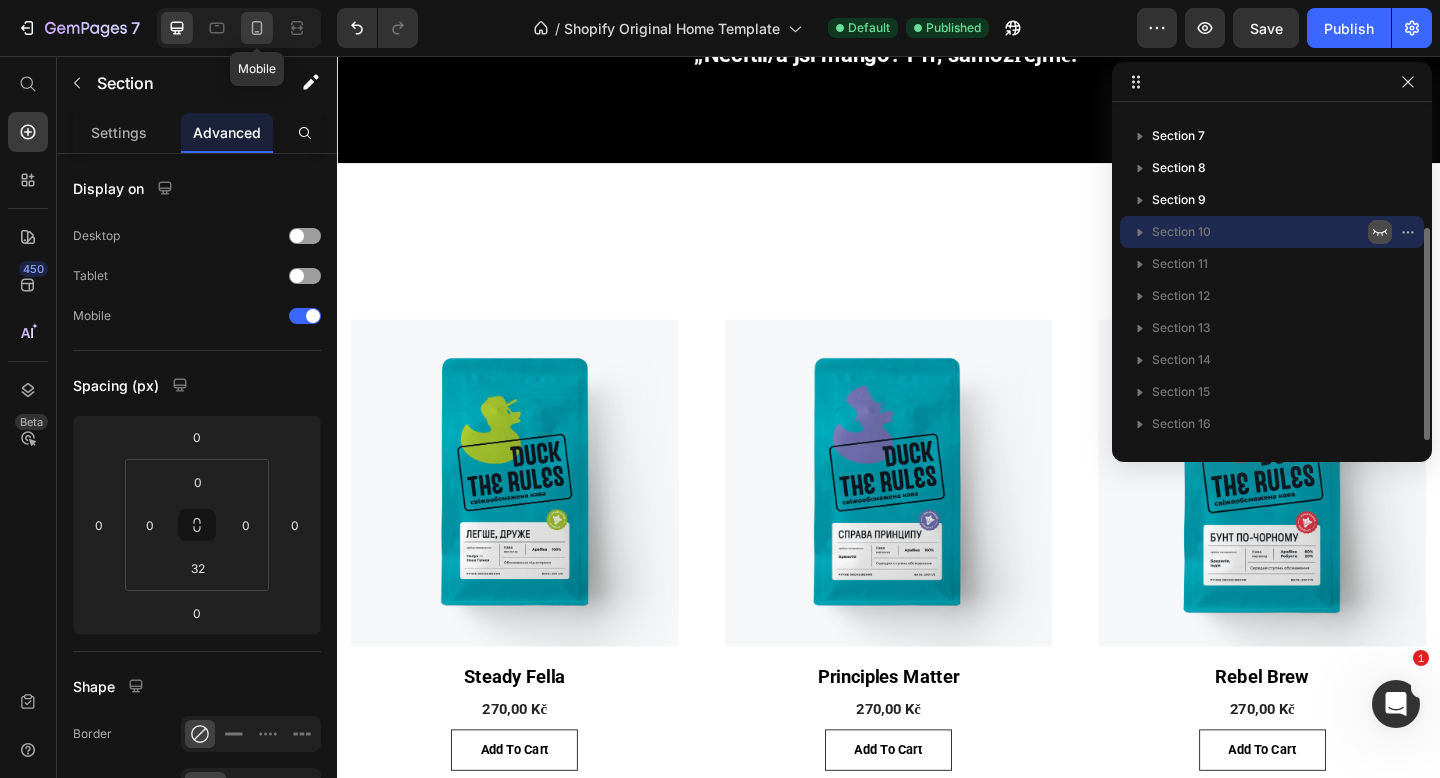 click 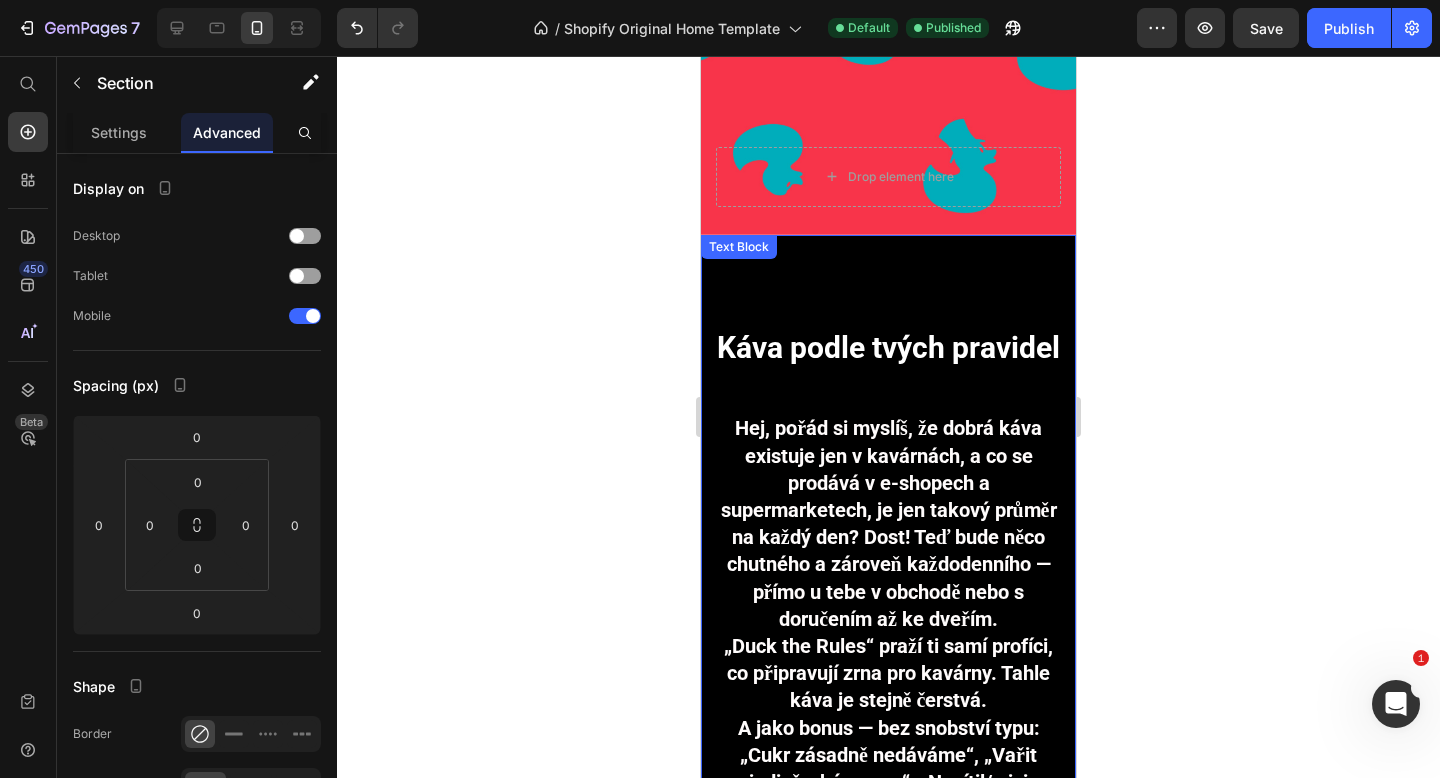 scroll, scrollTop: 508, scrollLeft: 0, axis: vertical 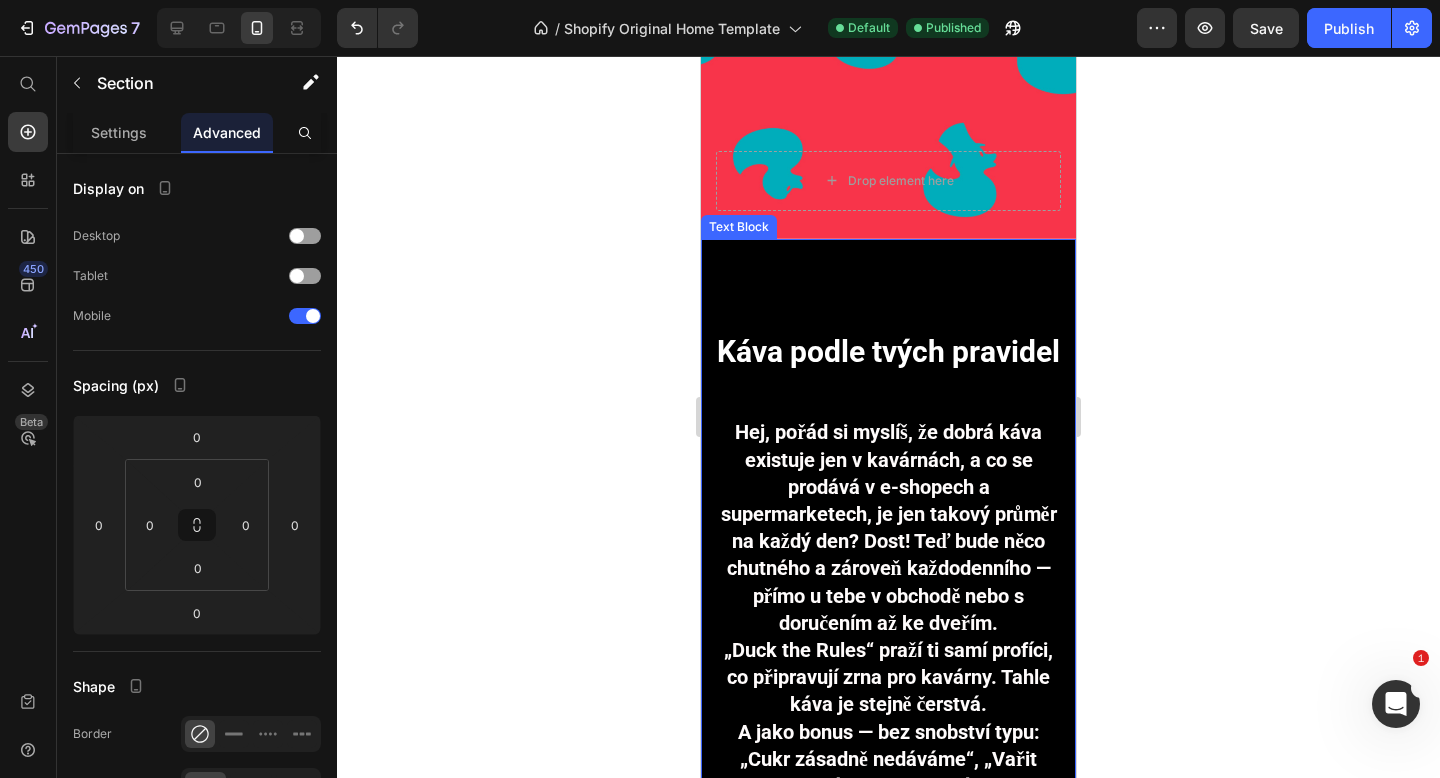 click on "Káva podle tvých pravidel     Hej, pořád si myslíš, že dobrá káva existuje jen v kavárnách, a co se prodává v e-shopech a supermarketech, je jen takový průměr na každý den? Dost! Teď bude něco chutného a zároveň každodenního — přímo u tebe v obchodě nebo s doručením až ke dveřím. „Duck the Rules“ praží ti samí profíci, co připravují zrna pro kavárny. Tahle káva je stejně čerstvá. A jako bonus — bez snobství typu: „Cukr zásadně nedáváme“, „Vařit jedině v kávovaru“, „Necítil/a jsi mango? Pff, samozřejmě.“" at bounding box center [888, 584] 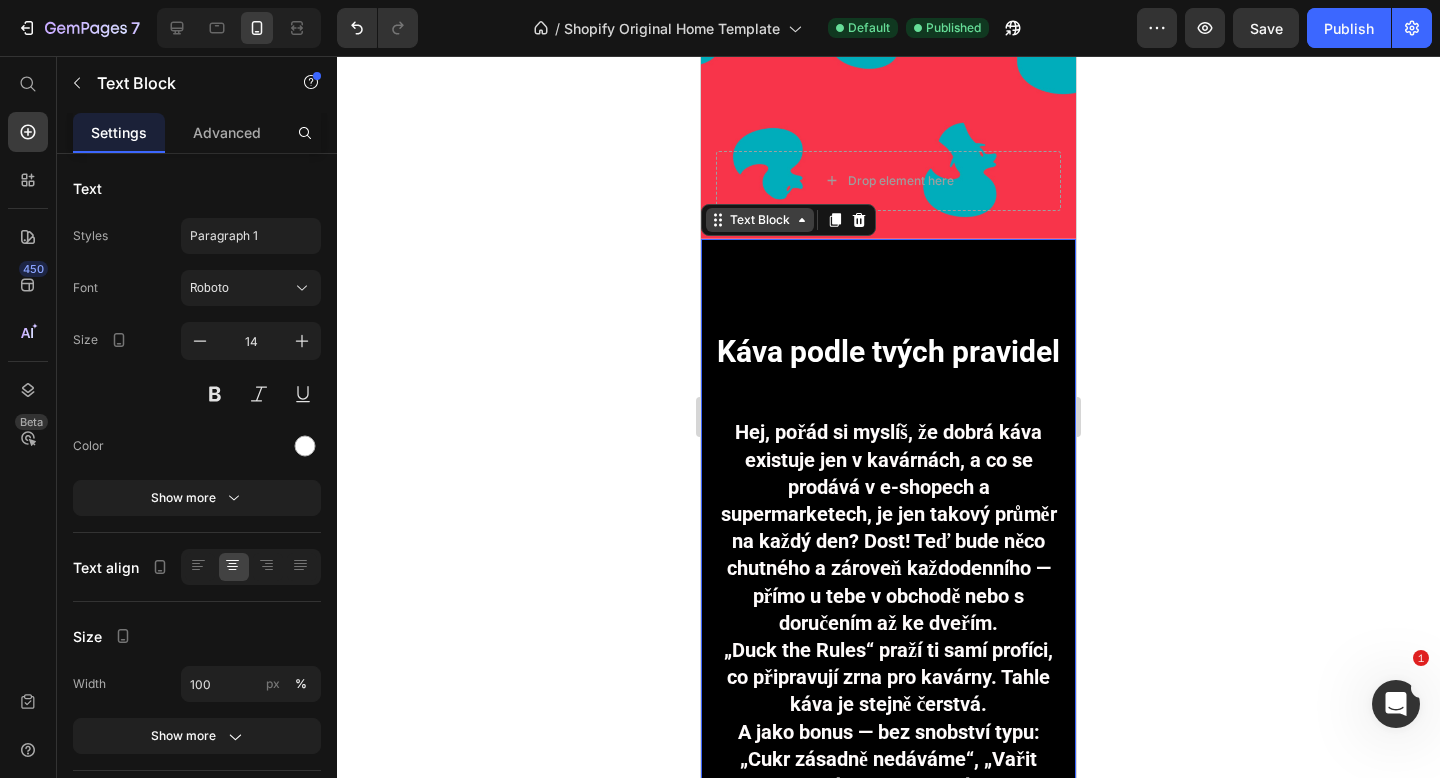 click on "Text Block" at bounding box center [760, 220] 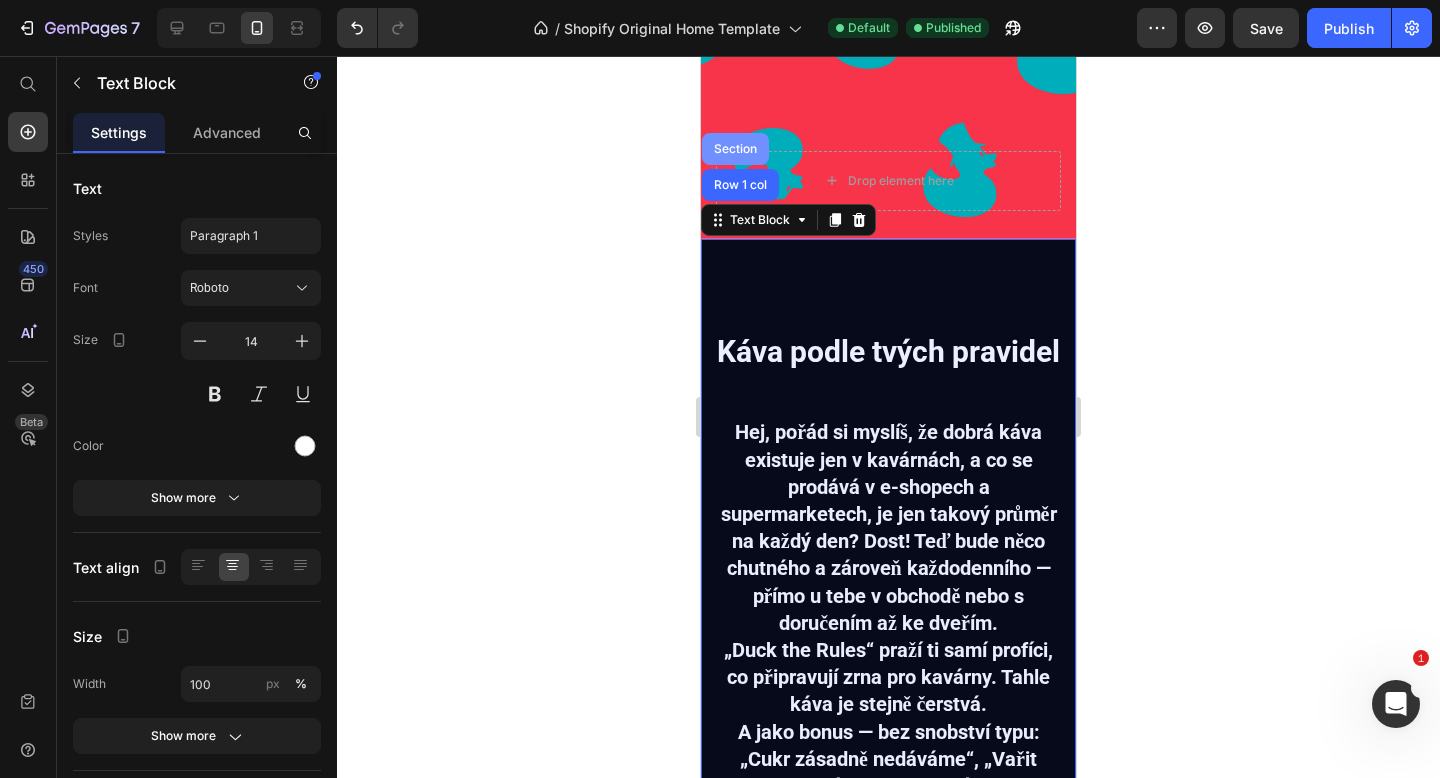 click on "Section" at bounding box center (735, 149) 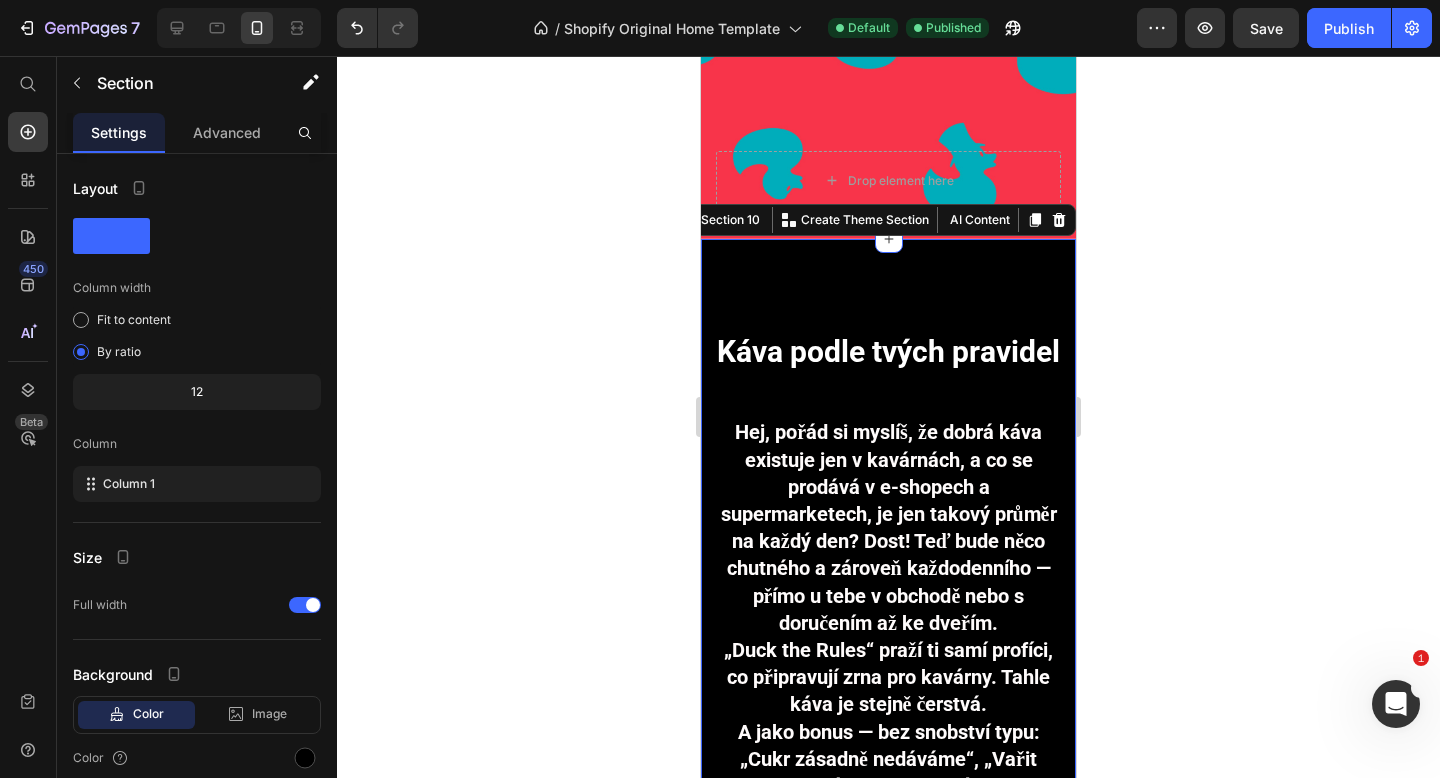 click 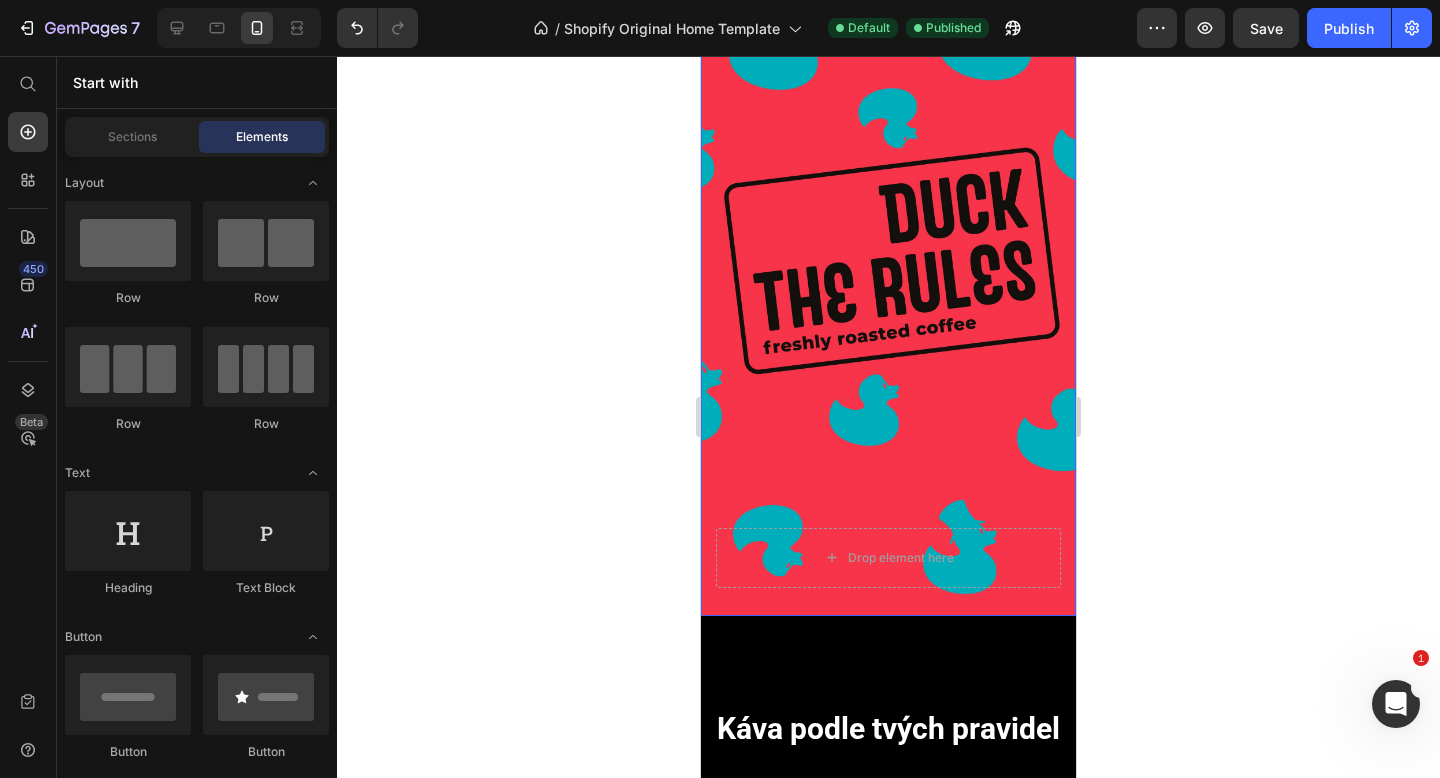 scroll, scrollTop: 84, scrollLeft: 0, axis: vertical 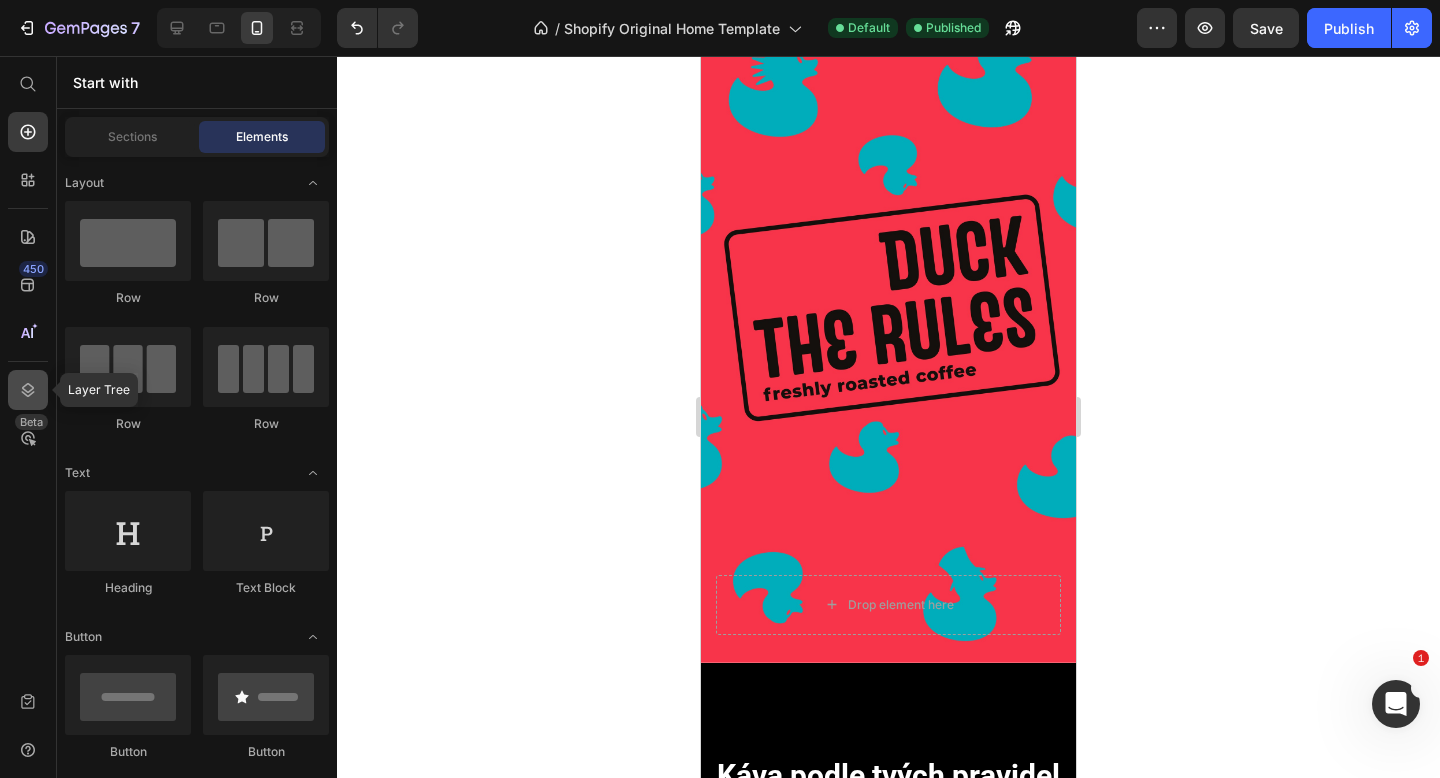 click 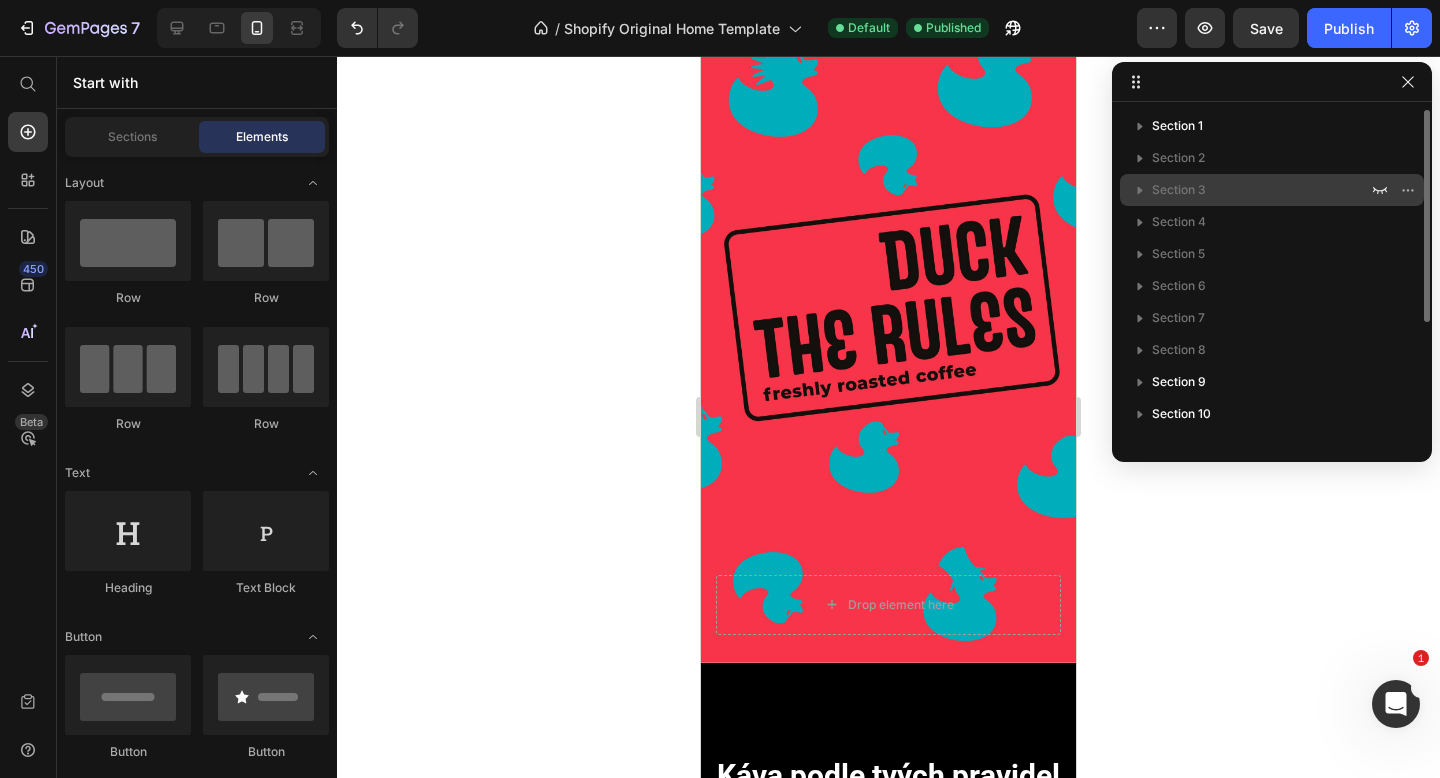 click on "Section 3" at bounding box center (1179, 190) 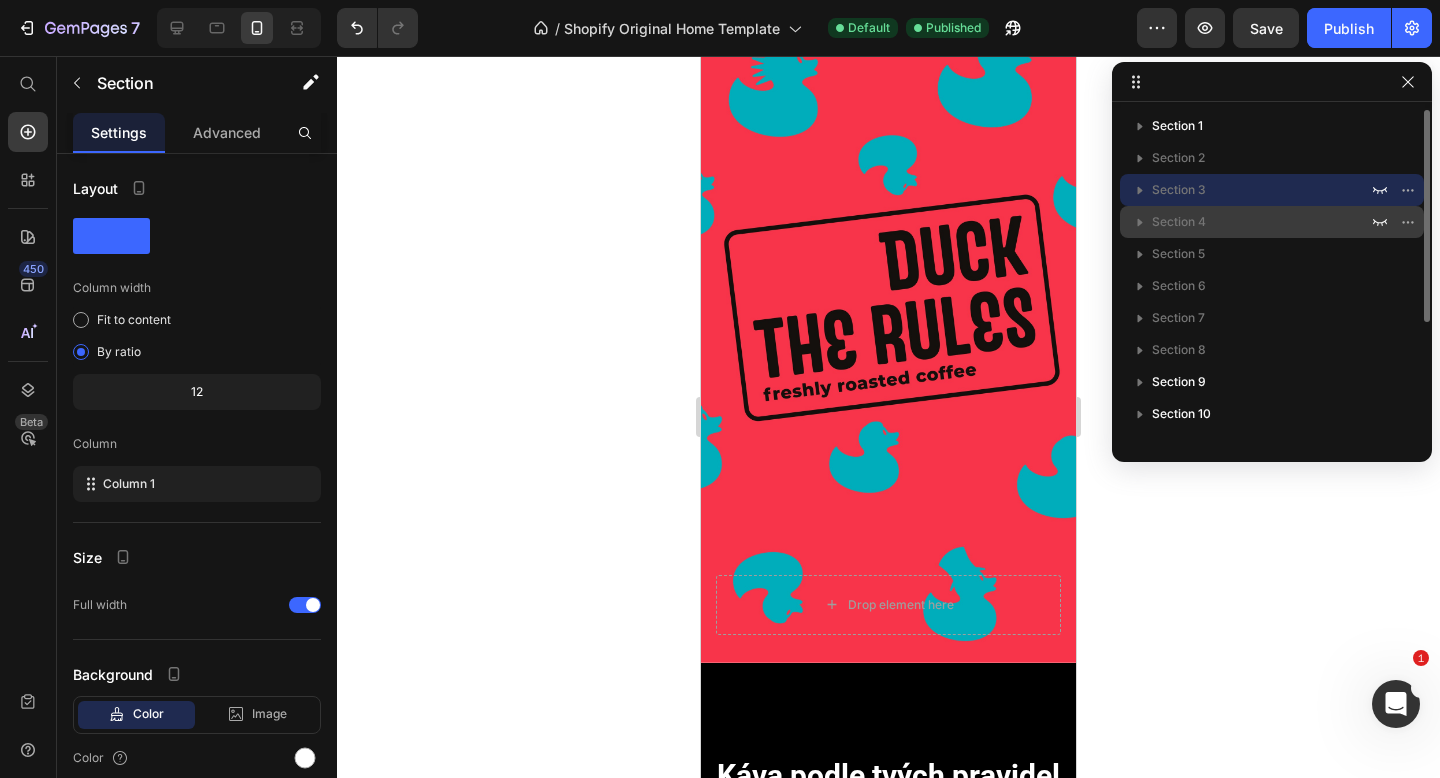 click on "Section 4" at bounding box center (1262, 222) 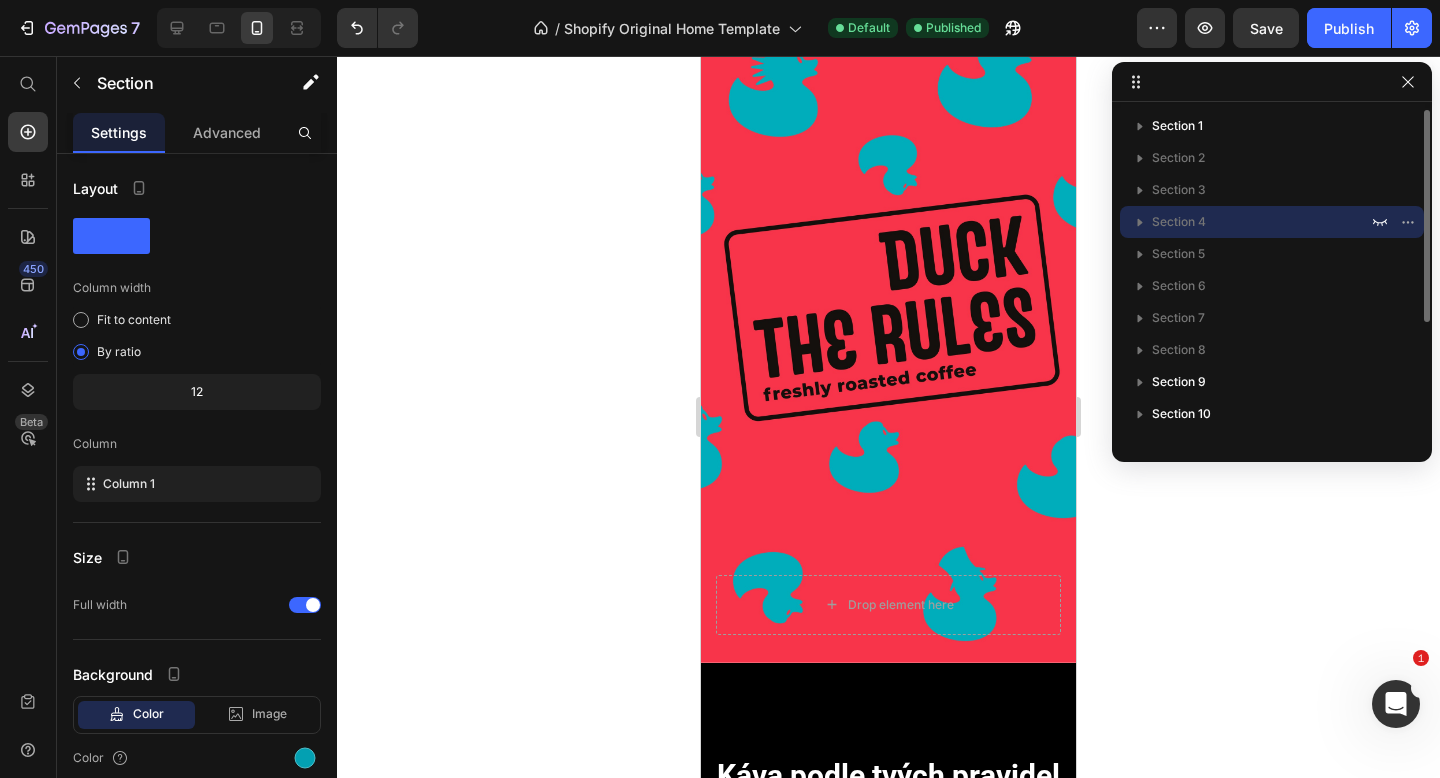 click on "Section 4" at bounding box center (1179, 222) 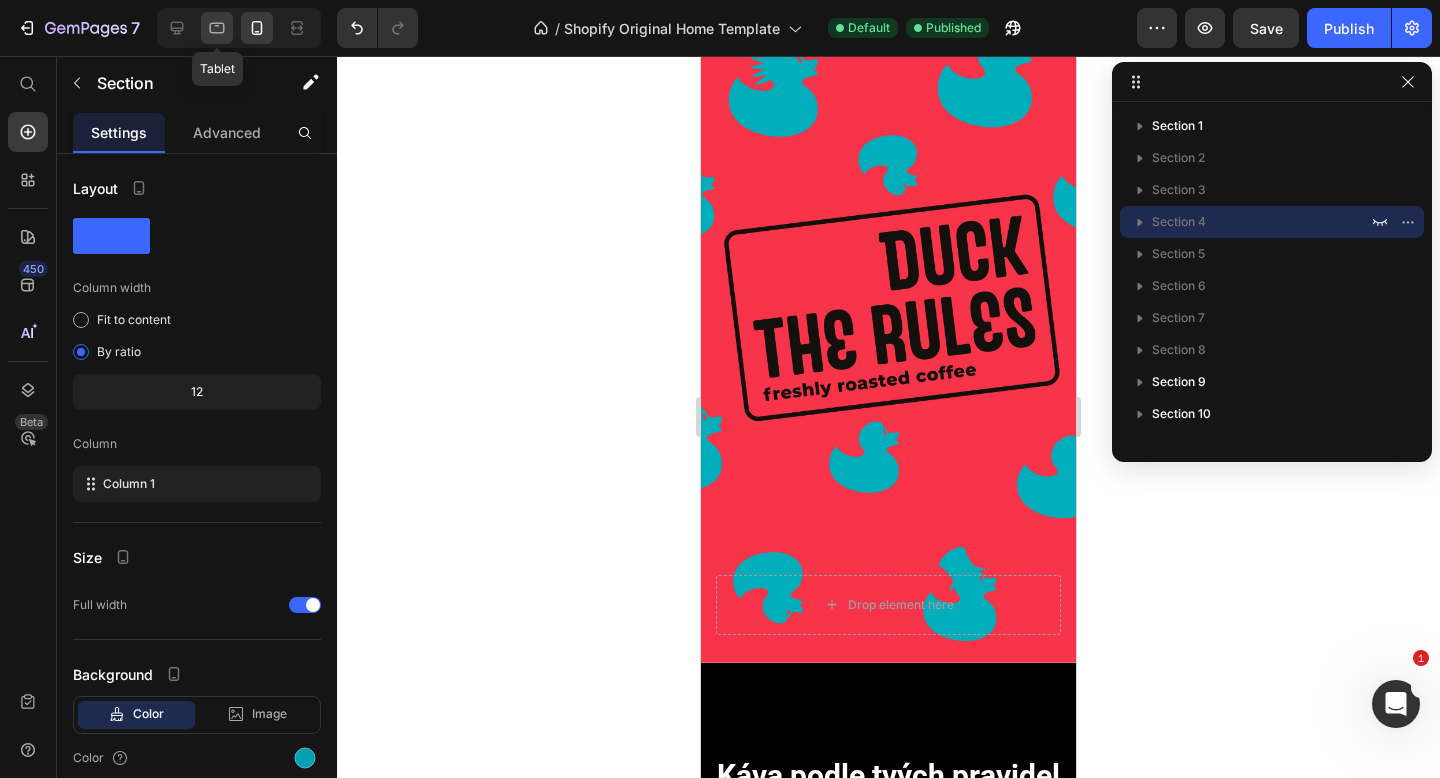 click 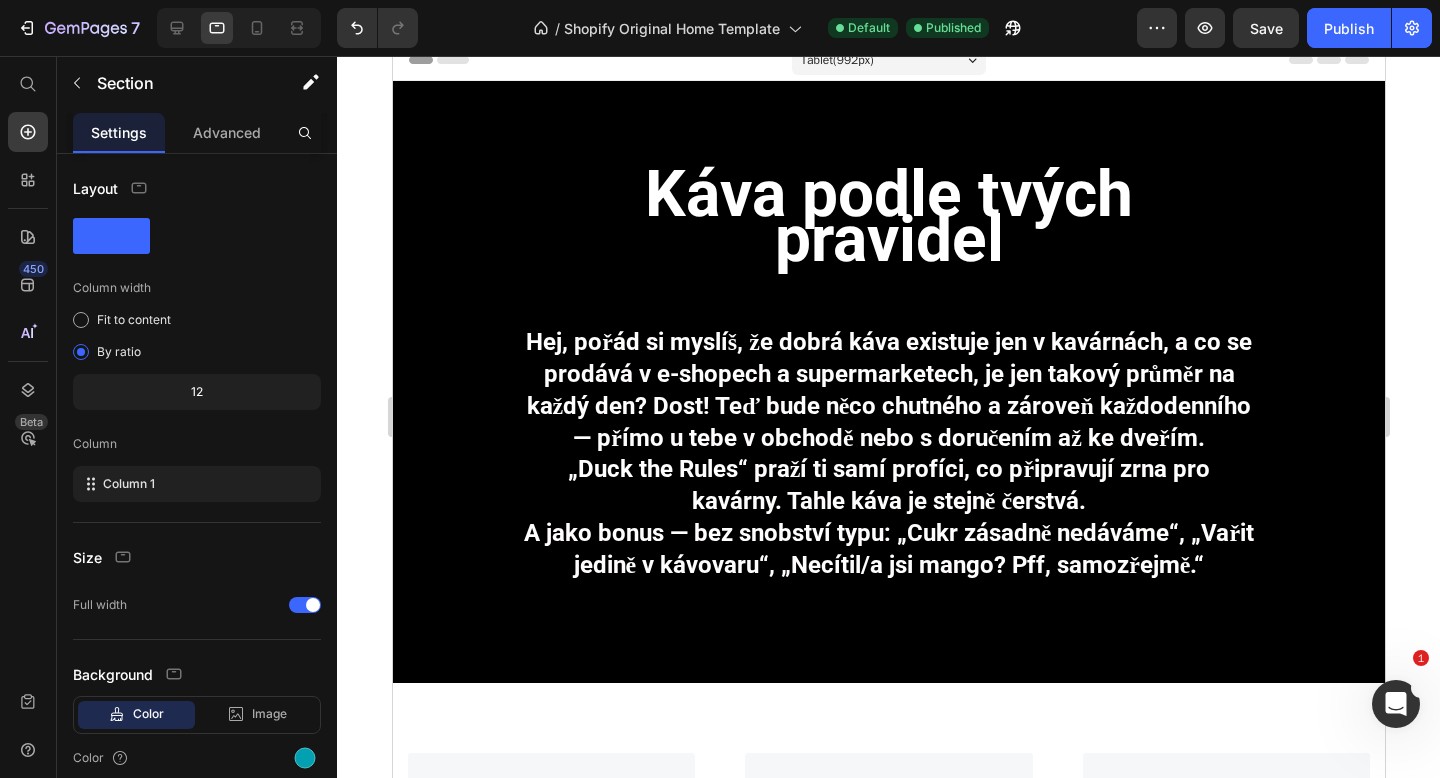 scroll, scrollTop: 0, scrollLeft: 0, axis: both 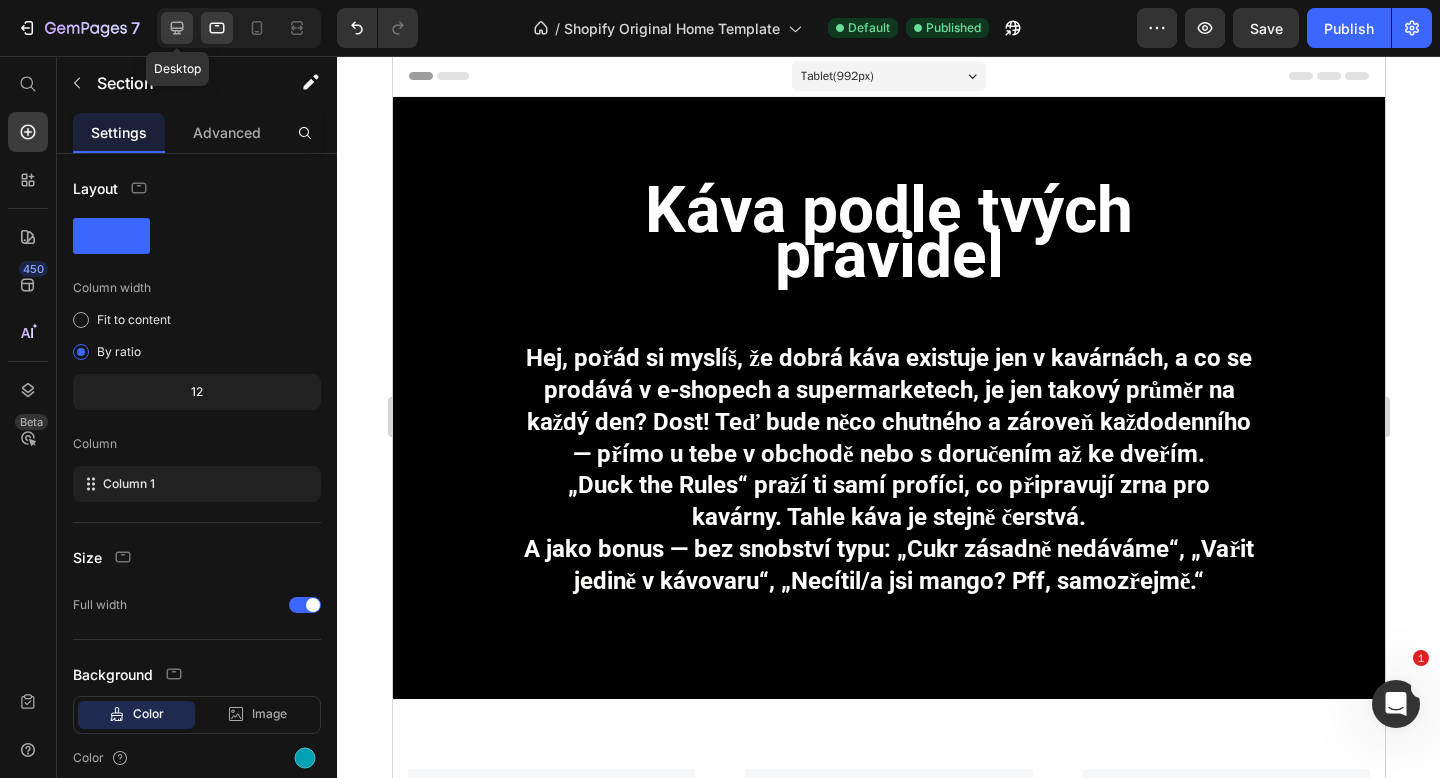 click 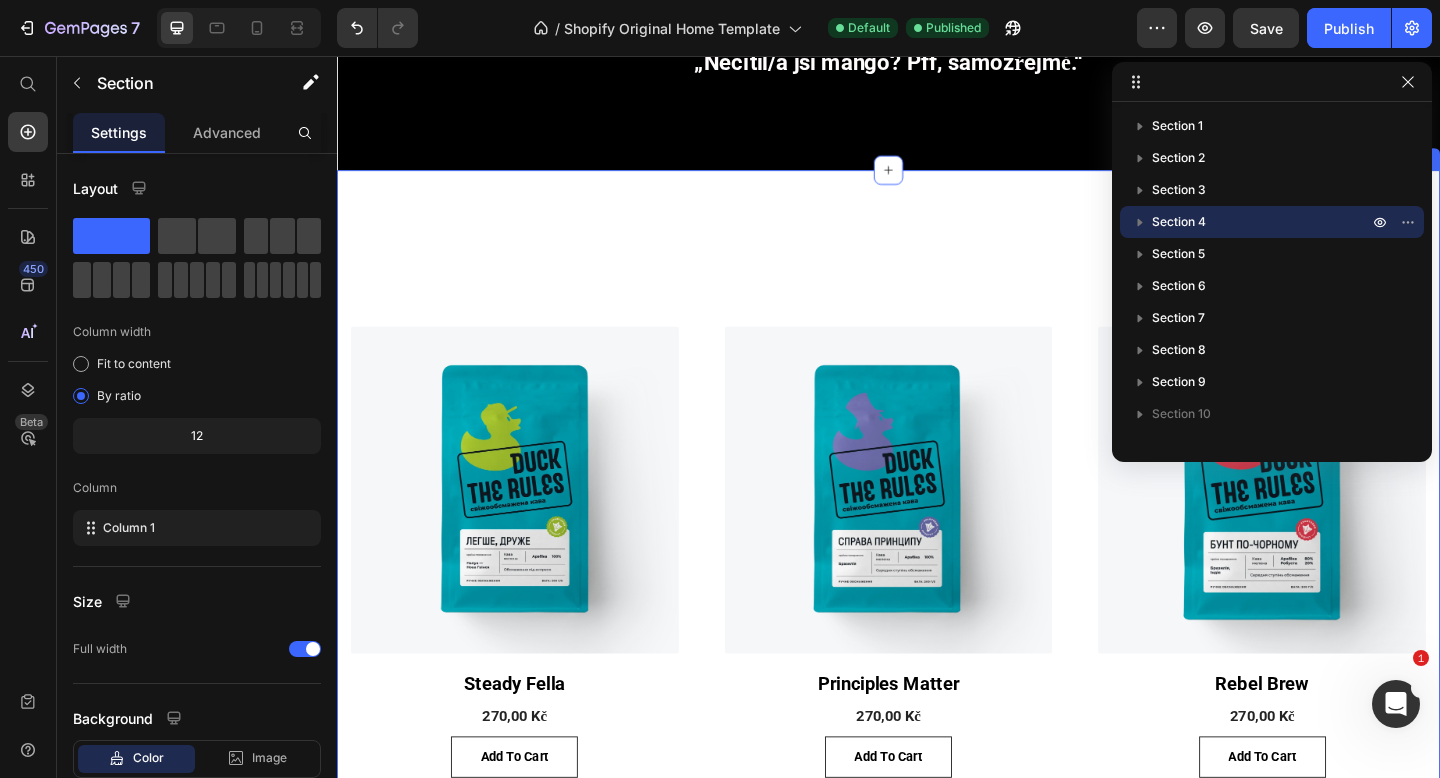 scroll, scrollTop: 1097, scrollLeft: 0, axis: vertical 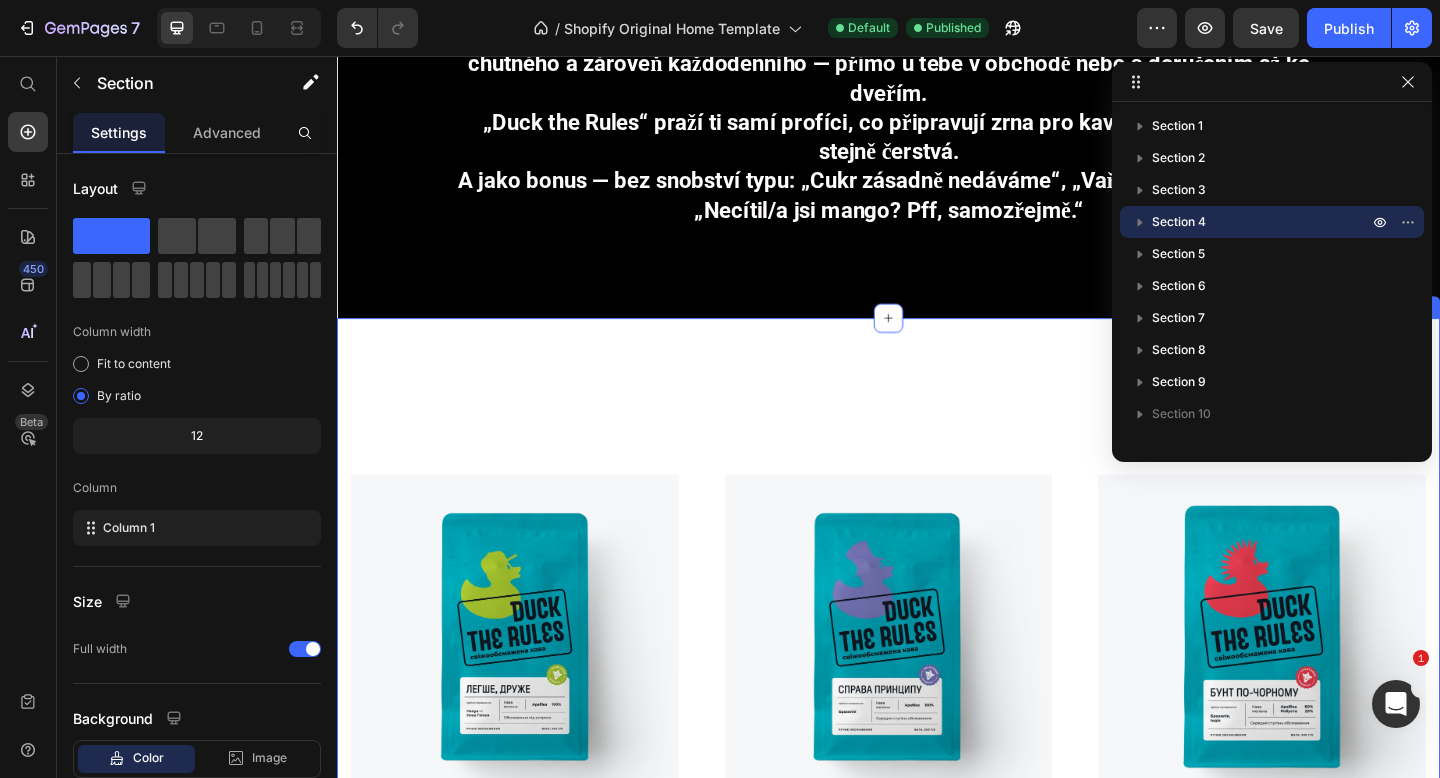 click on "(P) Images Row Steady Fella (P) Title 270,00 Kč (P) Price Row add to cart (P) Cart Button Row (P) Images Row Principles Matter (P) Title 270,00 Kč (P) Price Row add to cart (P) Cart Button Row (P) Images Row Rebel Brew (P) Title 270,00 Kč (P) Price Row add to cart (P) Cart Button Row Product List Row Section 3" at bounding box center [937, 766] 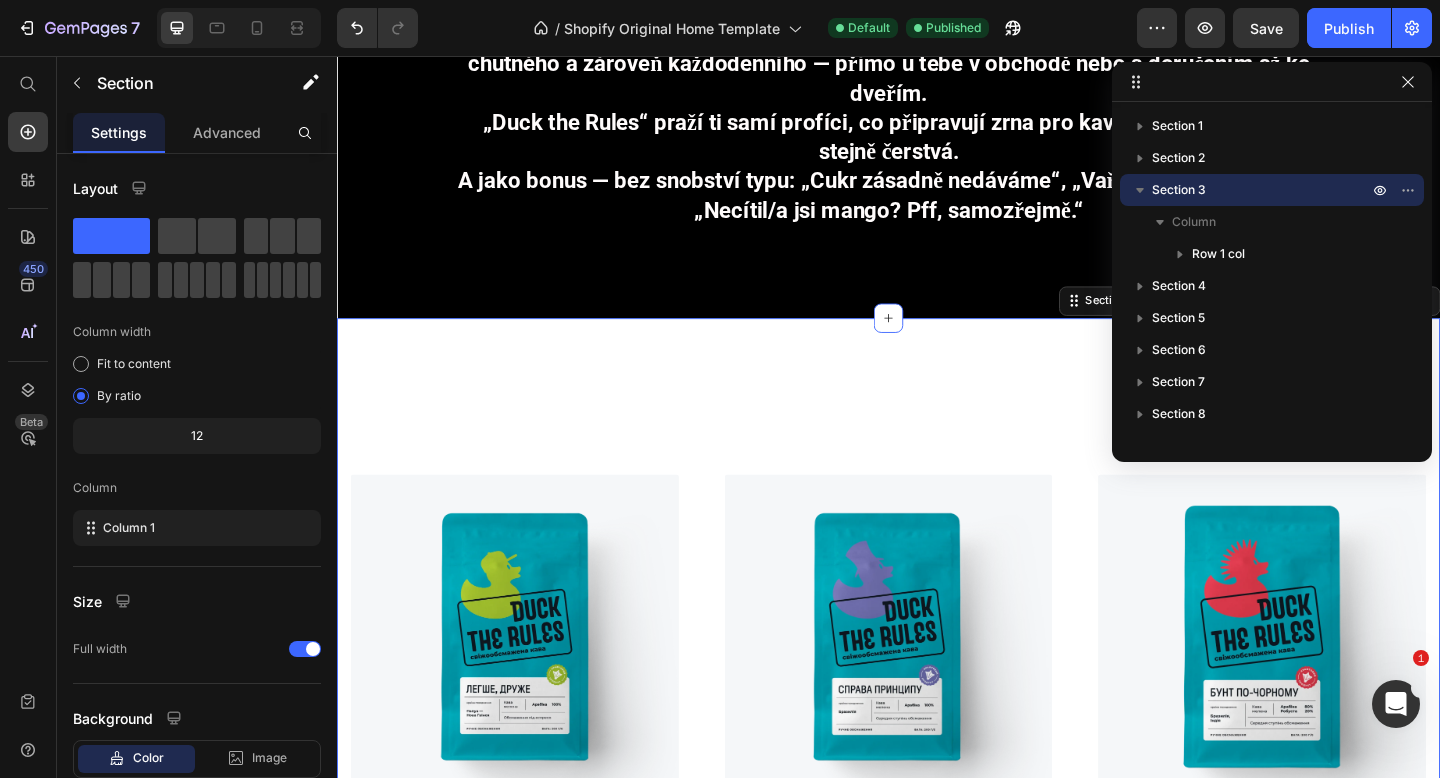 click on "(P) Images Row Steady Fella (P) Title 270,00 Kč (P) Price Row add to cart (P) Cart Button Row (P) Images Row Principles Matter (P) Title 270,00 Kč (P) Price Row add to cart (P) Cart Button Row (P) Images Row Rebel Brew (P) Title 270,00 Kč (P) Price Row add to cart (P) Cart Button Row Product List Row Section 3   You can create reusable sections Create Theme Section AI Content Write with GemAI What would you like to describe here? Tone and Voice Persuasive Product Steady Fella Show more Generate" at bounding box center (937, 766) 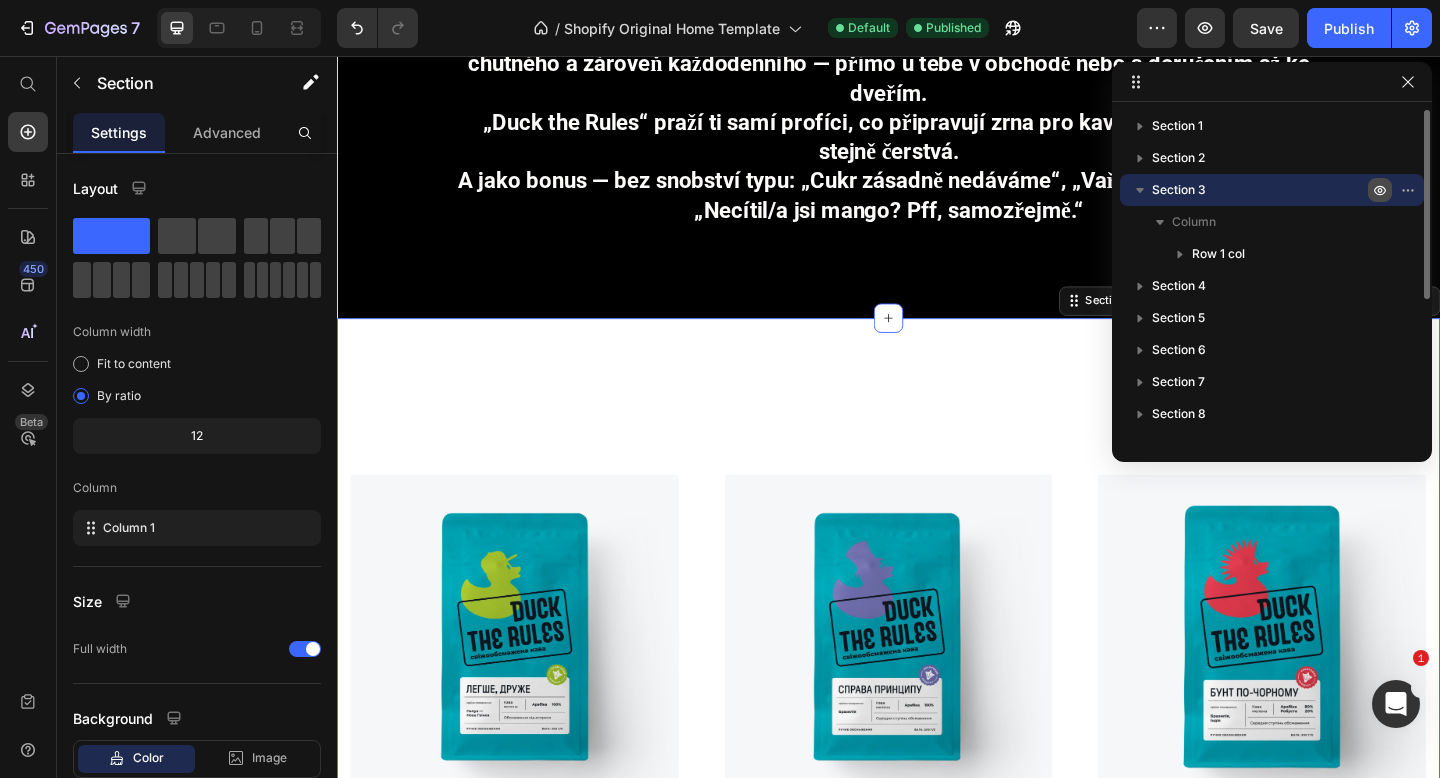 click 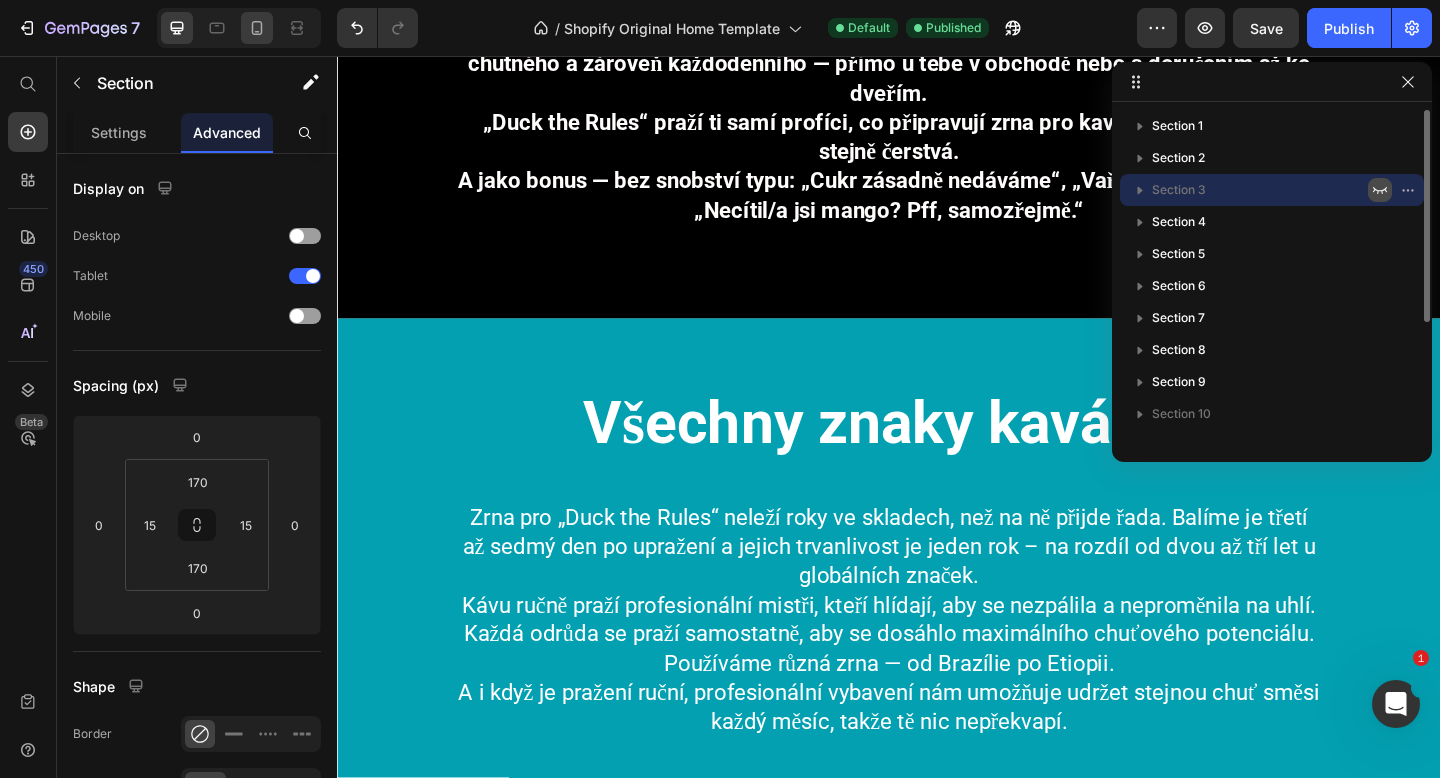 click 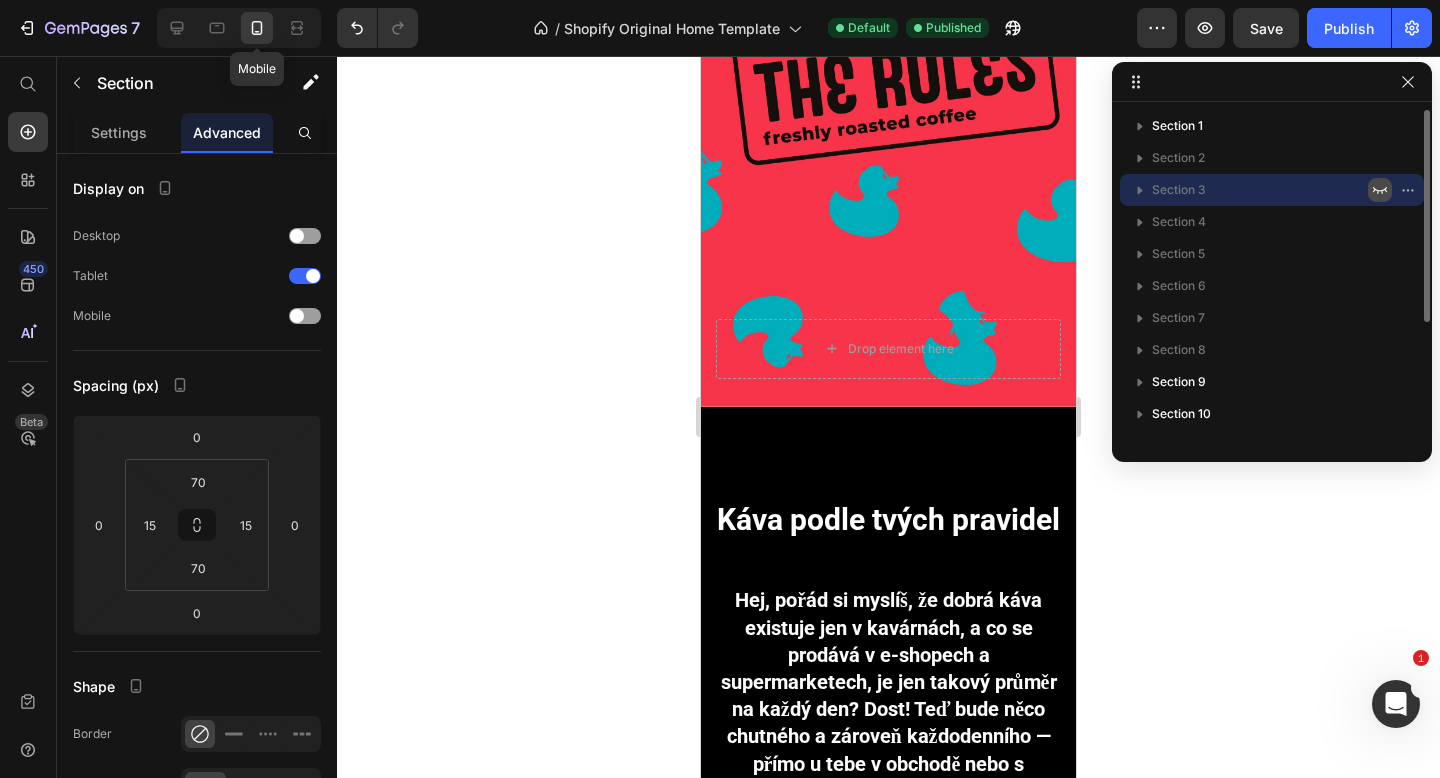 scroll, scrollTop: 305, scrollLeft: 0, axis: vertical 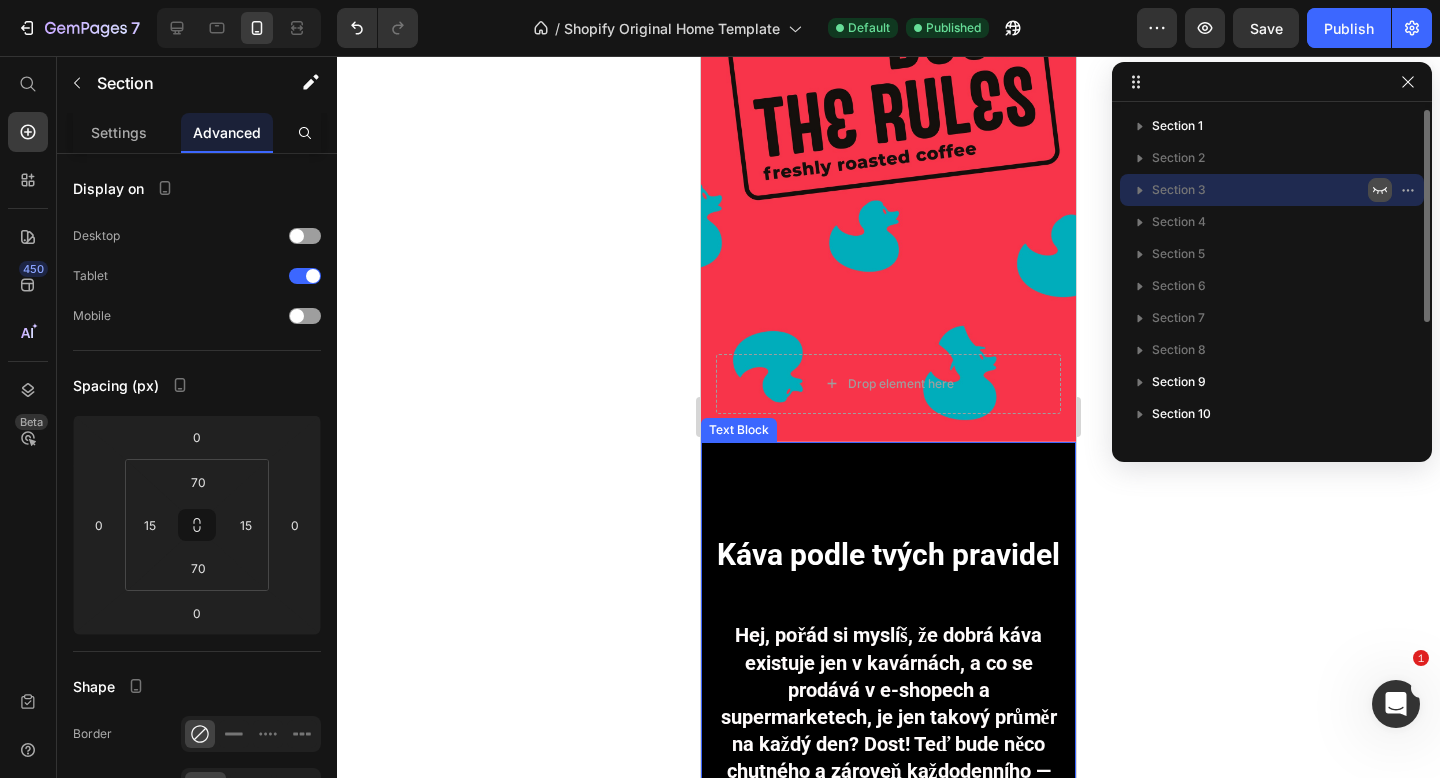 click on "Káva podle tvých pravidel     Hej, pořád si myslíš, že dobrá káva existuje jen v kavárnách, a co se prodává v e-shopech a supermarketech, je jen takový průměr na každý den? Dost! Teď bude něco chutného a zároveň každodenního — přímo u tebe v obchodě nebo s doručením až ke dveřím. „Duck the Rules“ praží ti samí profíci, co připravují zrna pro kavárny. Tahle káva je stejně čerstvá. A jako bonus — bez snobství typu: „Cukr zásadně nedáváme“, „Vařit jedině v kávovaru“, „Necítil/a jsi mango? Pff, samozřejmě.“" at bounding box center (888, 787) 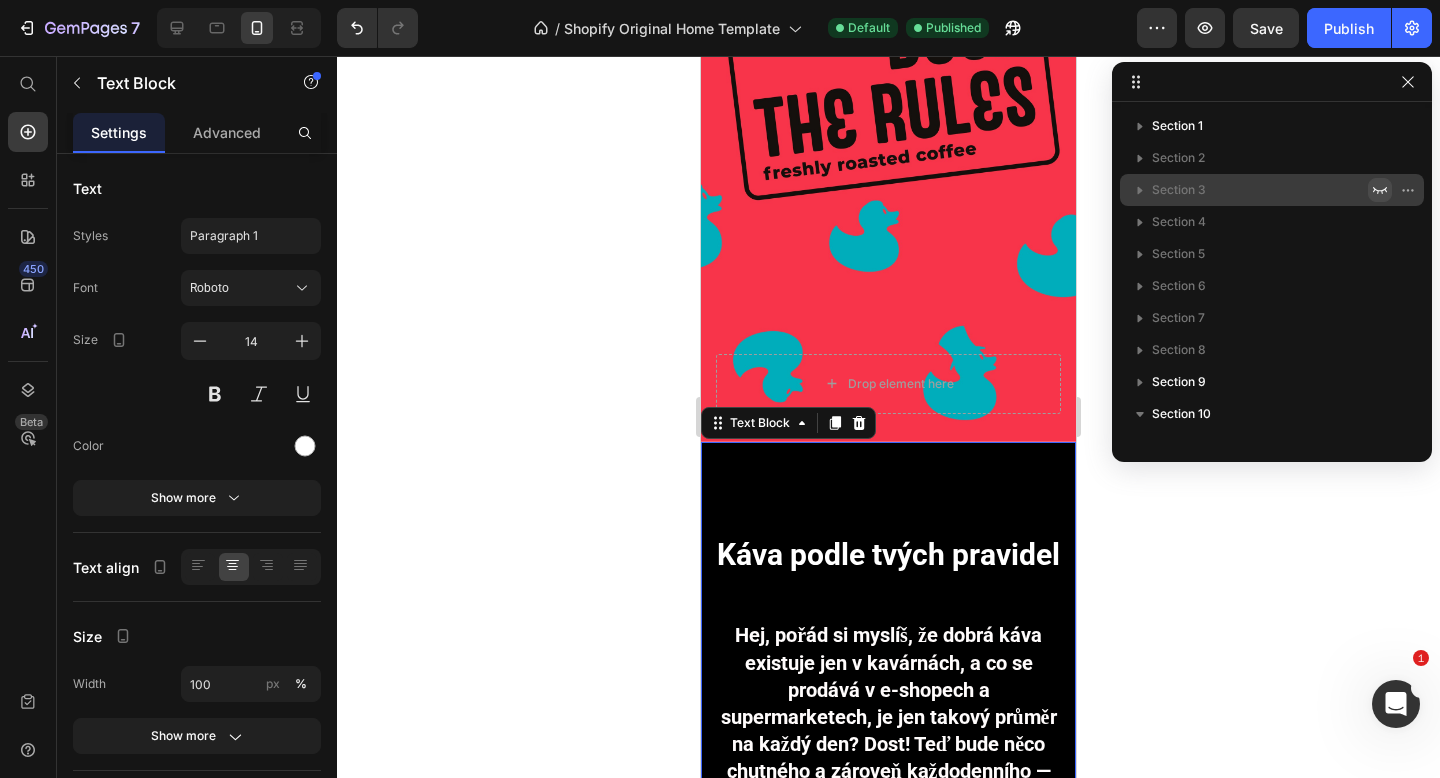 scroll, scrollTop: 282, scrollLeft: 0, axis: vertical 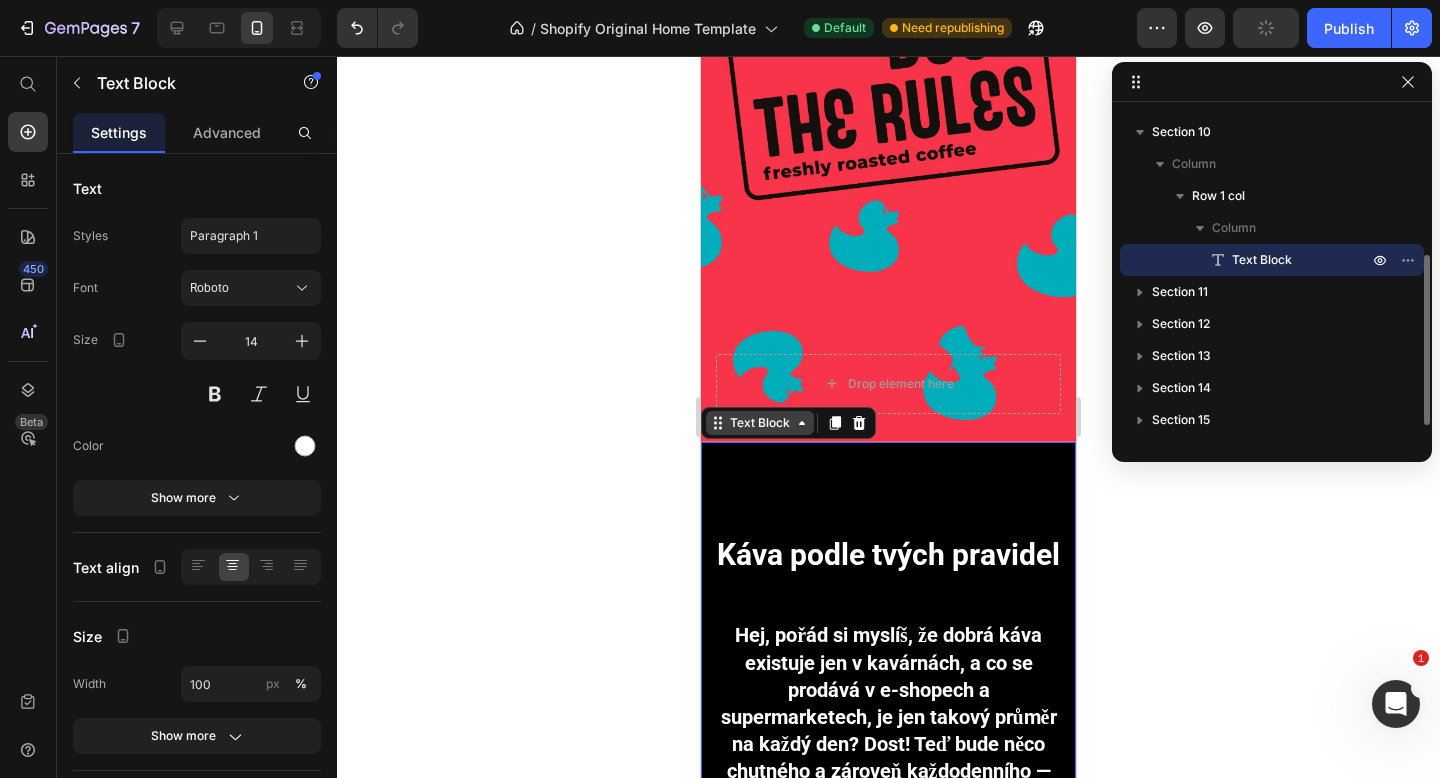 click on "Text Block" at bounding box center (760, 423) 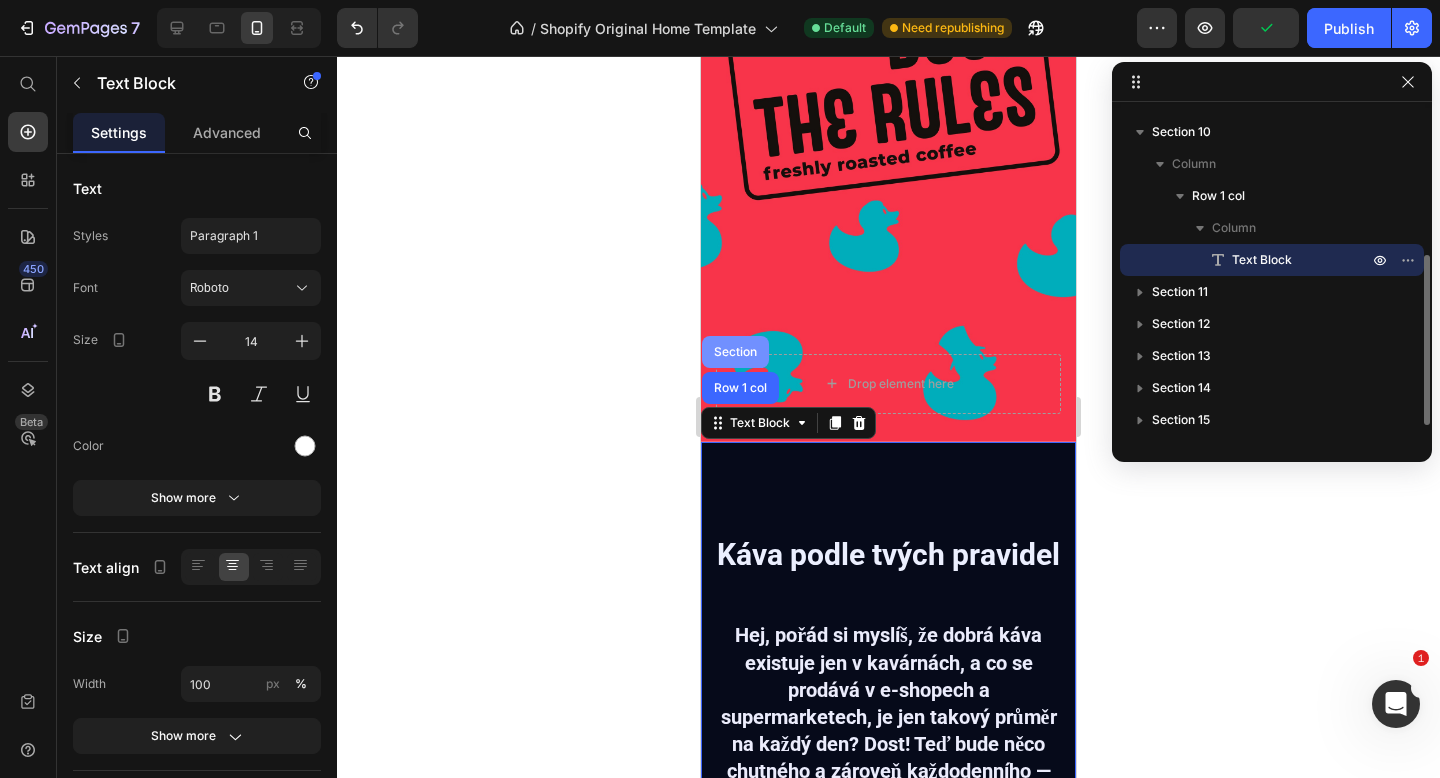 click on "Section" at bounding box center (735, 352) 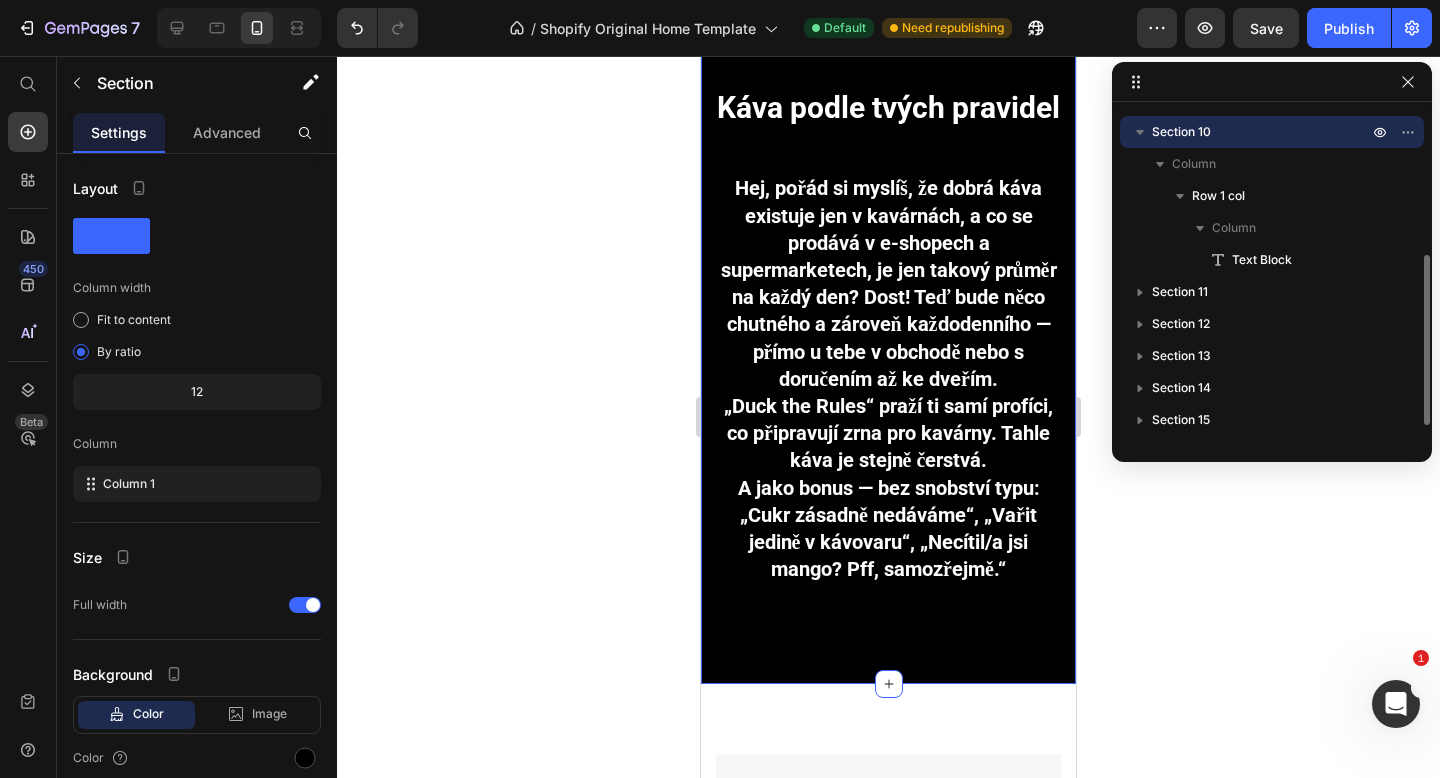 scroll, scrollTop: 794, scrollLeft: 0, axis: vertical 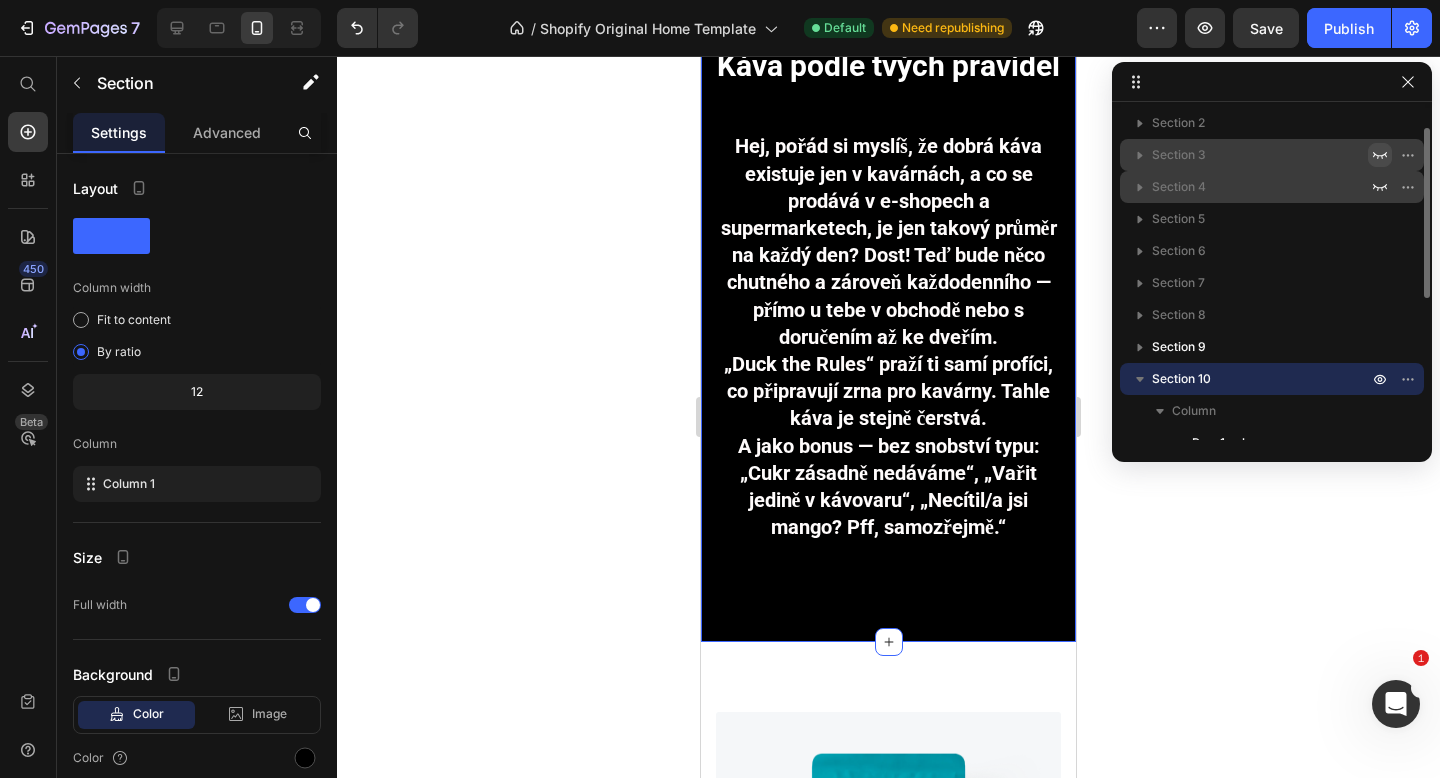 drag, startPoint x: 1176, startPoint y: 373, endPoint x: 1216, endPoint y: 182, distance: 195.14354 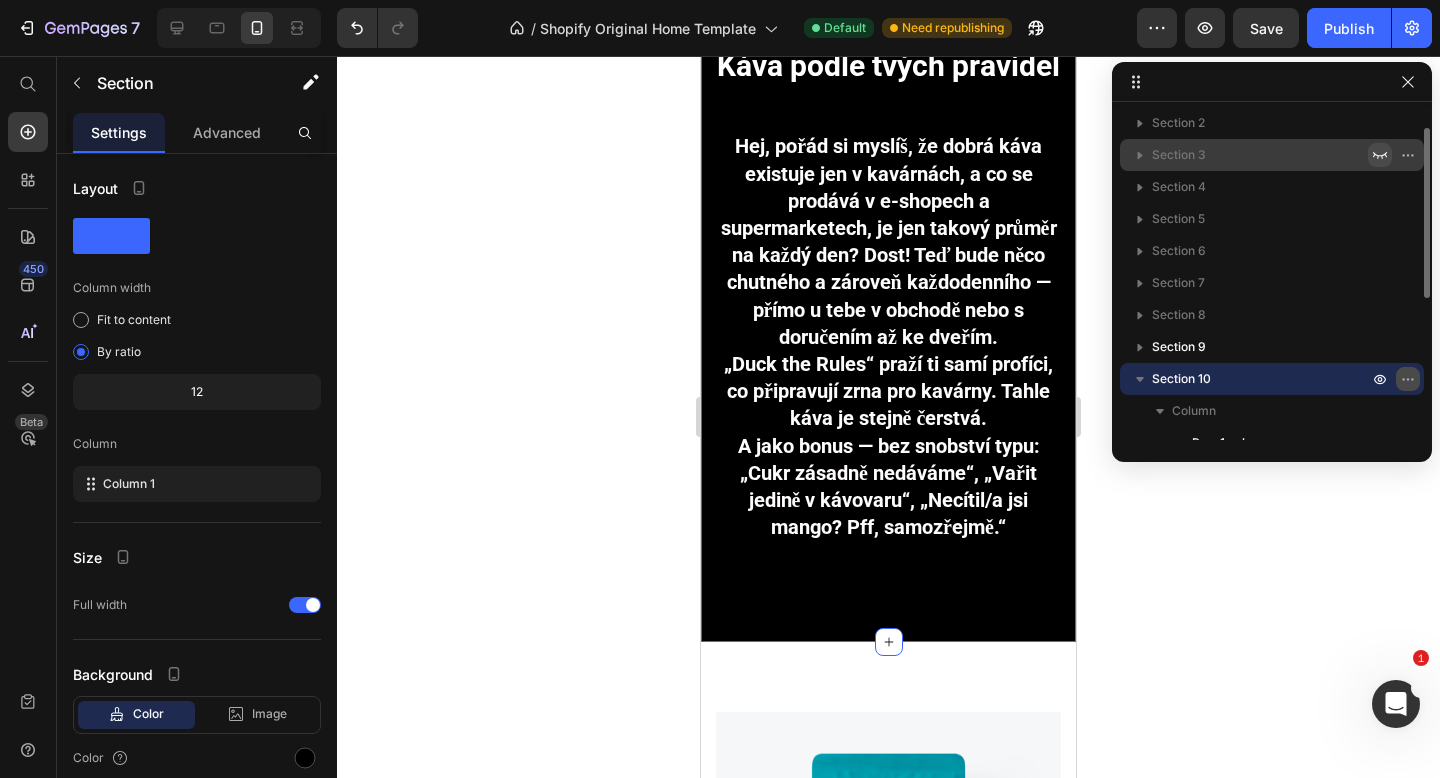 click 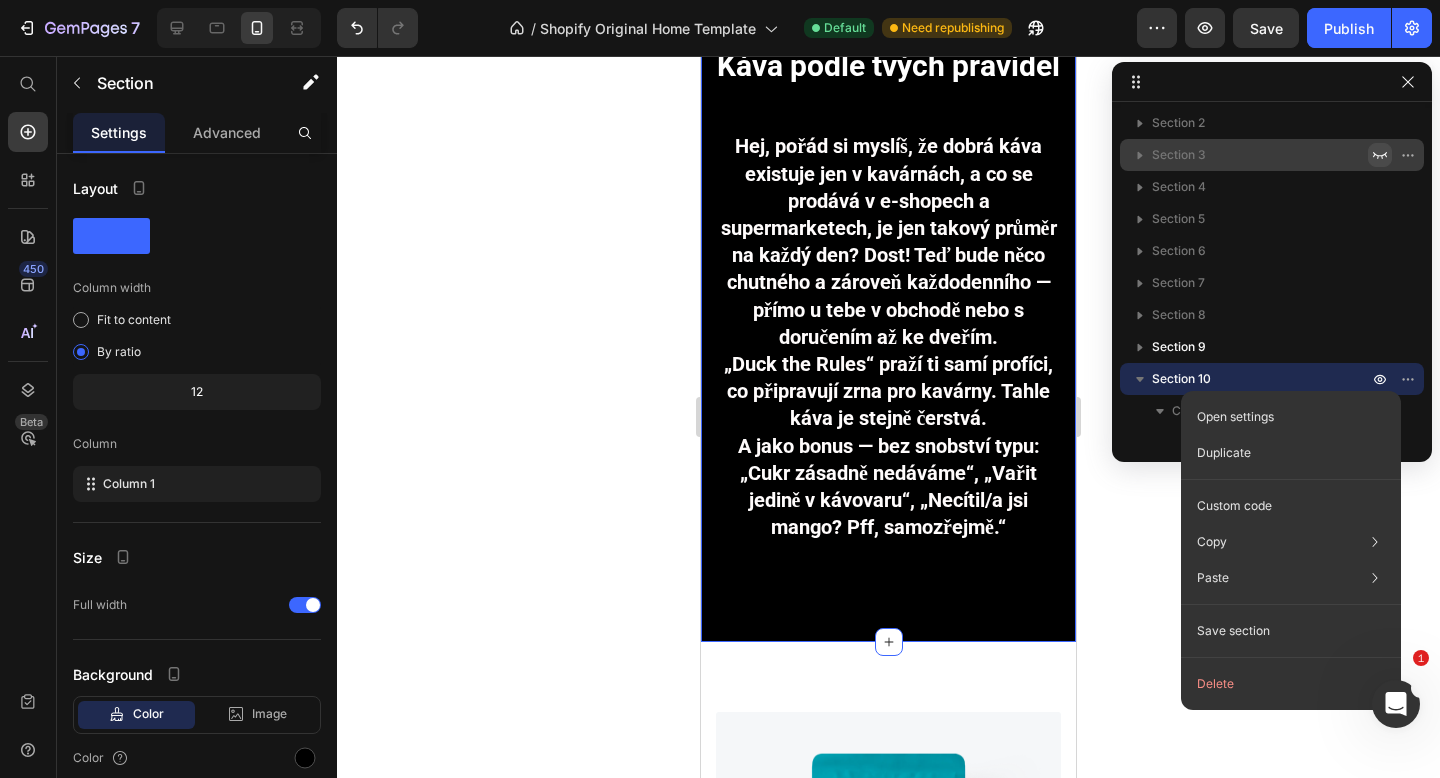 click 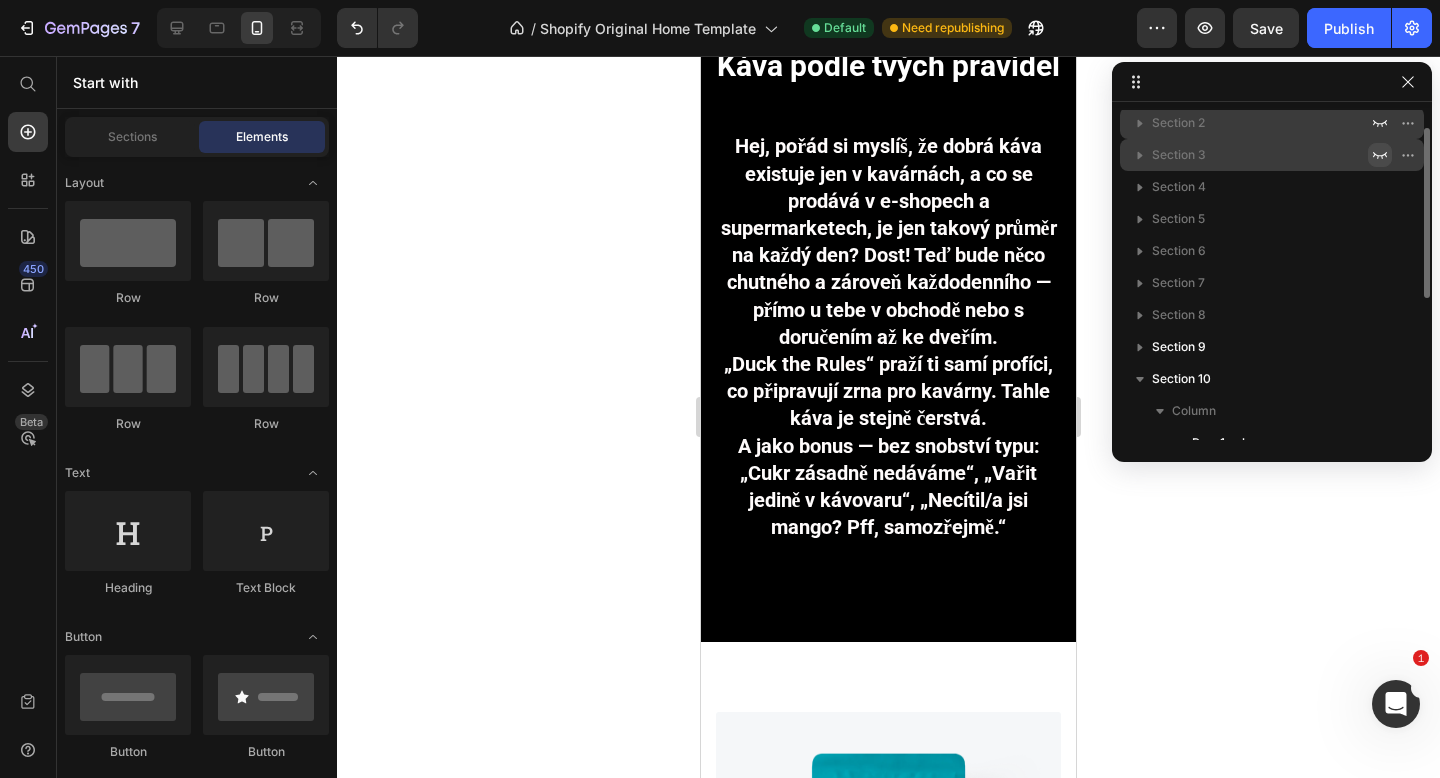 click on "Section 2" at bounding box center [1178, 123] 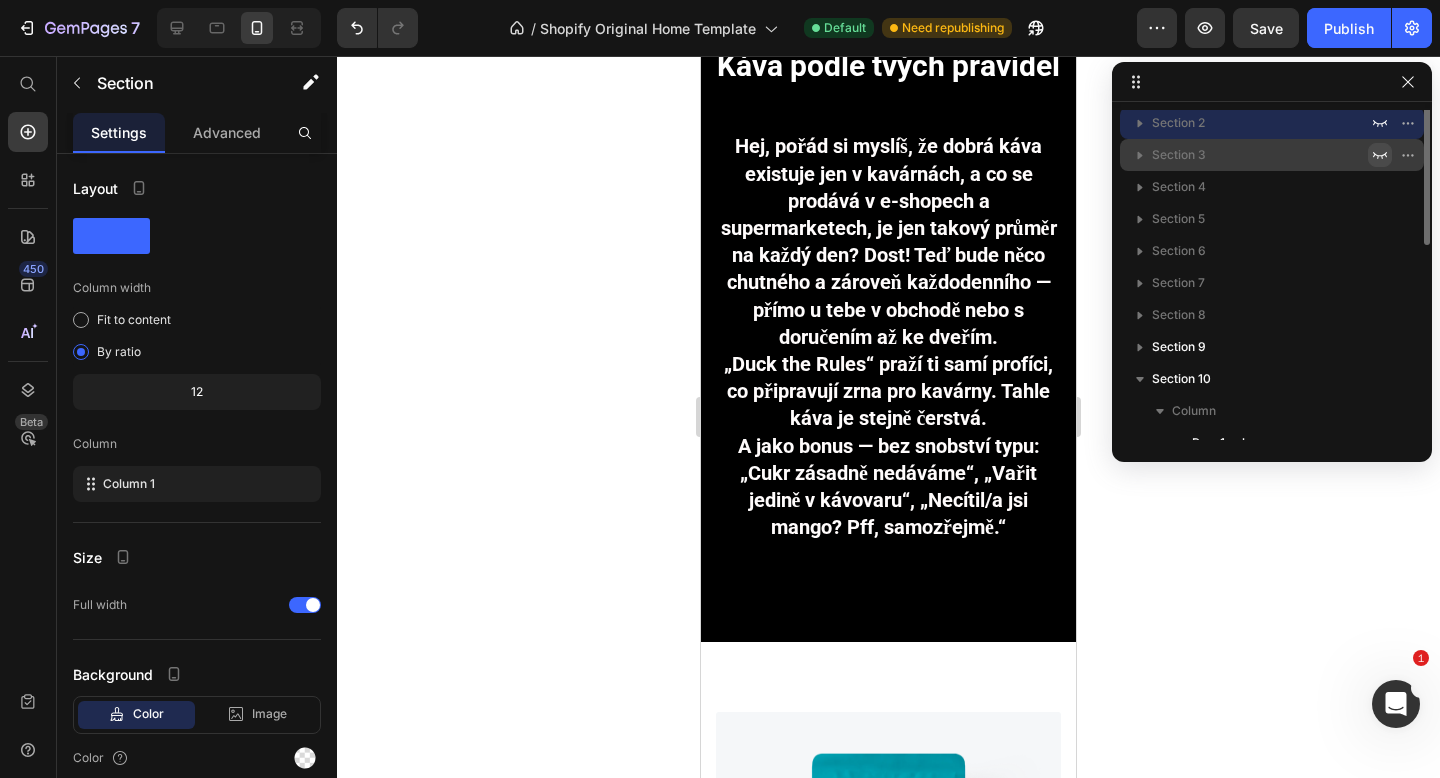 scroll, scrollTop: 0, scrollLeft: 0, axis: both 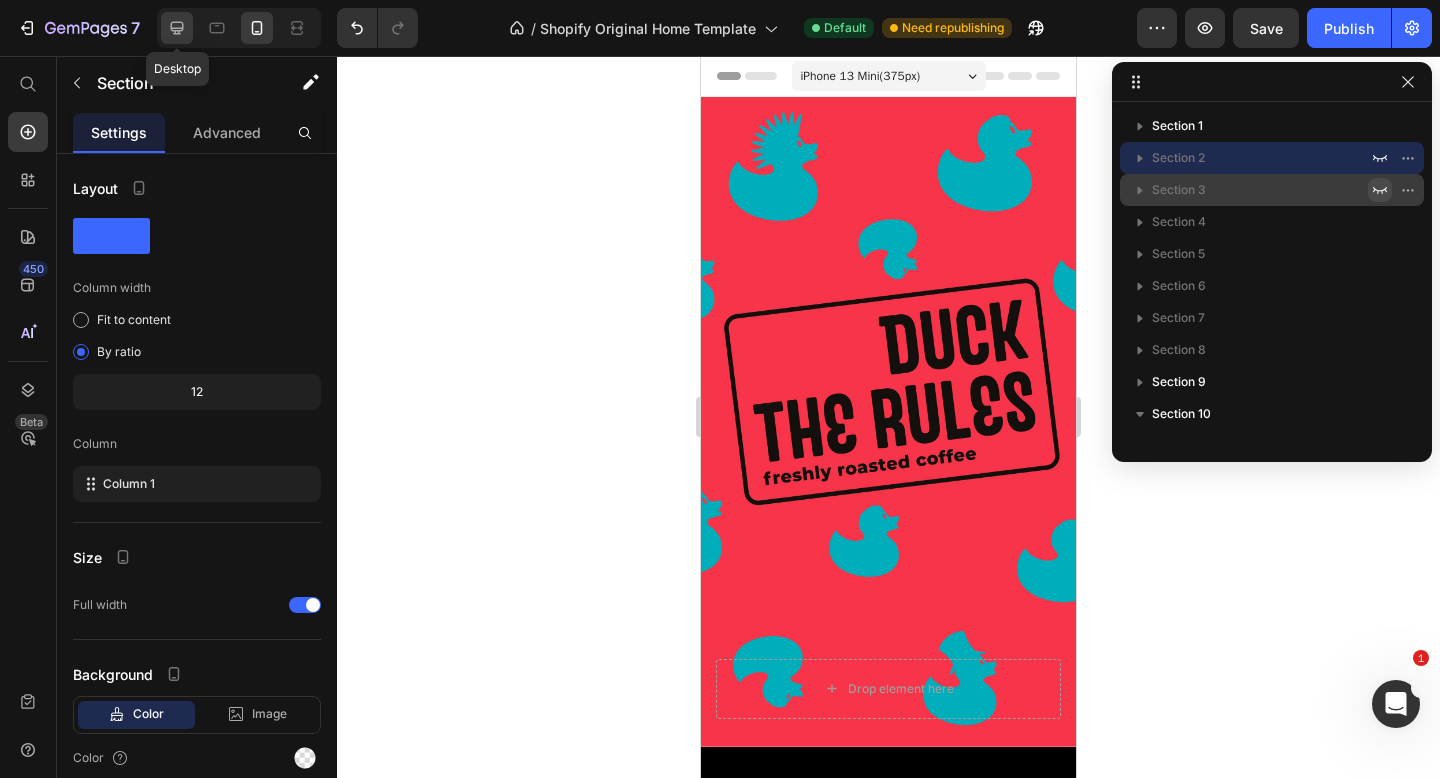 click 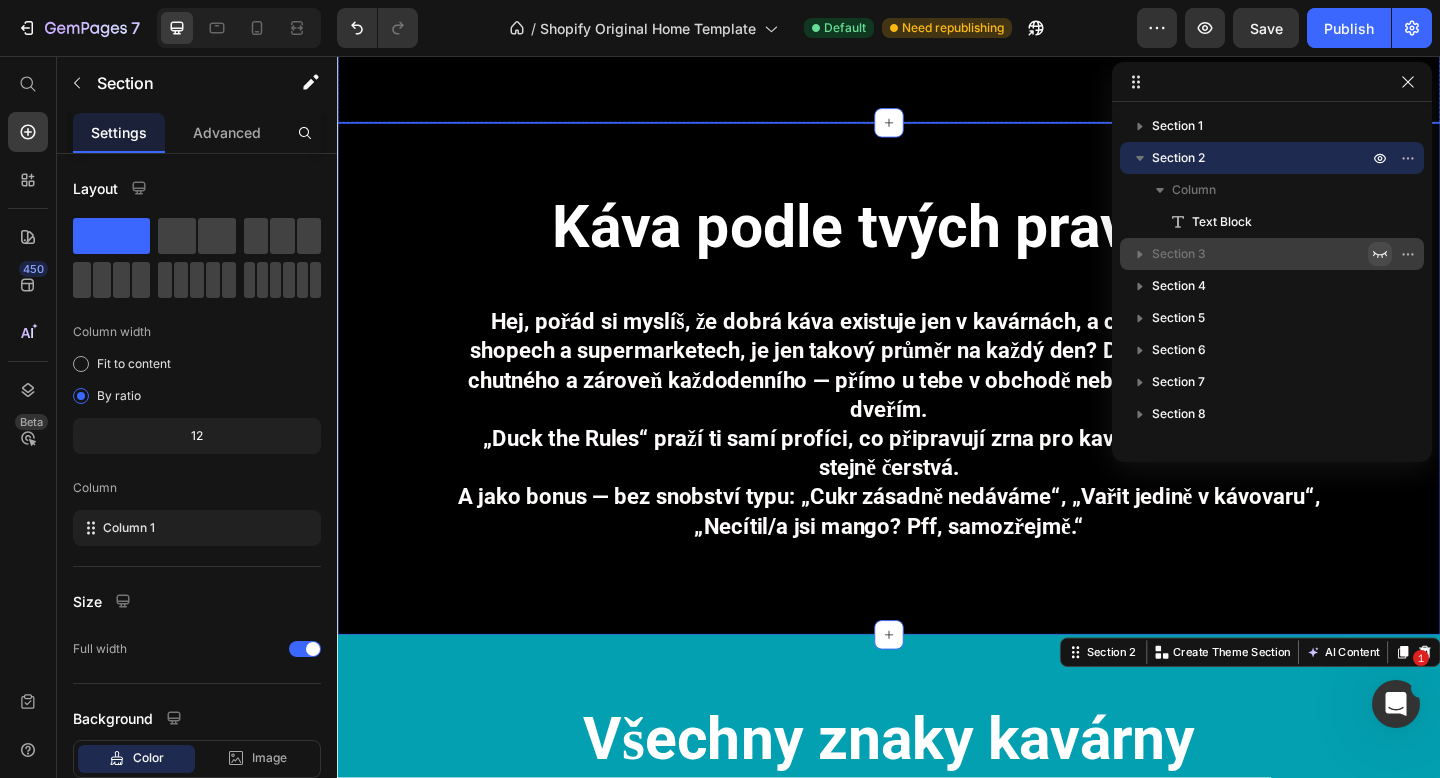 scroll, scrollTop: 756, scrollLeft: 0, axis: vertical 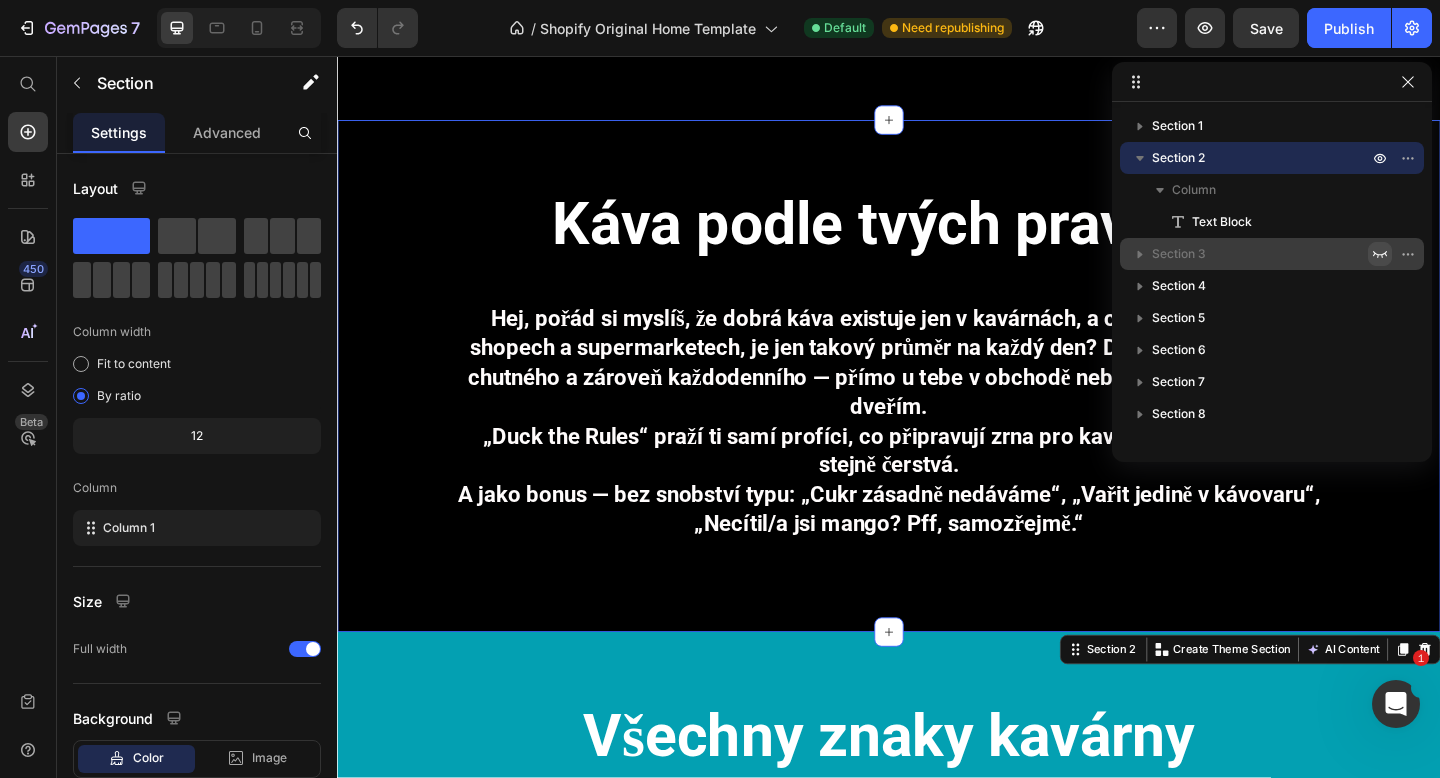 click on "Section 3" at bounding box center (1179, 254) 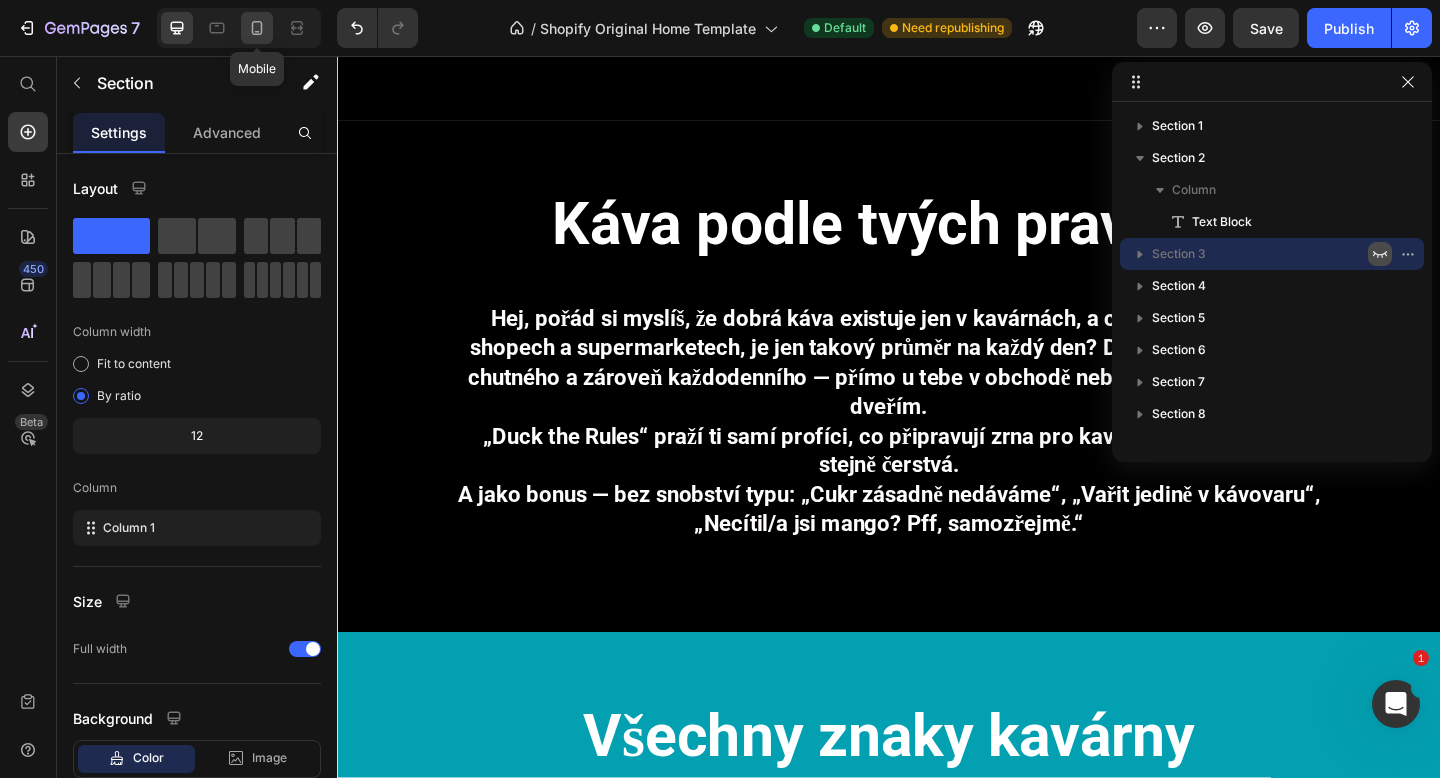 click 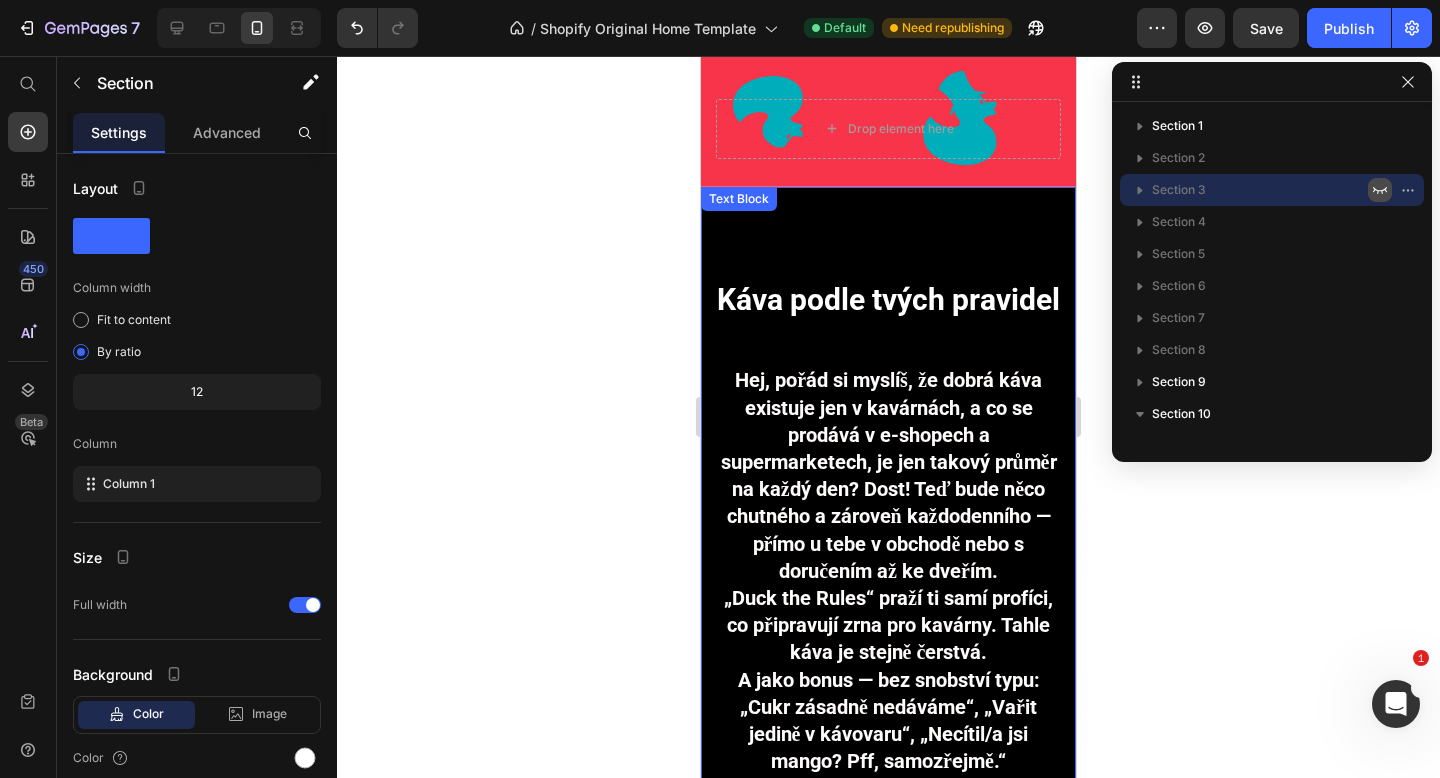 scroll, scrollTop: 448, scrollLeft: 0, axis: vertical 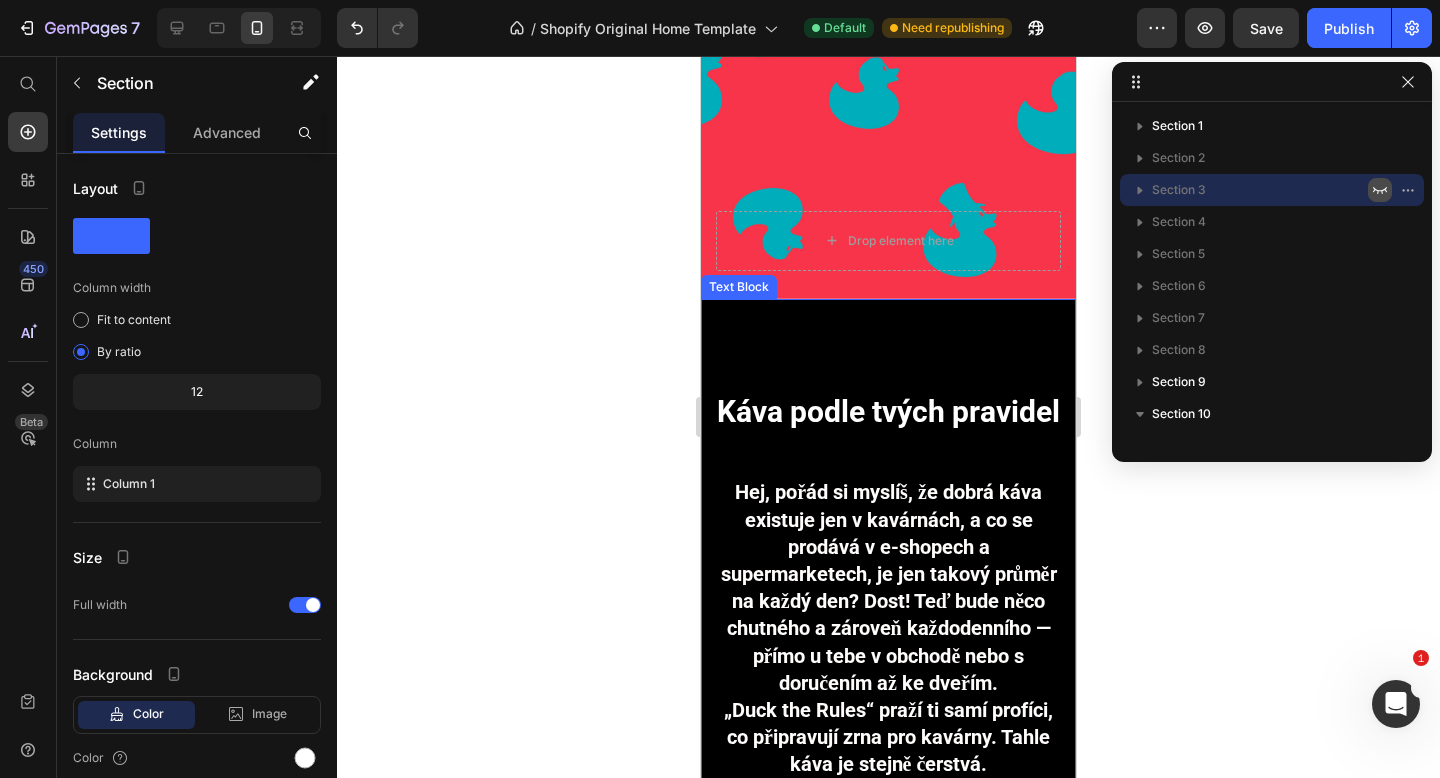 click on "Text Block" at bounding box center (739, 287) 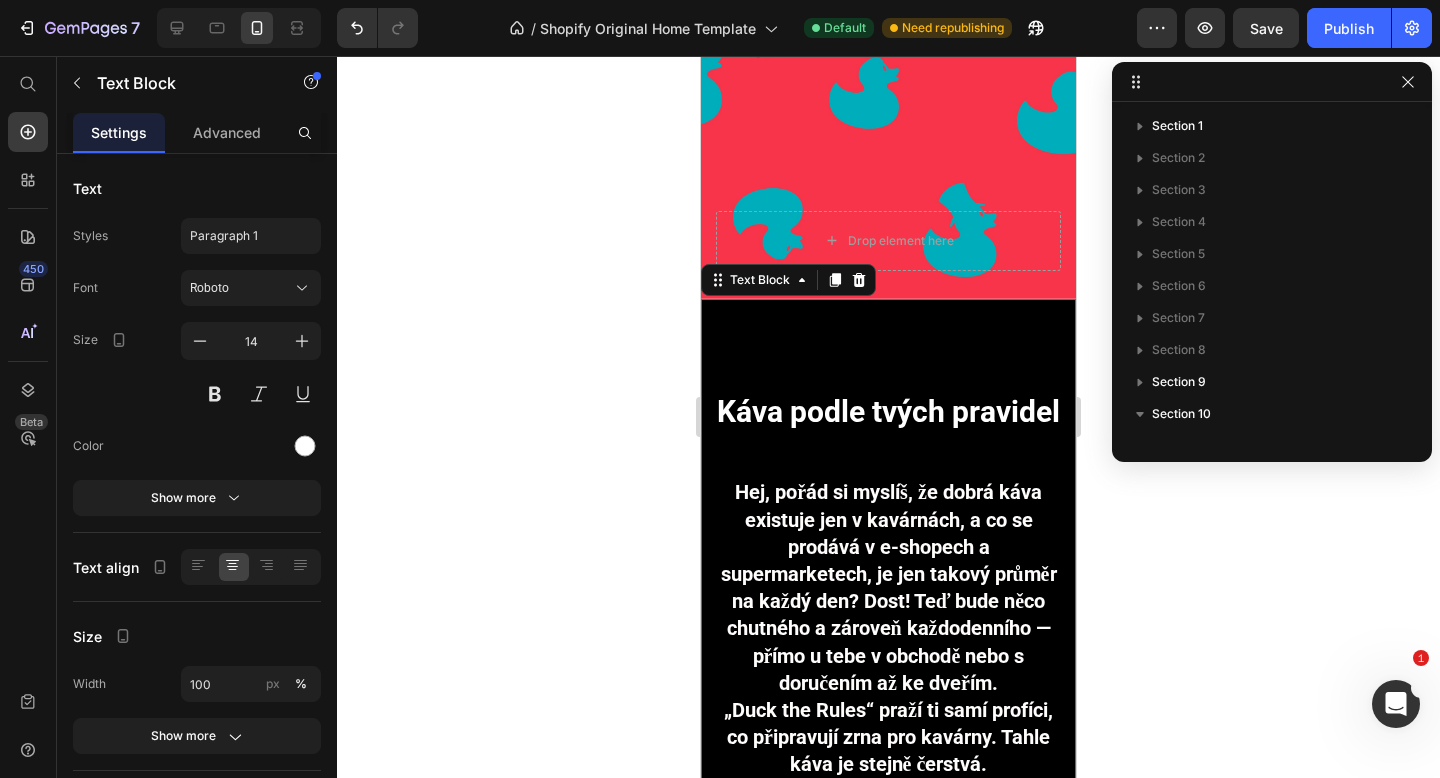 scroll, scrollTop: 282, scrollLeft: 0, axis: vertical 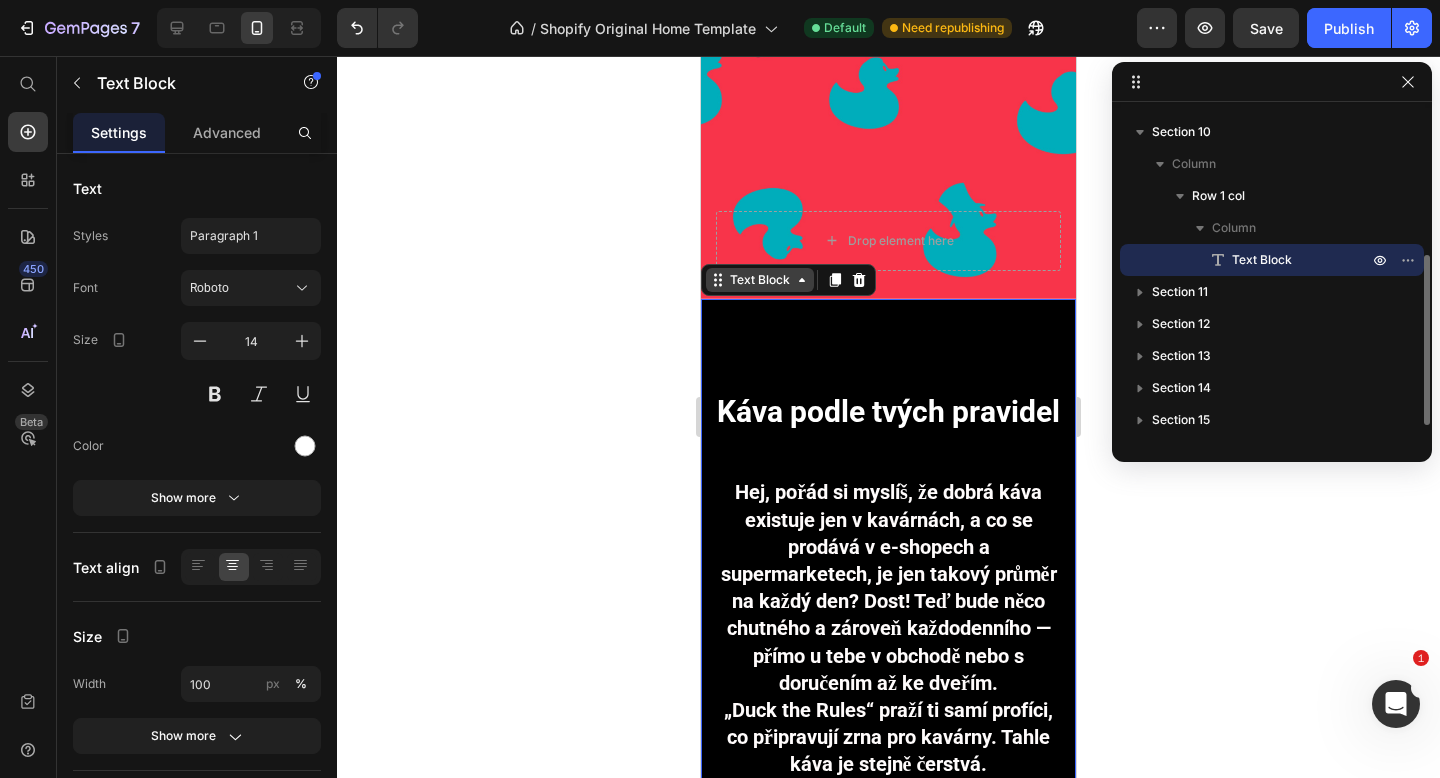 click on "Text Block" at bounding box center [760, 280] 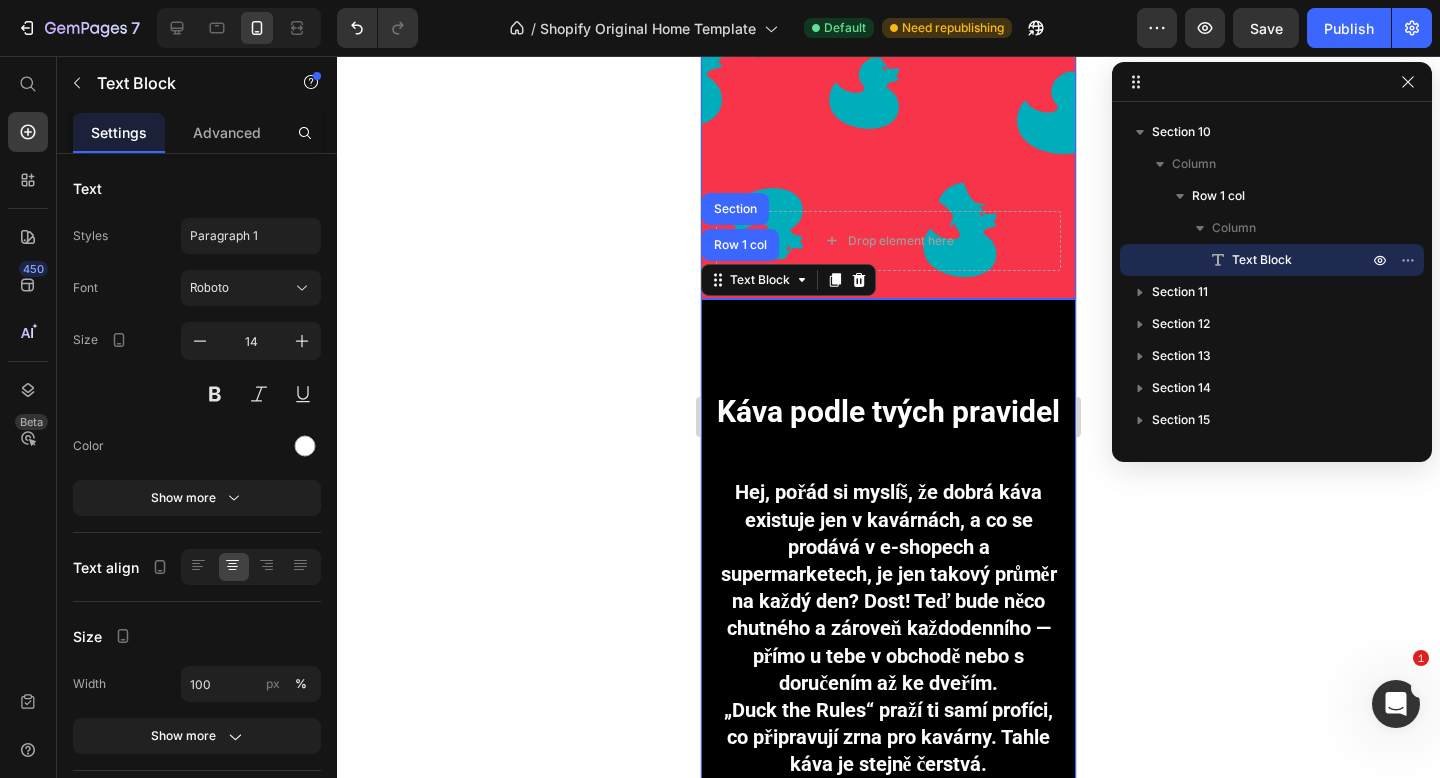 click at bounding box center [888, -26] 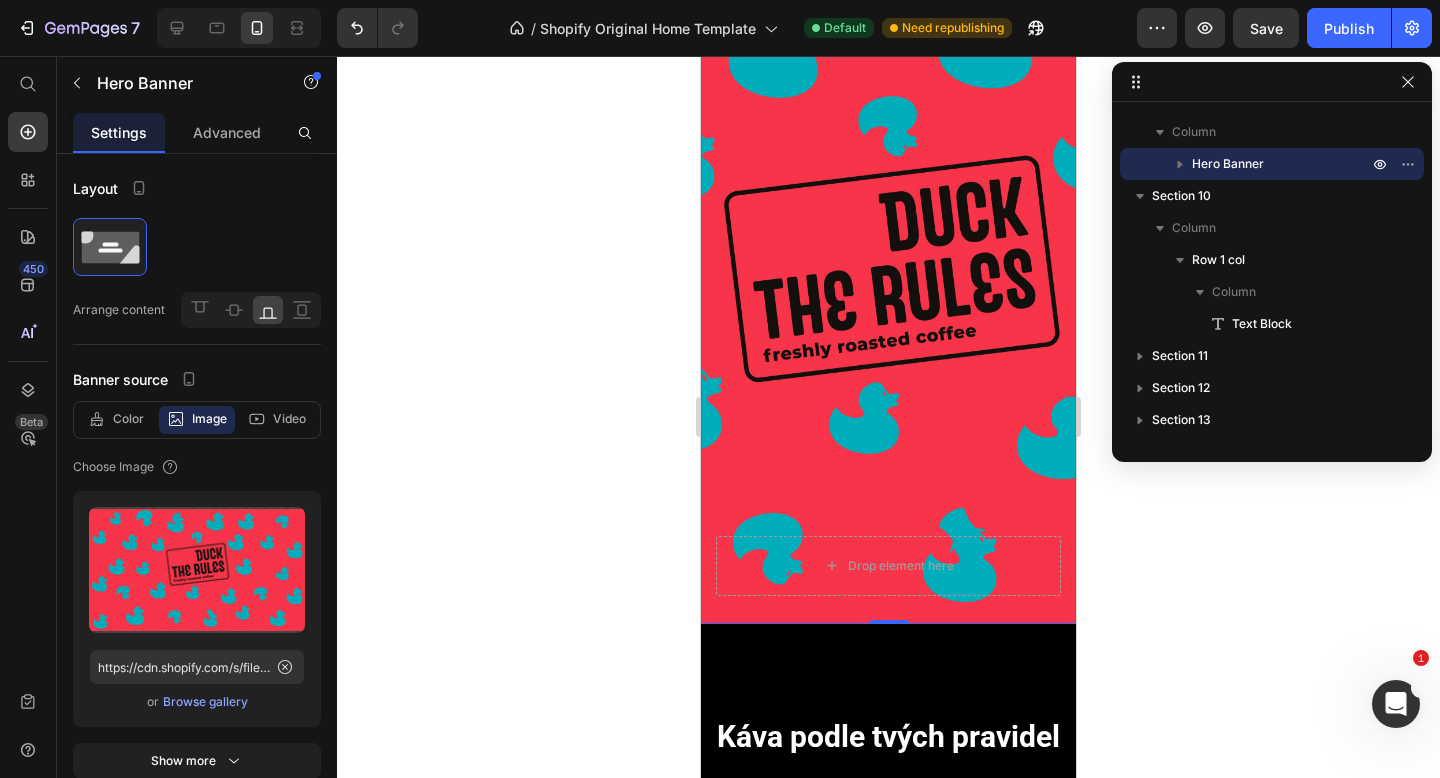 scroll, scrollTop: 0, scrollLeft: 0, axis: both 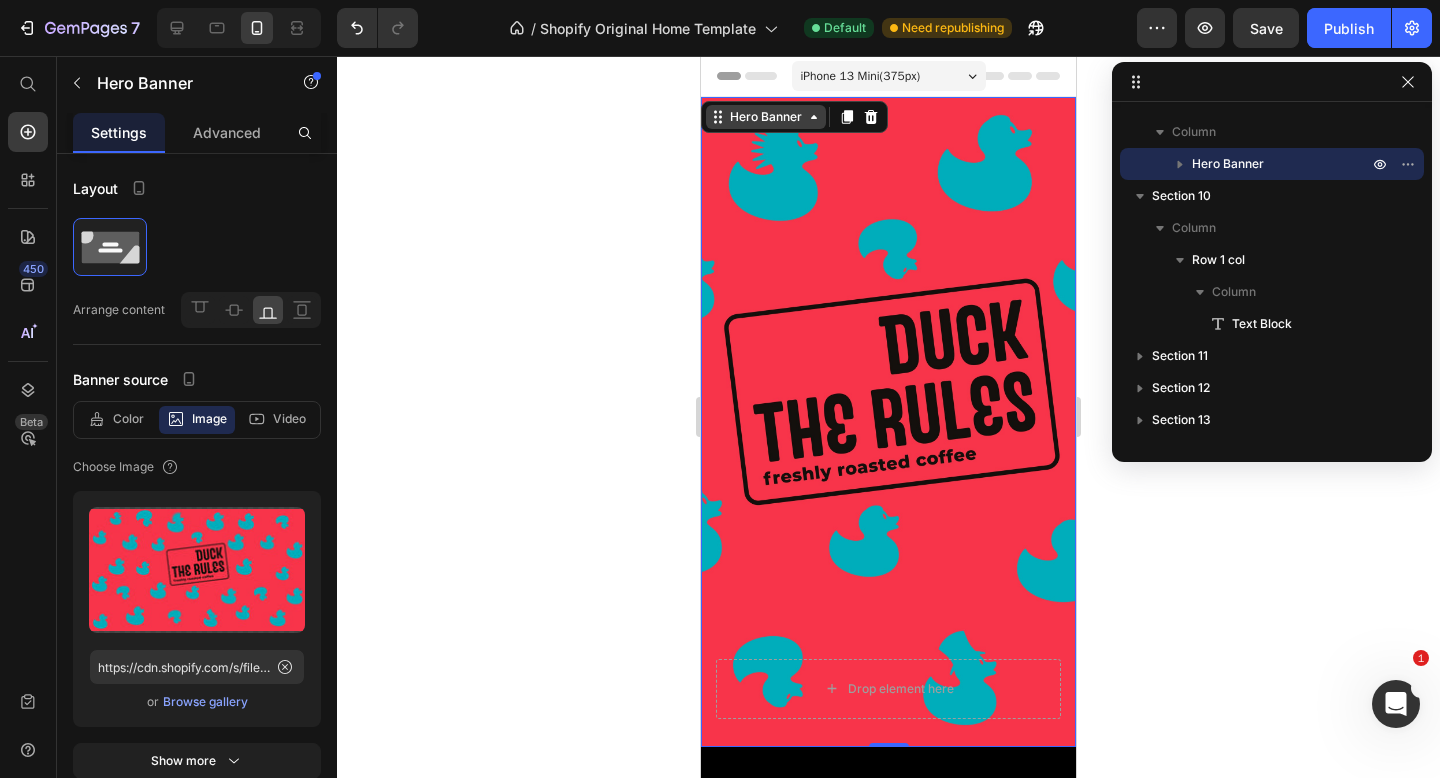 click on "Hero Banner" at bounding box center [766, 117] 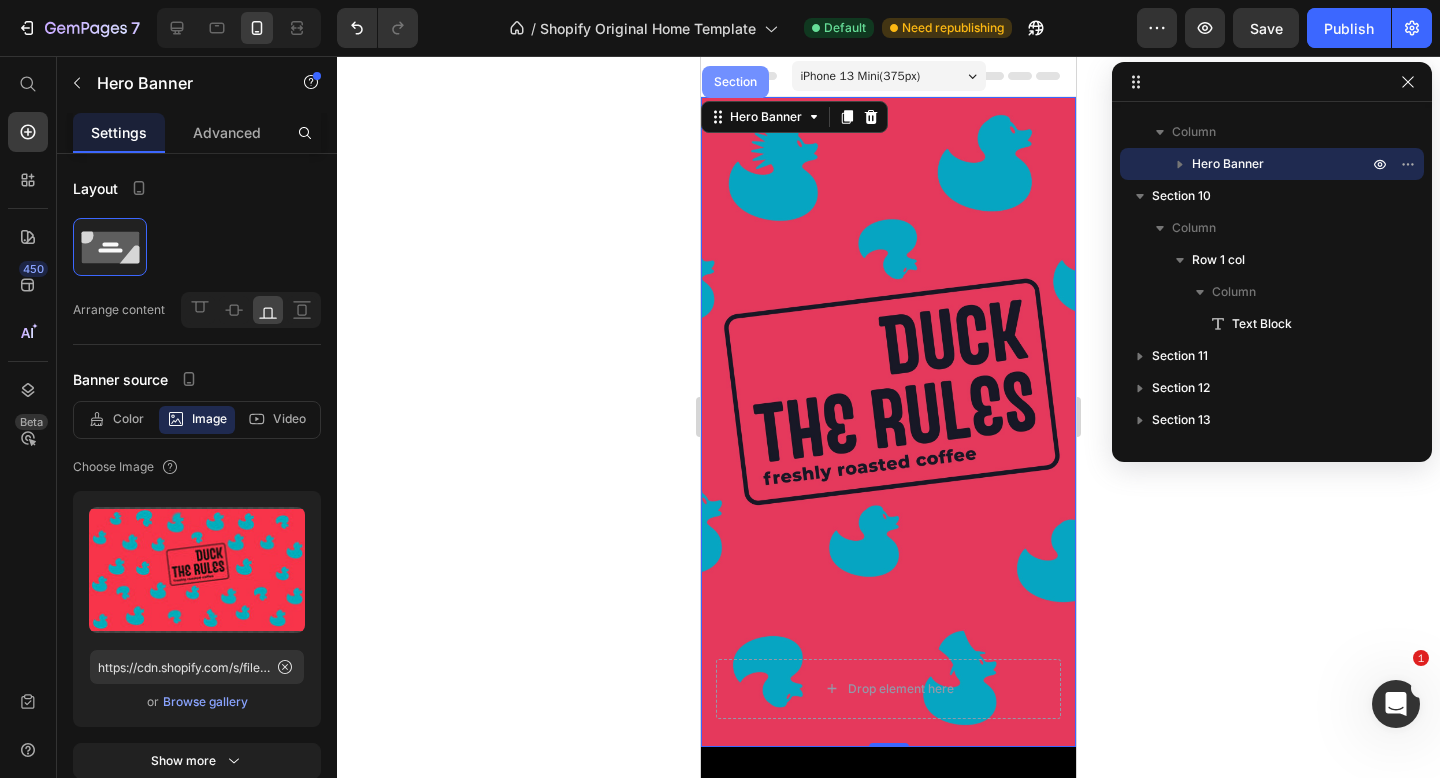 click on "Section" at bounding box center [735, 82] 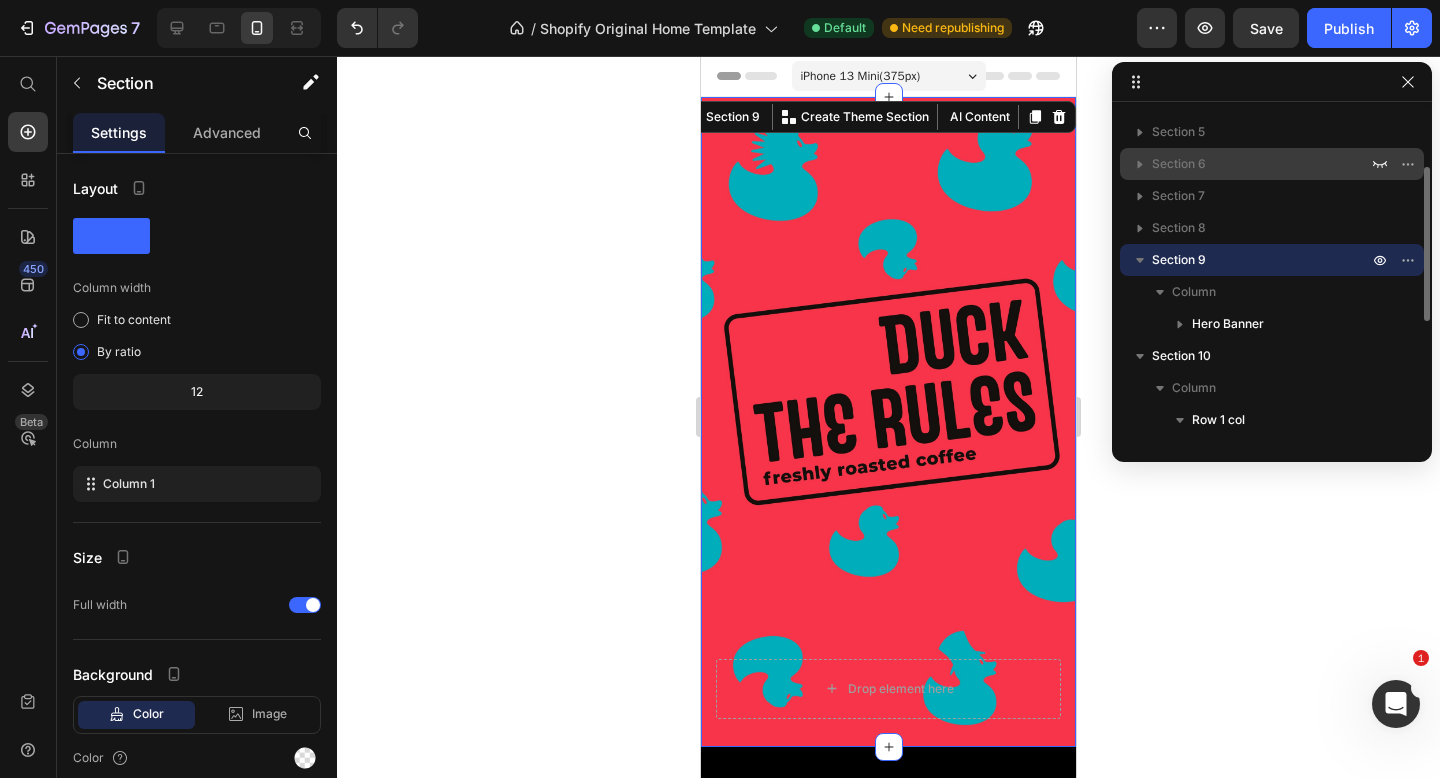 scroll, scrollTop: 0, scrollLeft: 0, axis: both 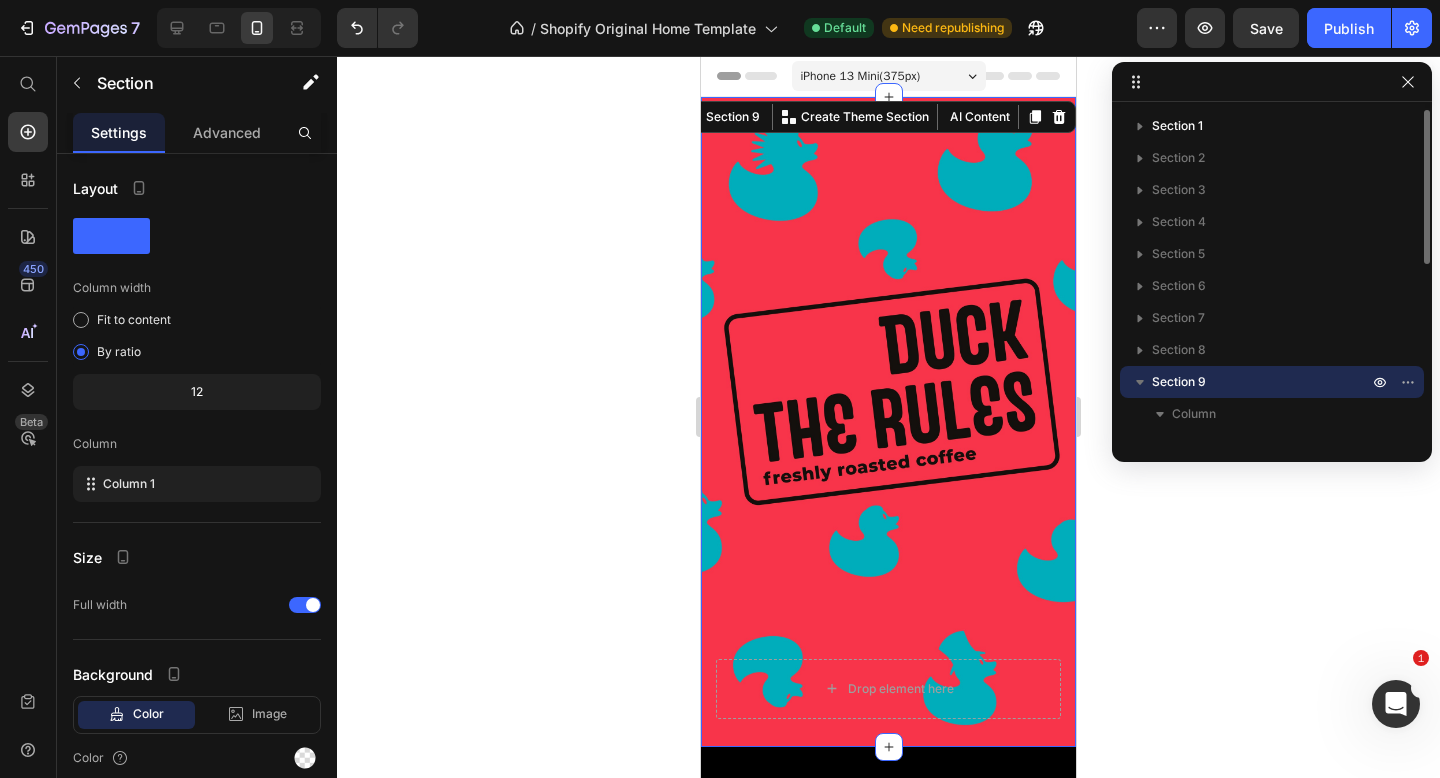 drag, startPoint x: 1162, startPoint y: 382, endPoint x: 1189, endPoint y: 372, distance: 28.79236 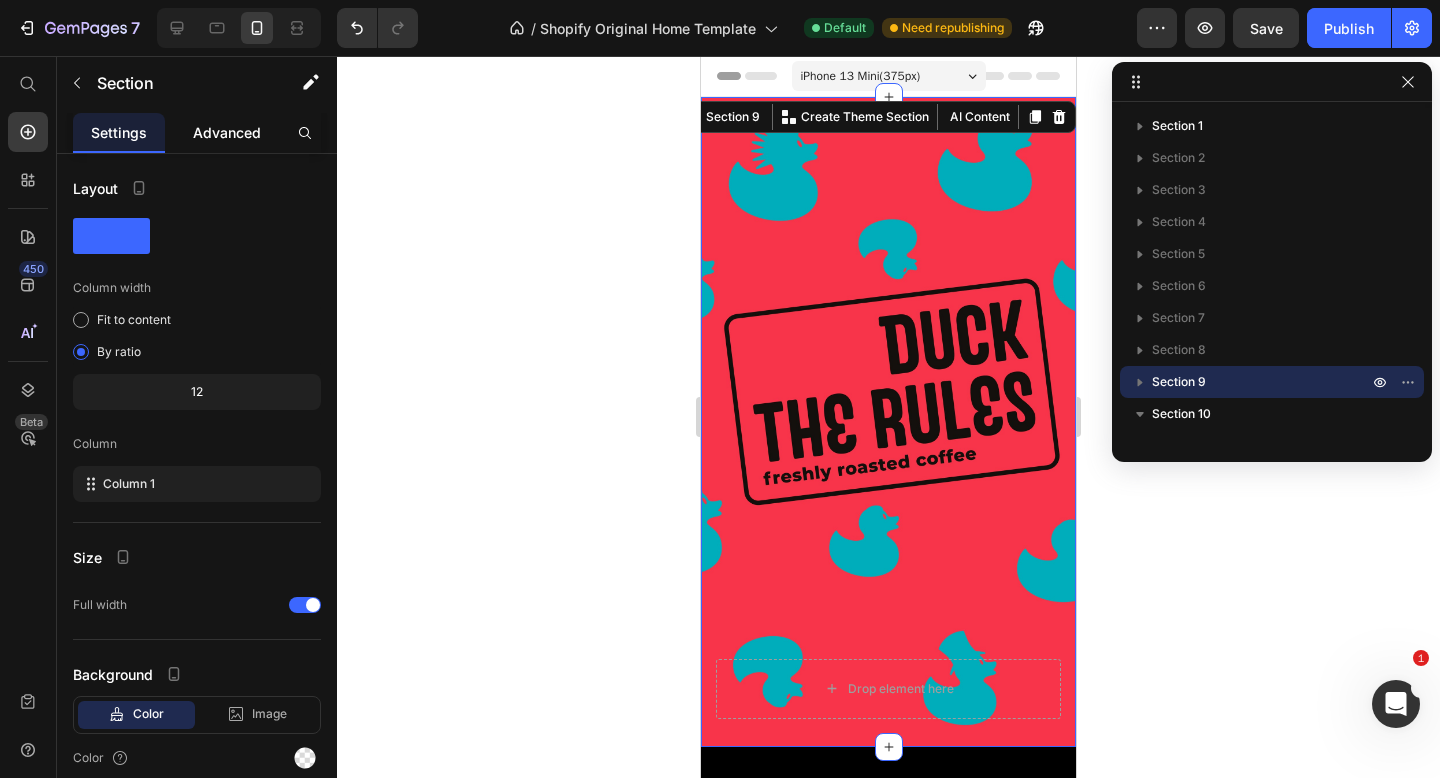 click on "Advanced" at bounding box center [227, 132] 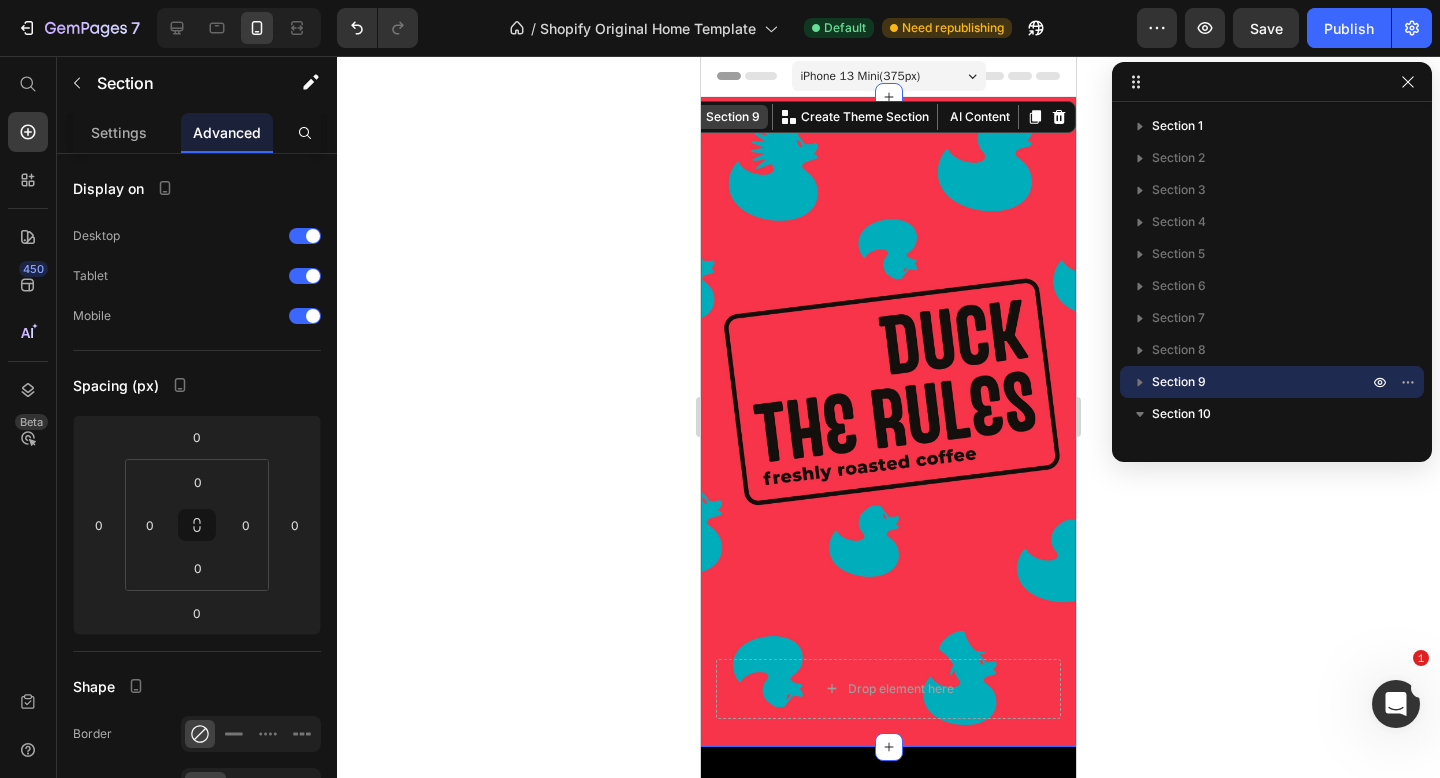click on "Section 9" at bounding box center [733, 117] 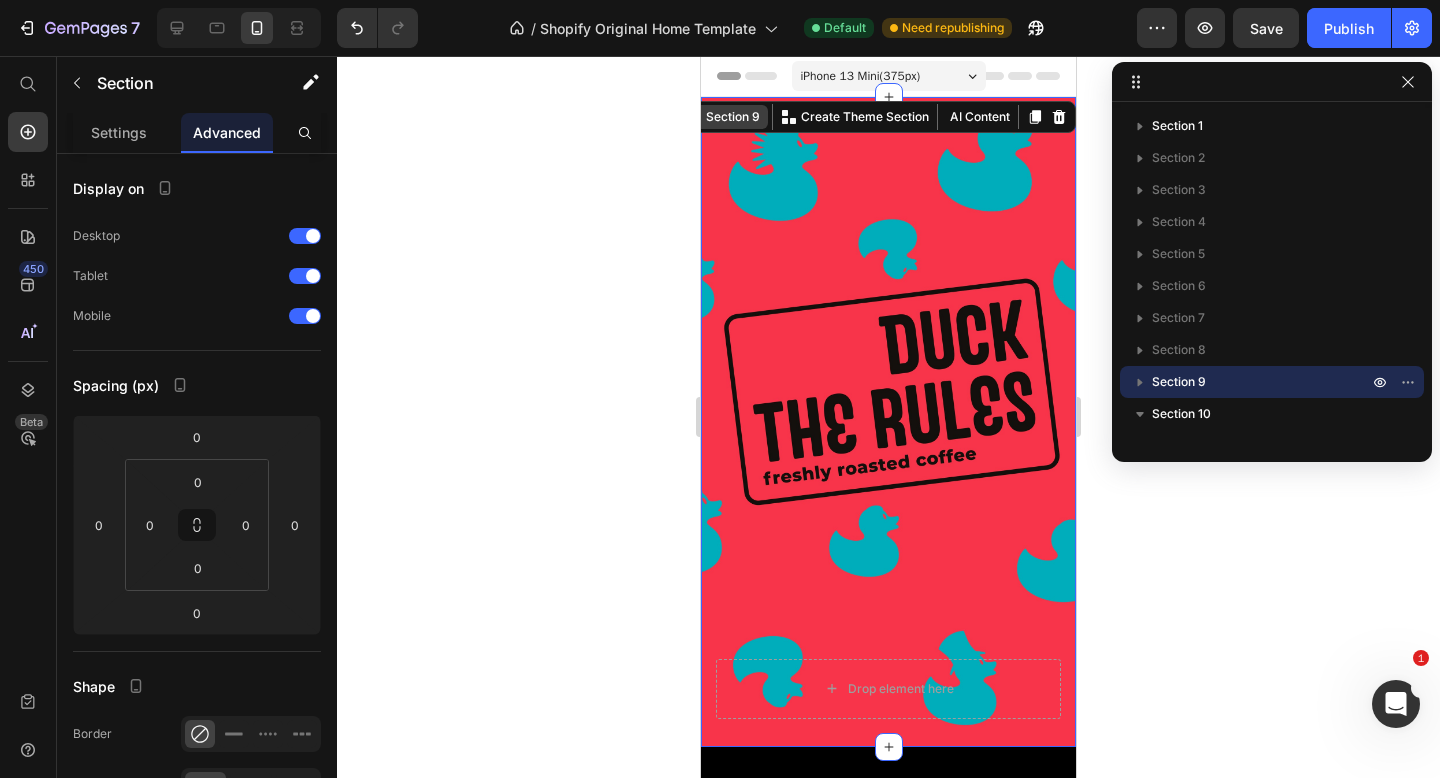 click on "Section 9" at bounding box center (733, 117) 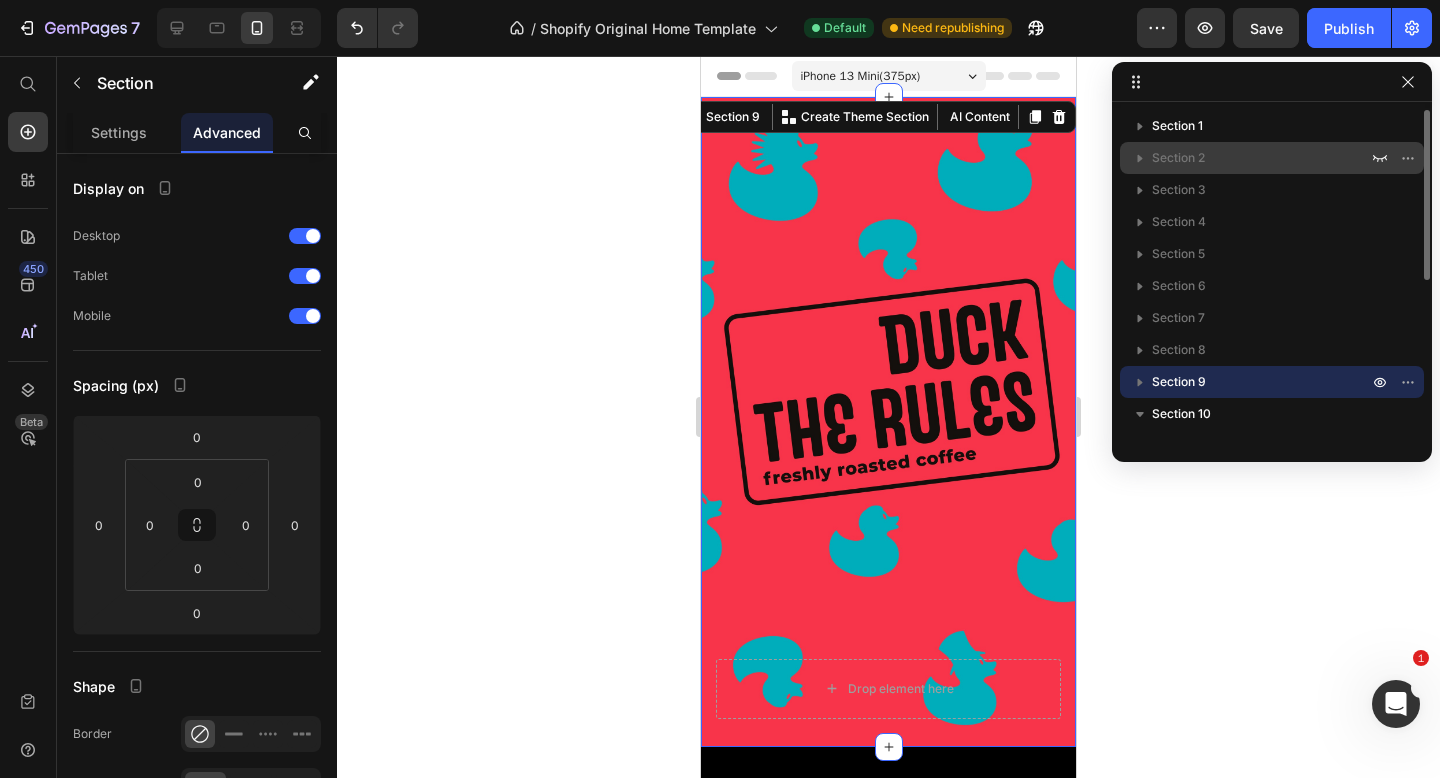 click on "Section 2" at bounding box center (1178, 158) 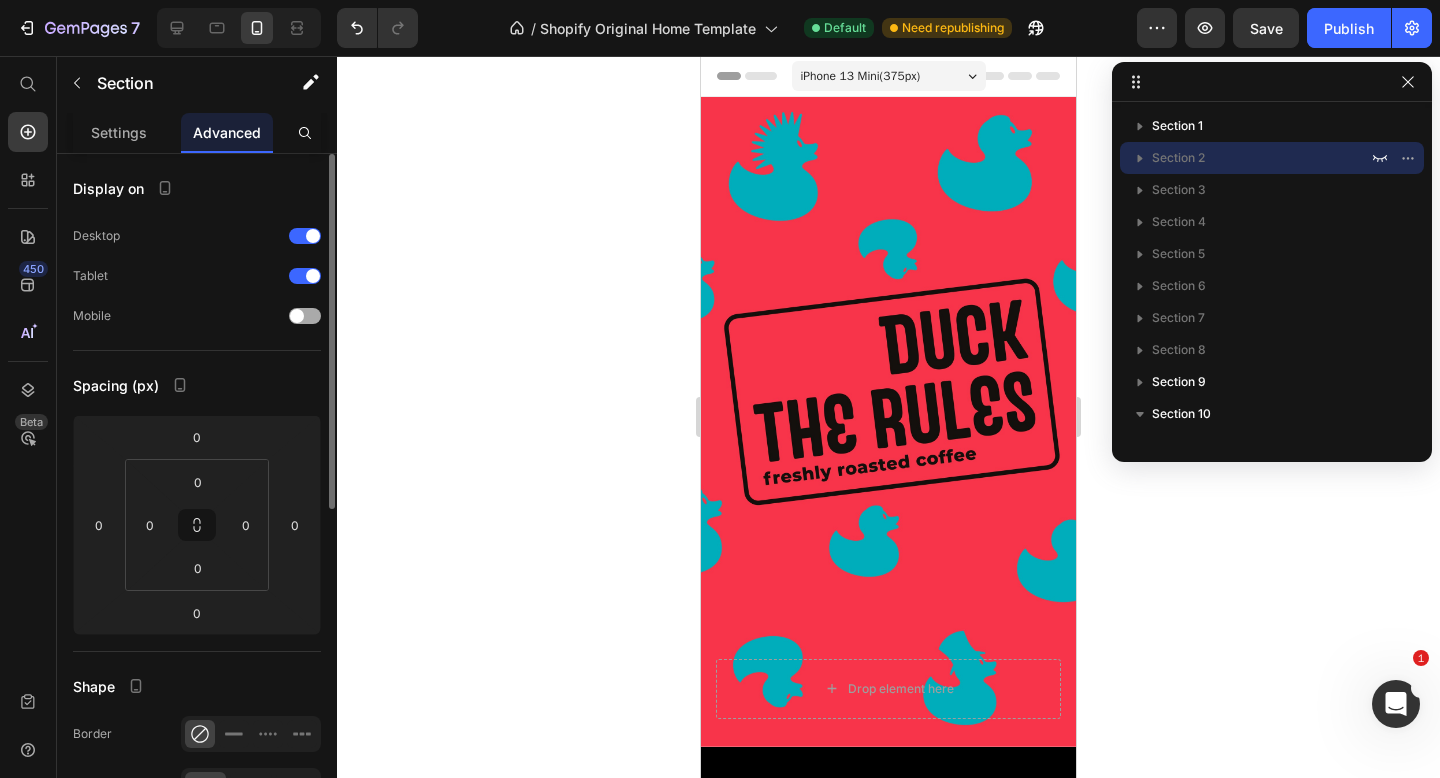 click at bounding box center [297, 316] 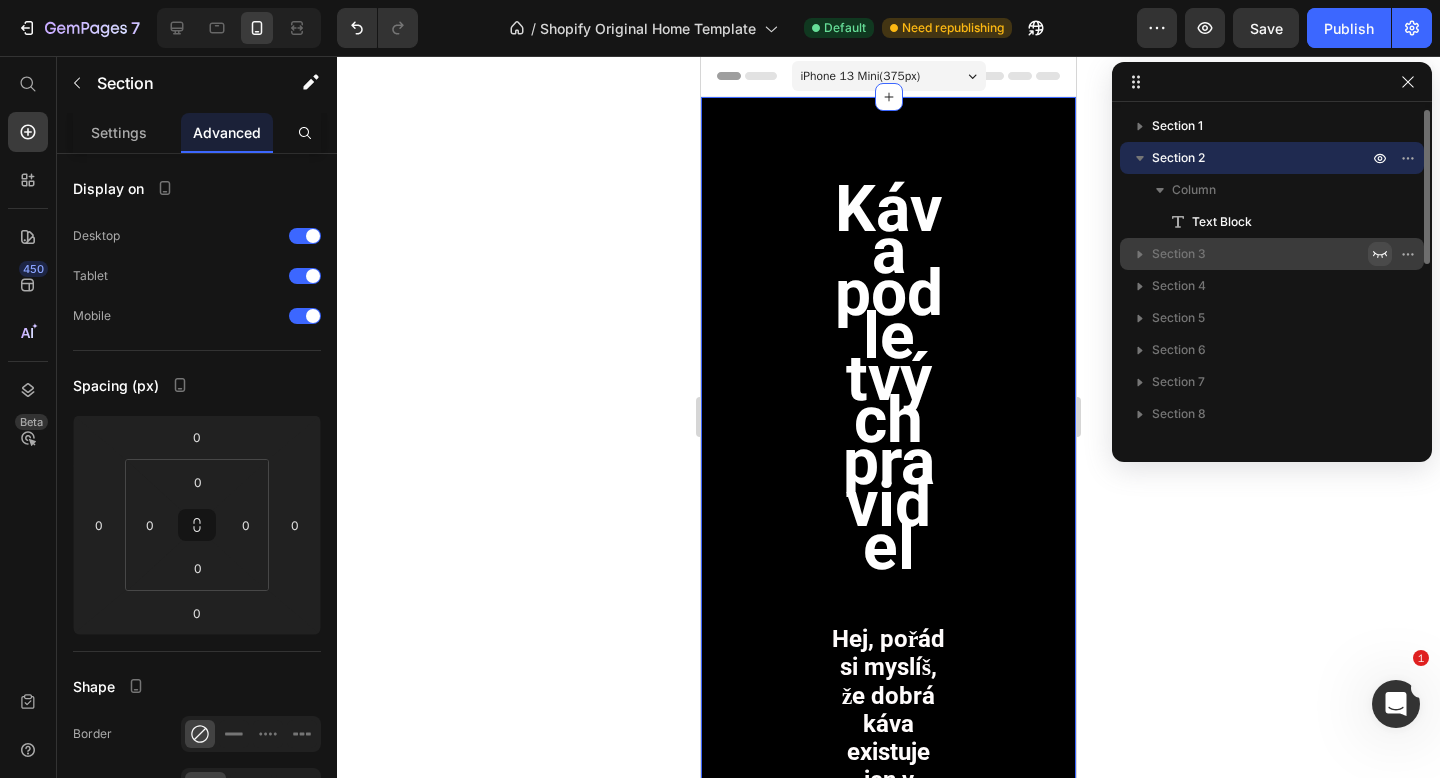 click on "Section 3" at bounding box center (1179, 254) 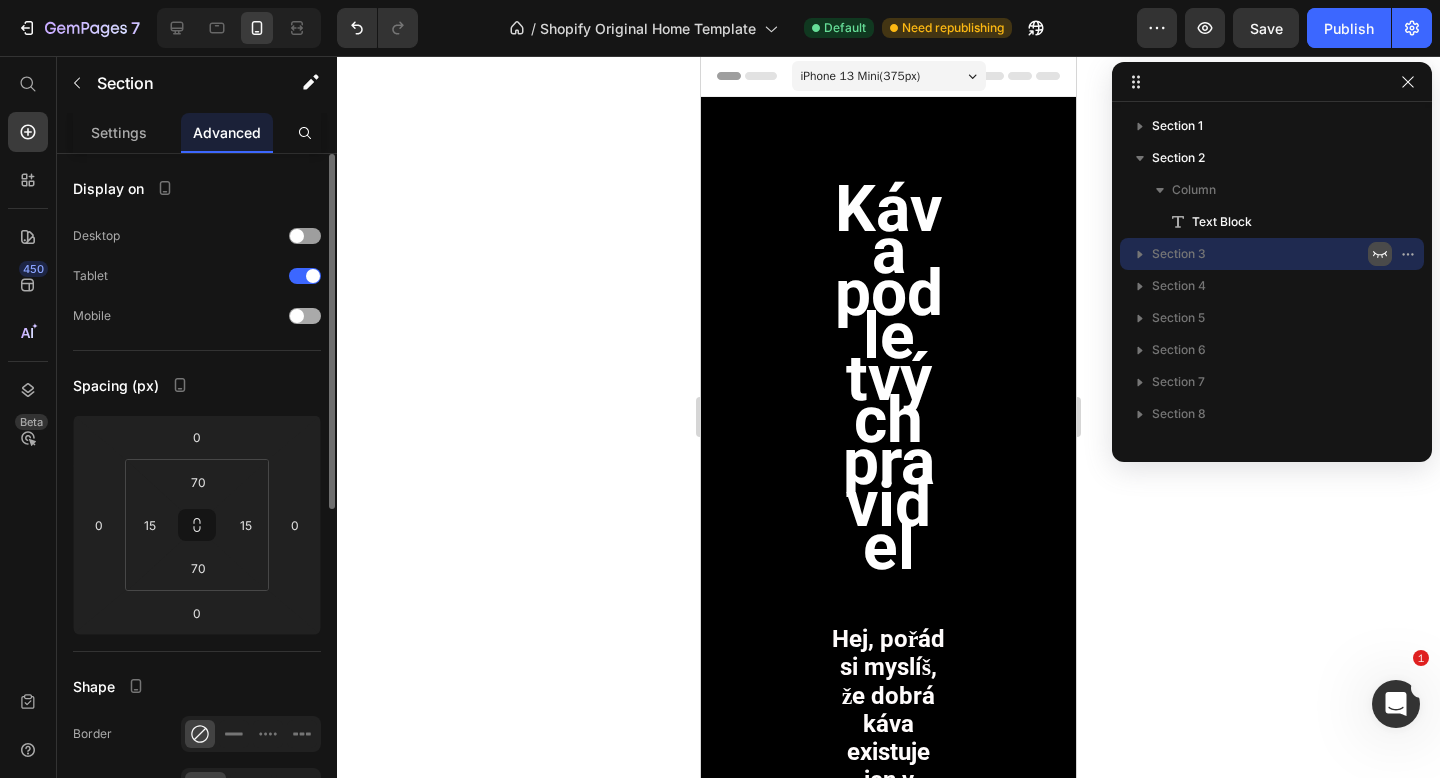click at bounding box center (297, 316) 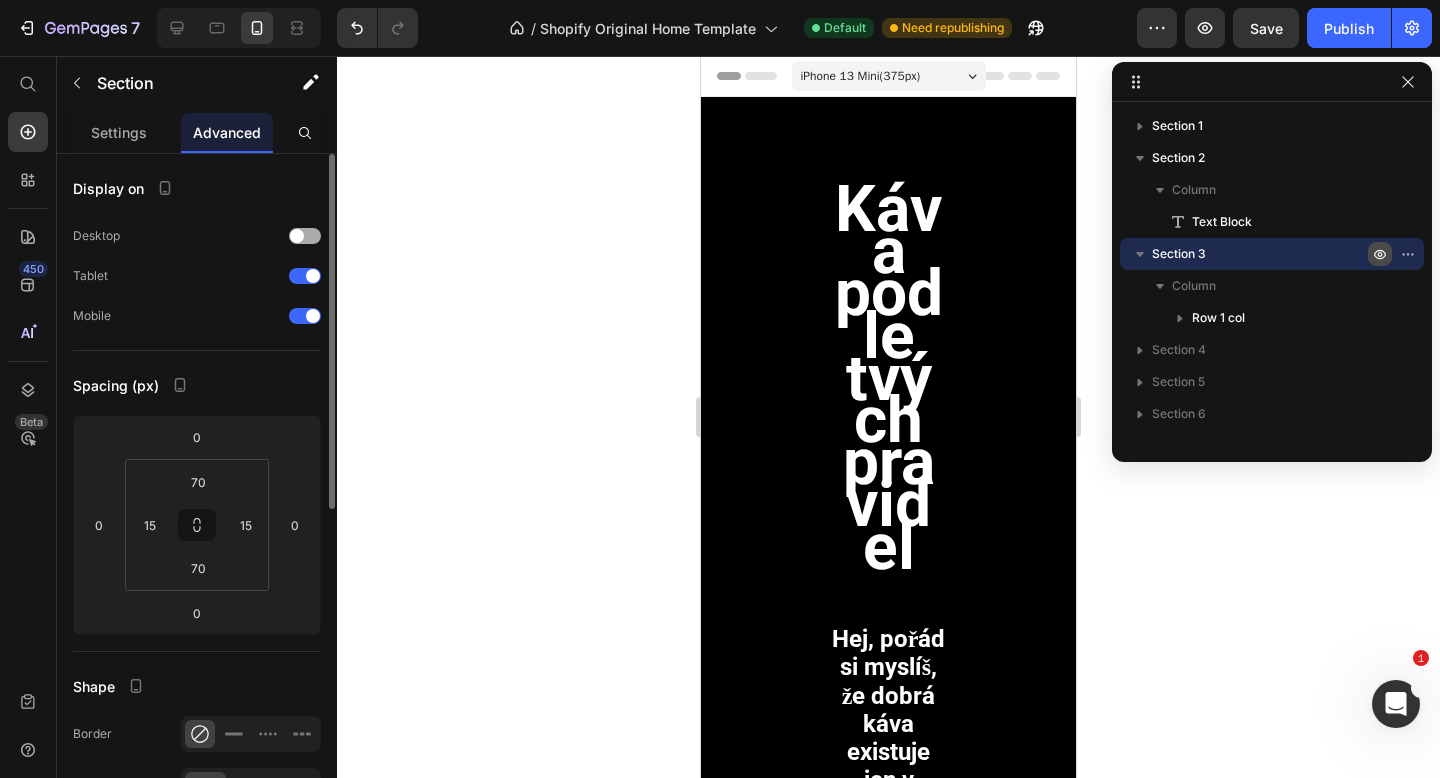 click at bounding box center [305, 236] 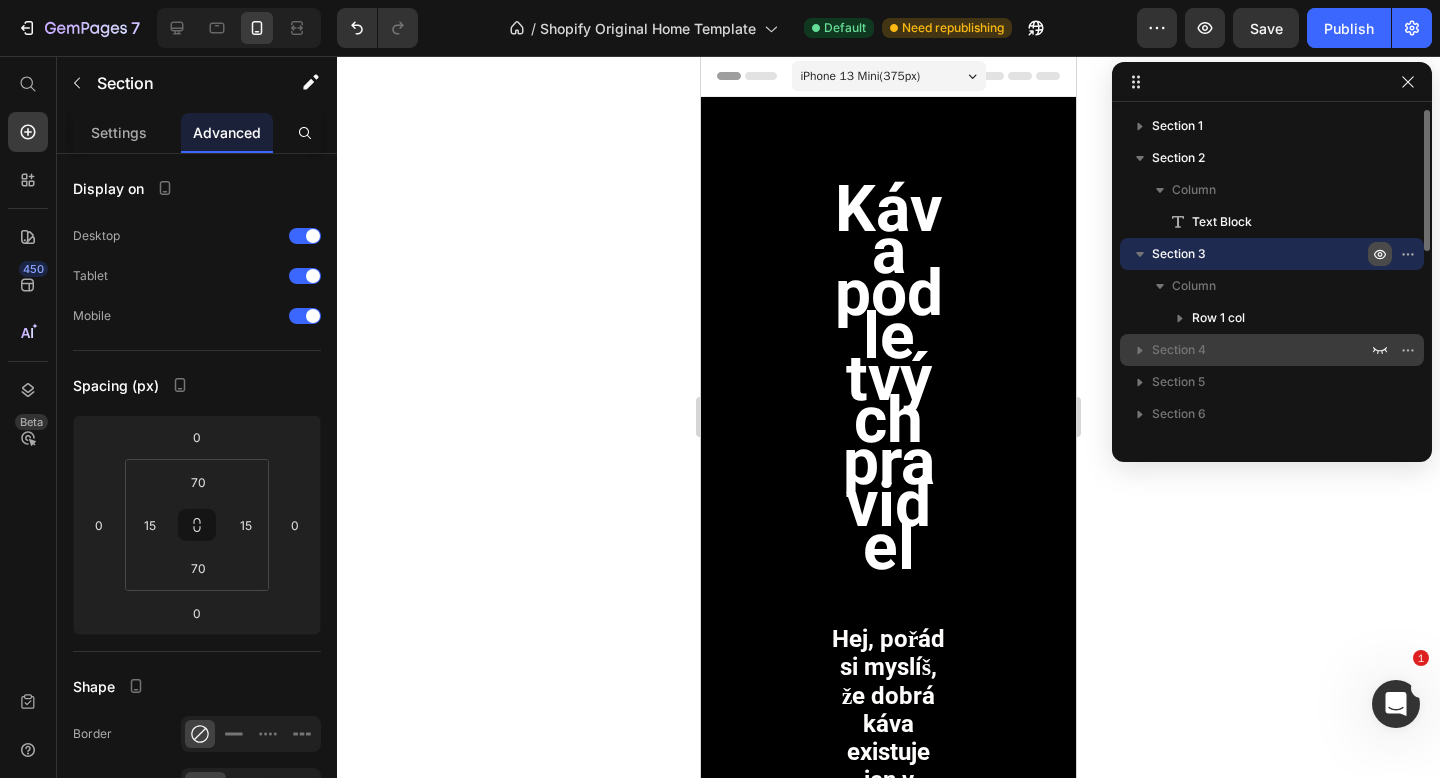 click on "Section 4" at bounding box center [1262, 350] 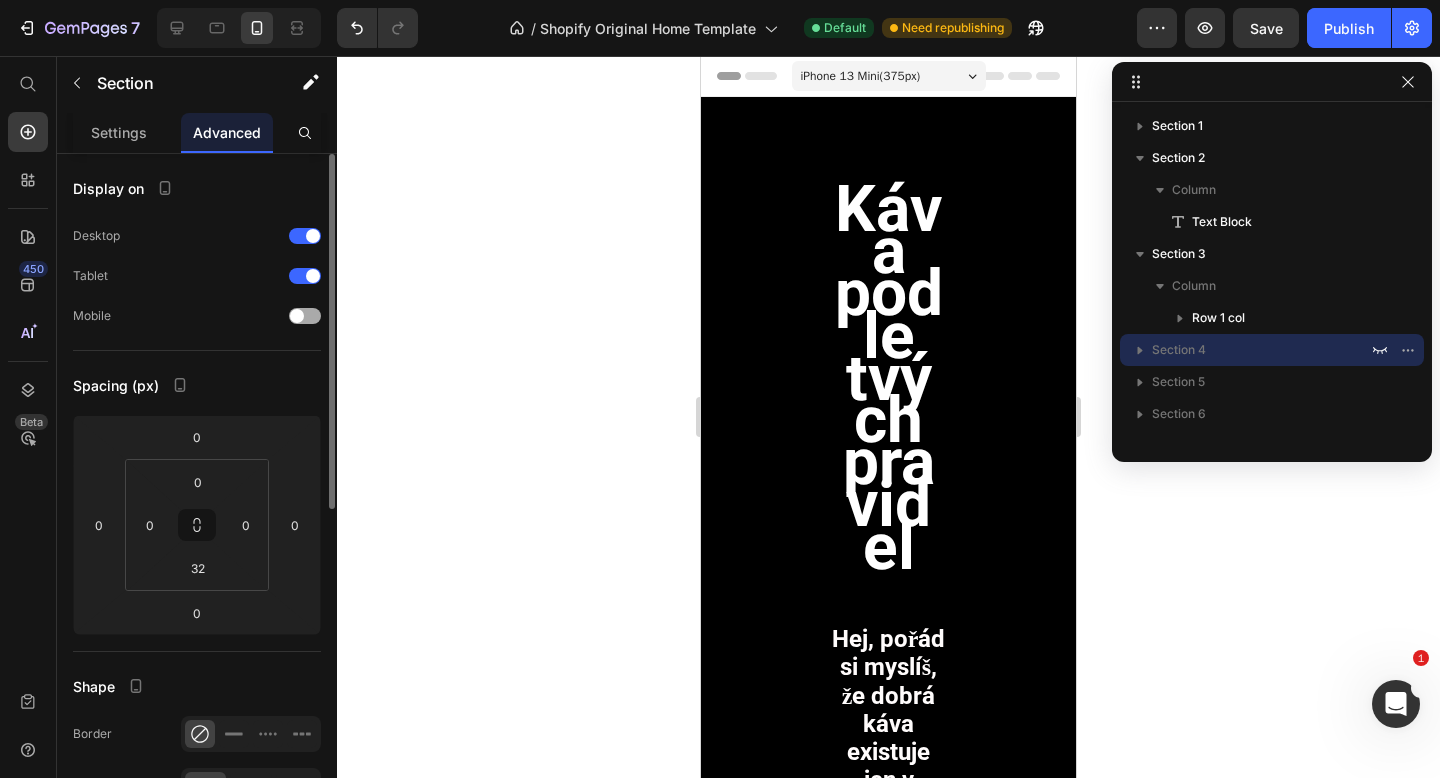 click at bounding box center [297, 316] 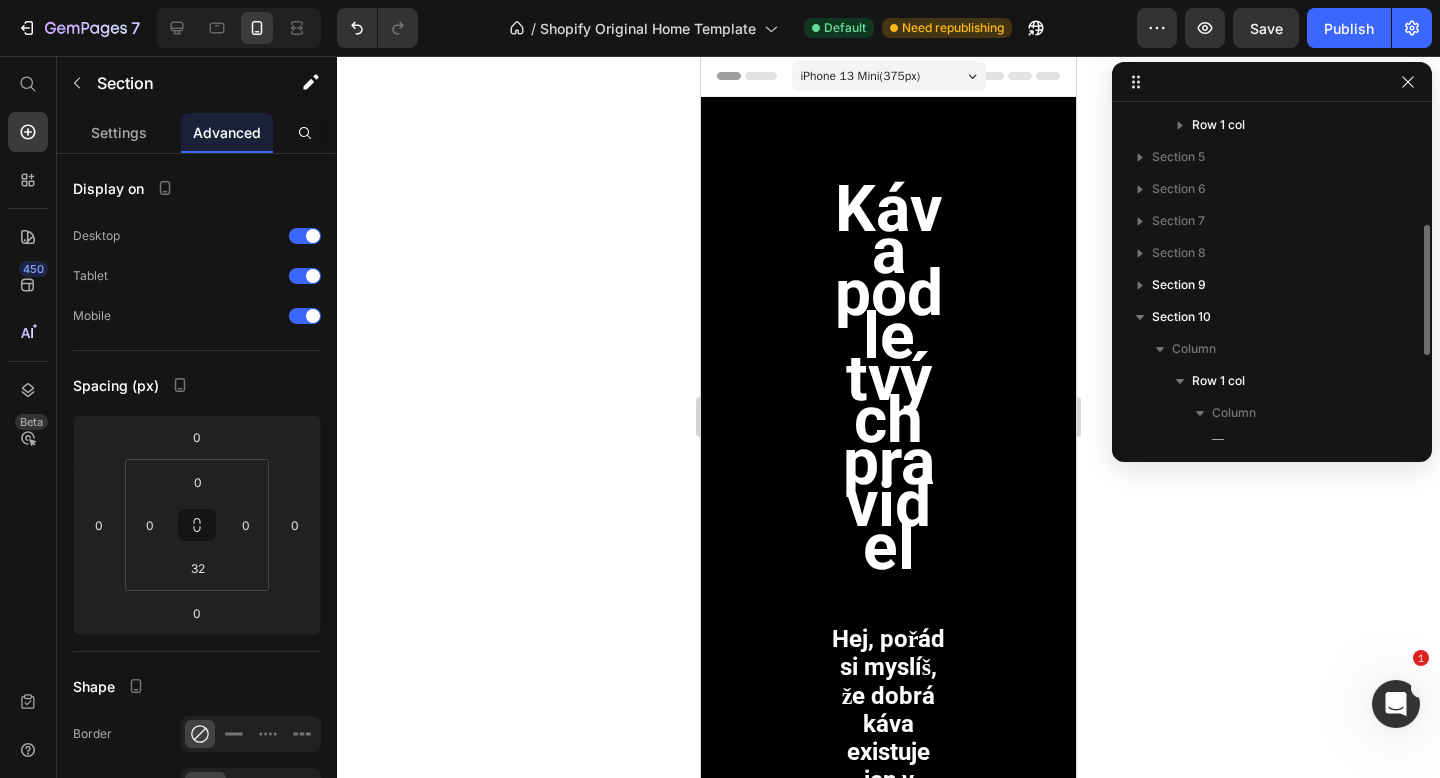 scroll, scrollTop: 290, scrollLeft: 0, axis: vertical 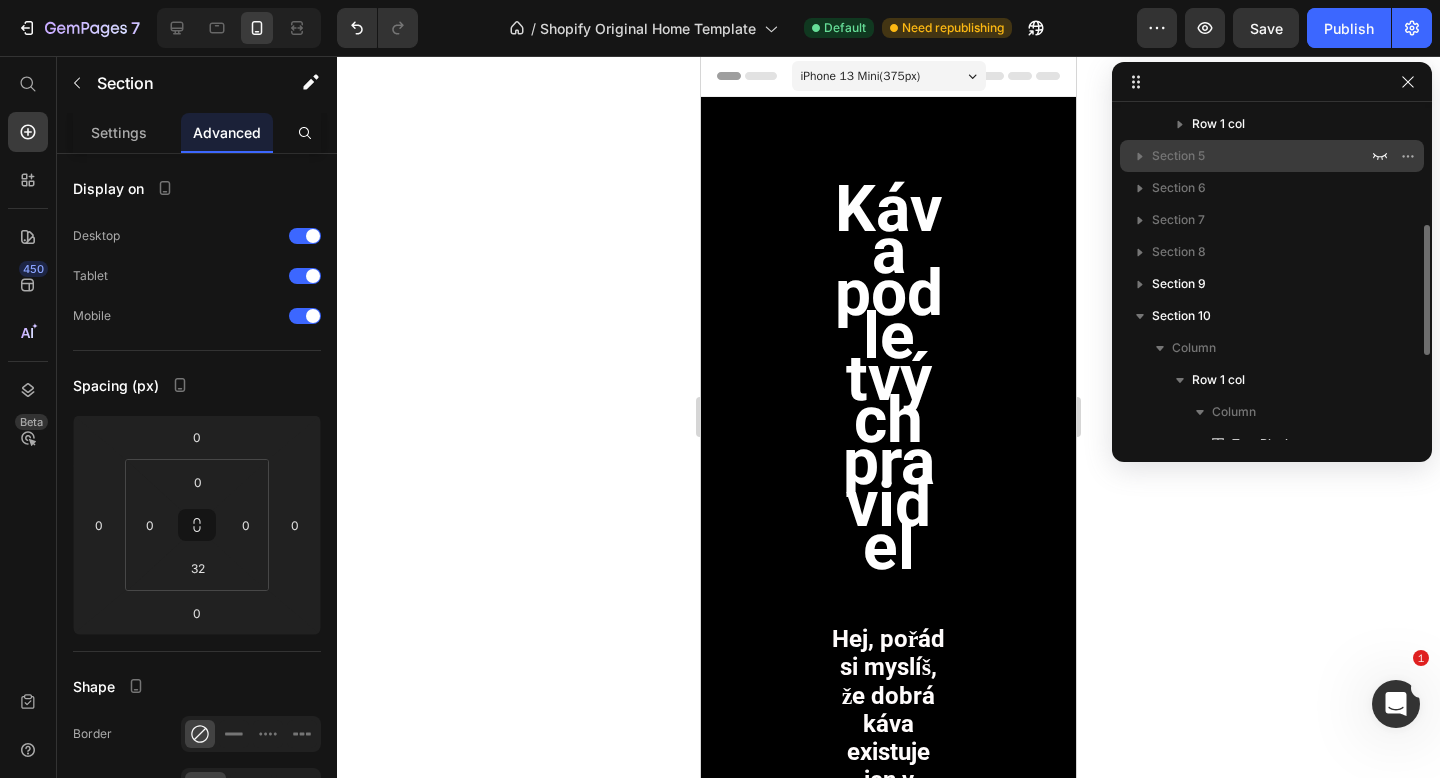 click on "Section 5" at bounding box center [1272, 156] 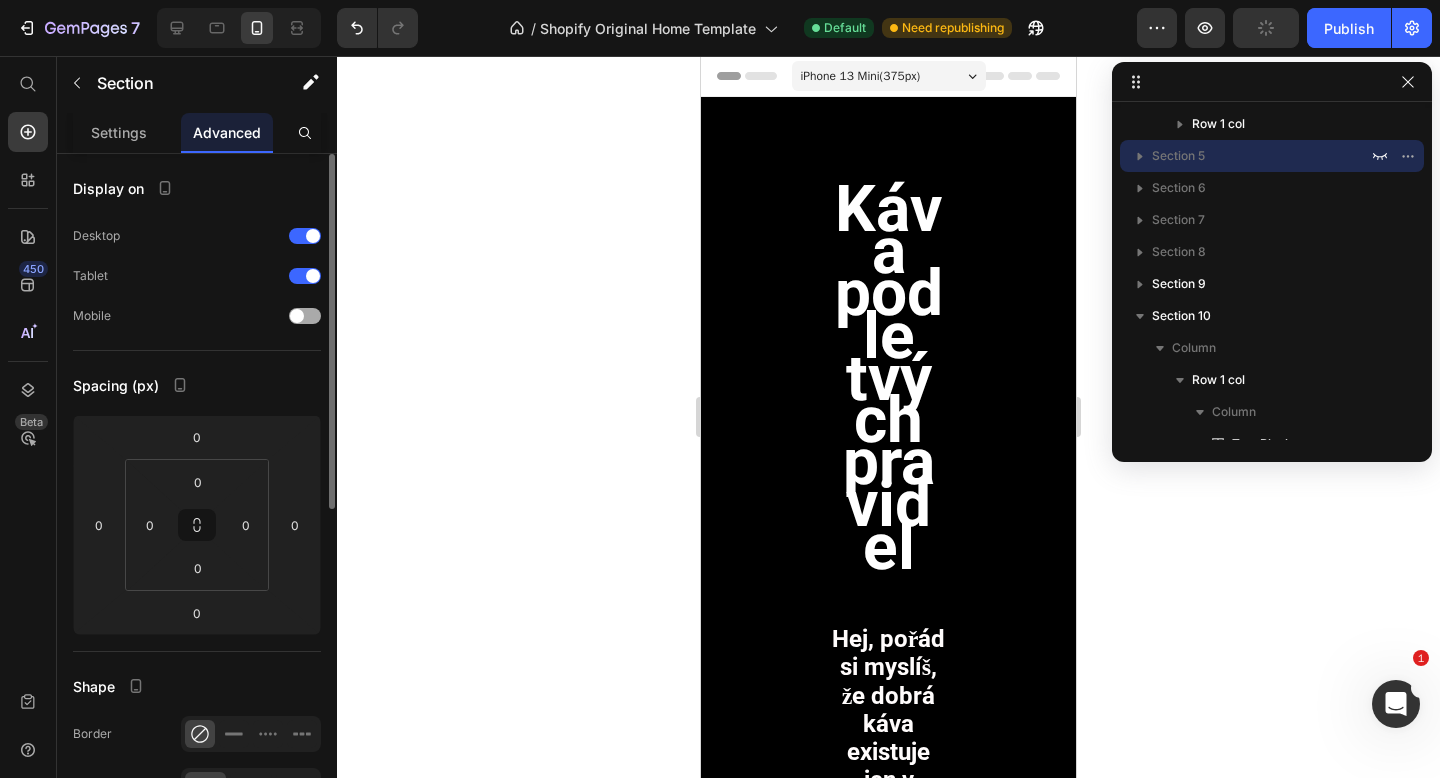 click at bounding box center (305, 316) 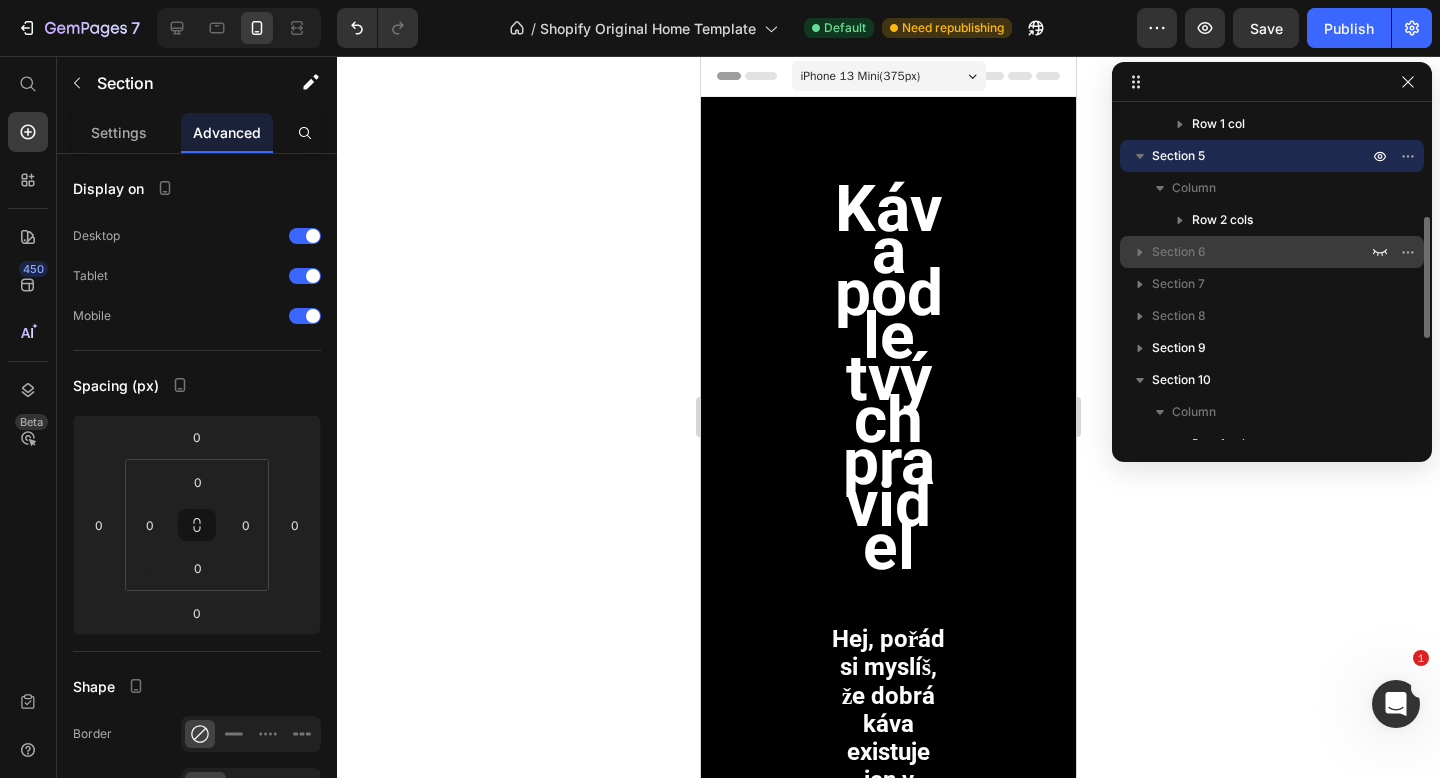 click on "Section 6" at bounding box center (1179, 252) 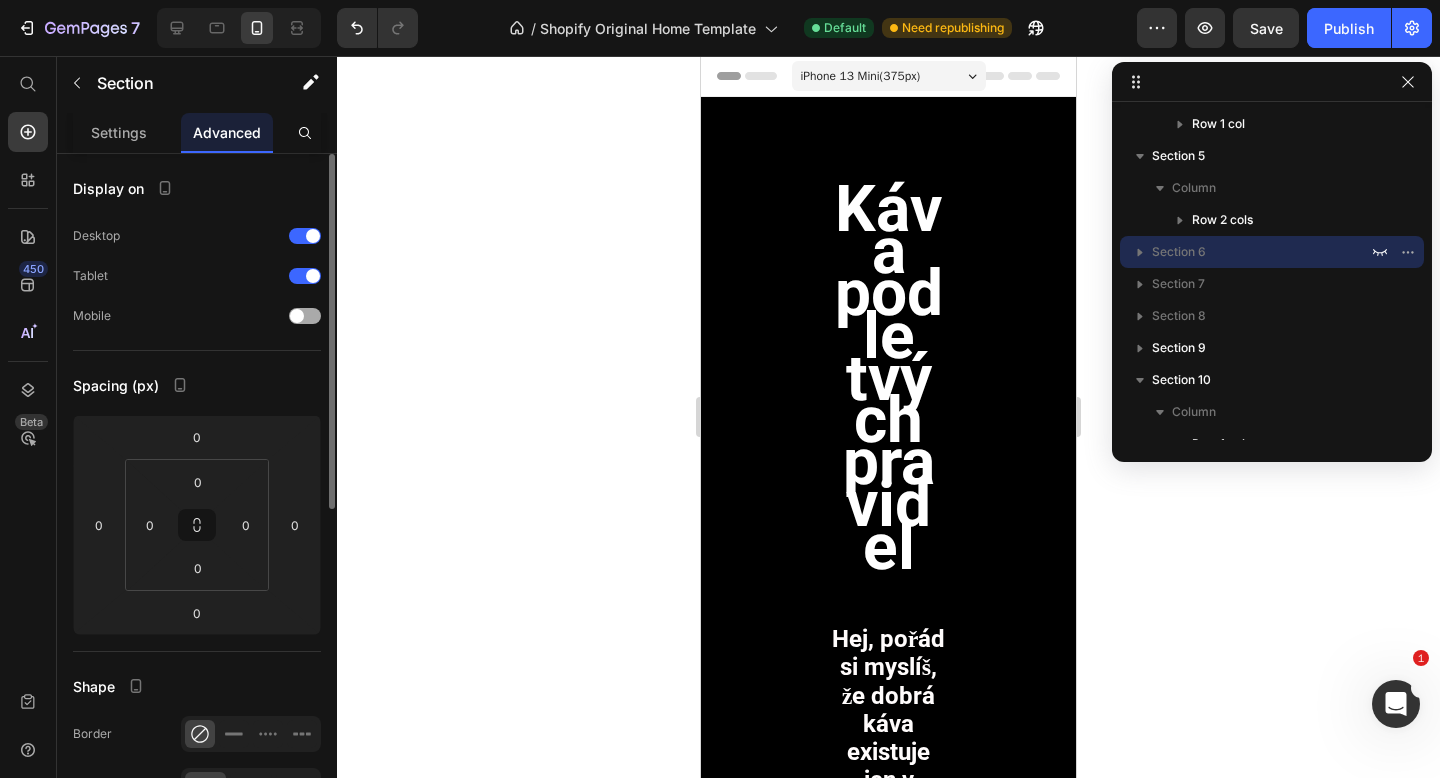 click at bounding box center [297, 316] 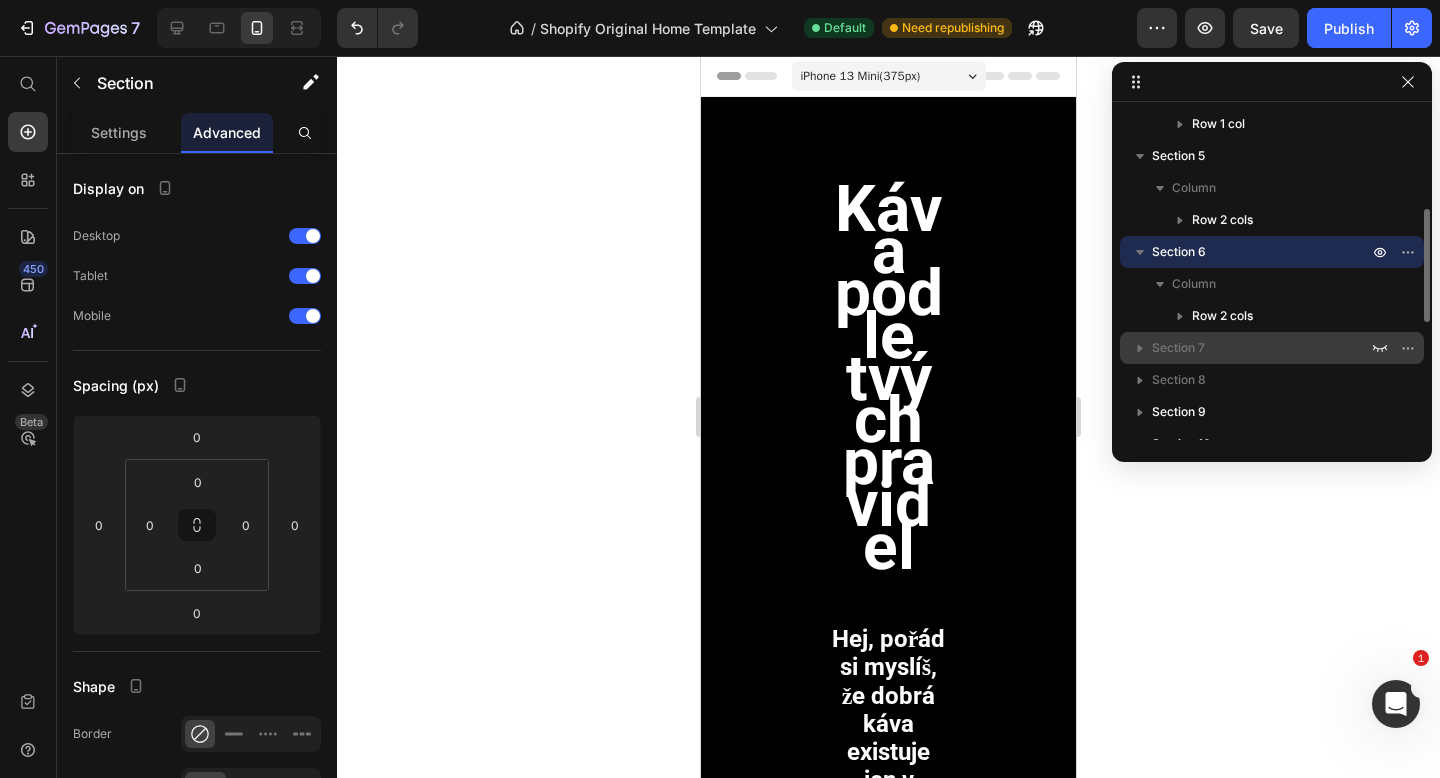 click on "Section 7" at bounding box center (1178, 348) 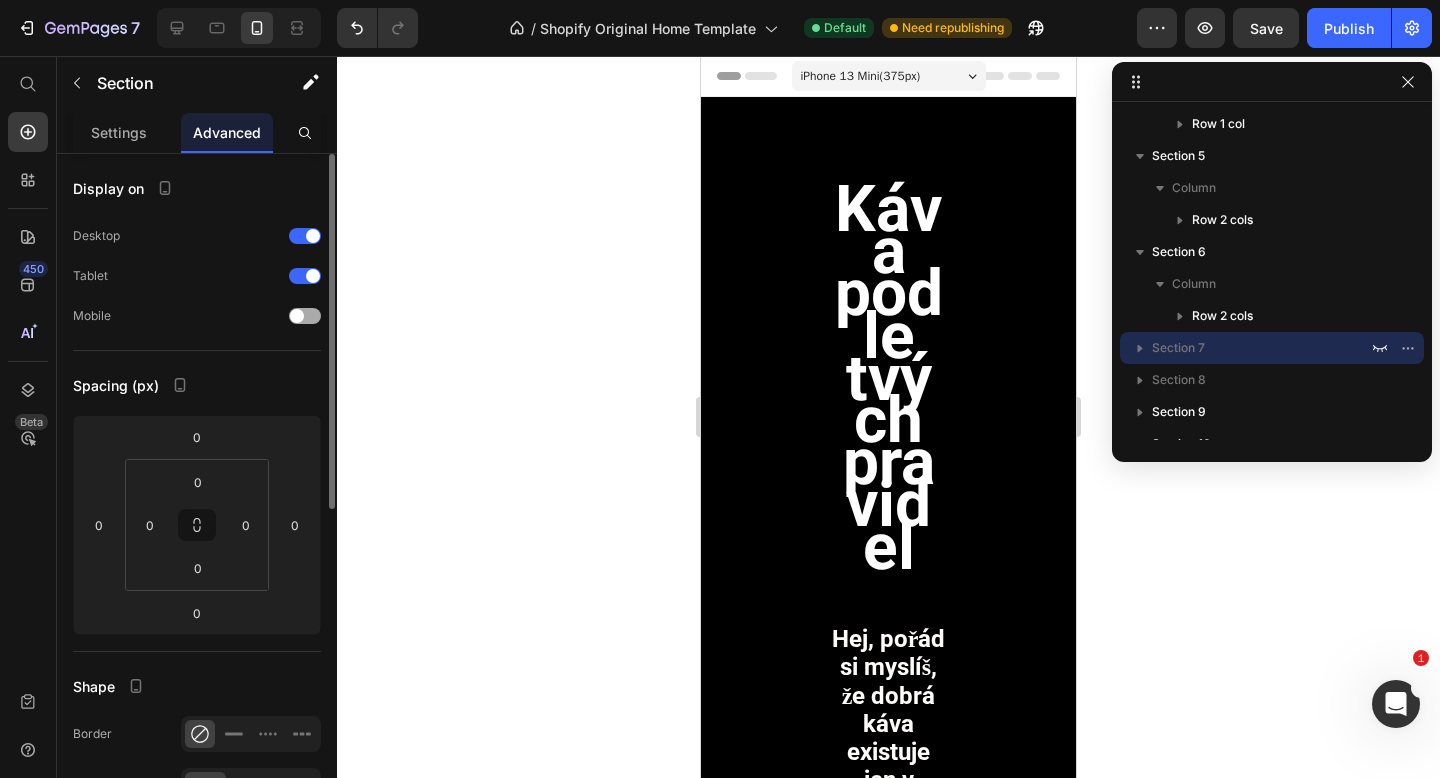 click at bounding box center (305, 316) 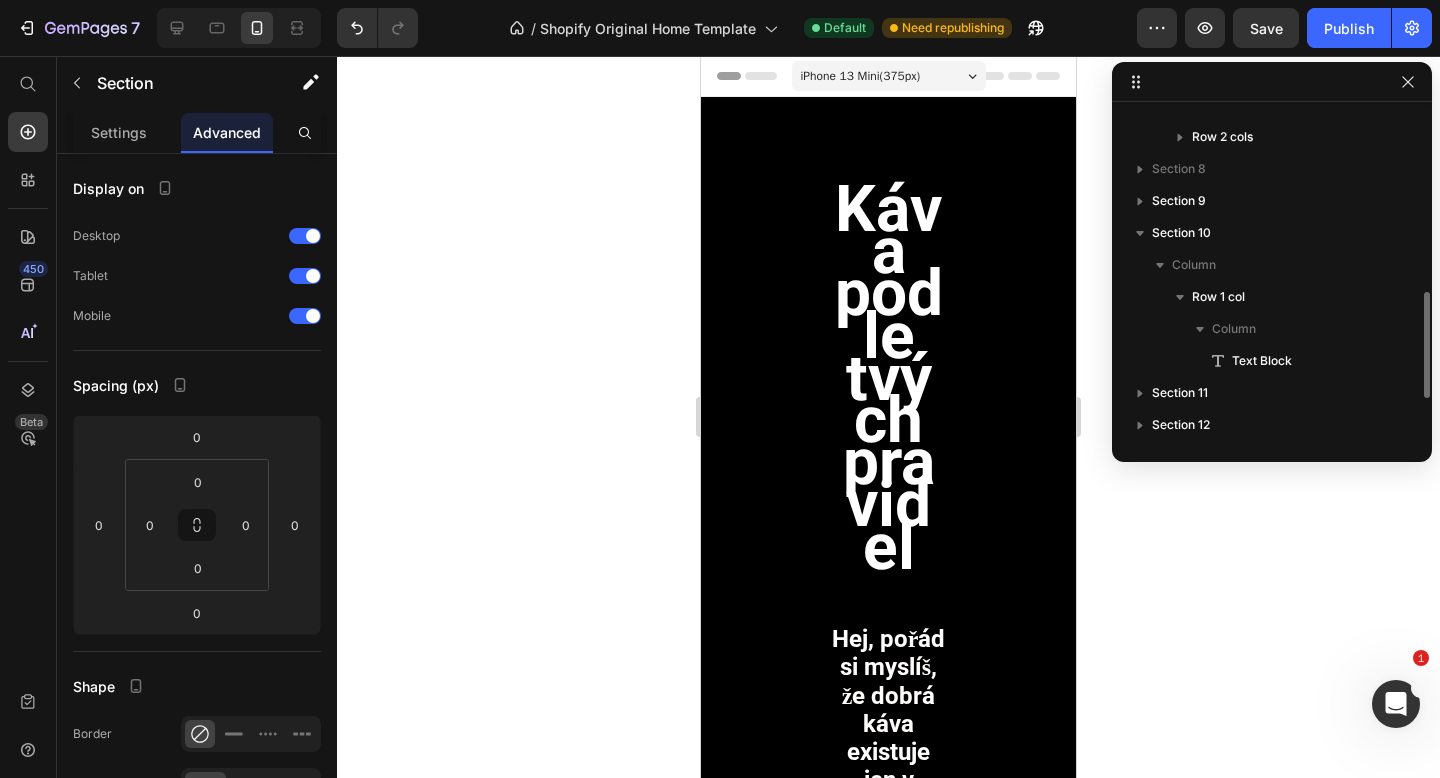 scroll, scrollTop: 576, scrollLeft: 0, axis: vertical 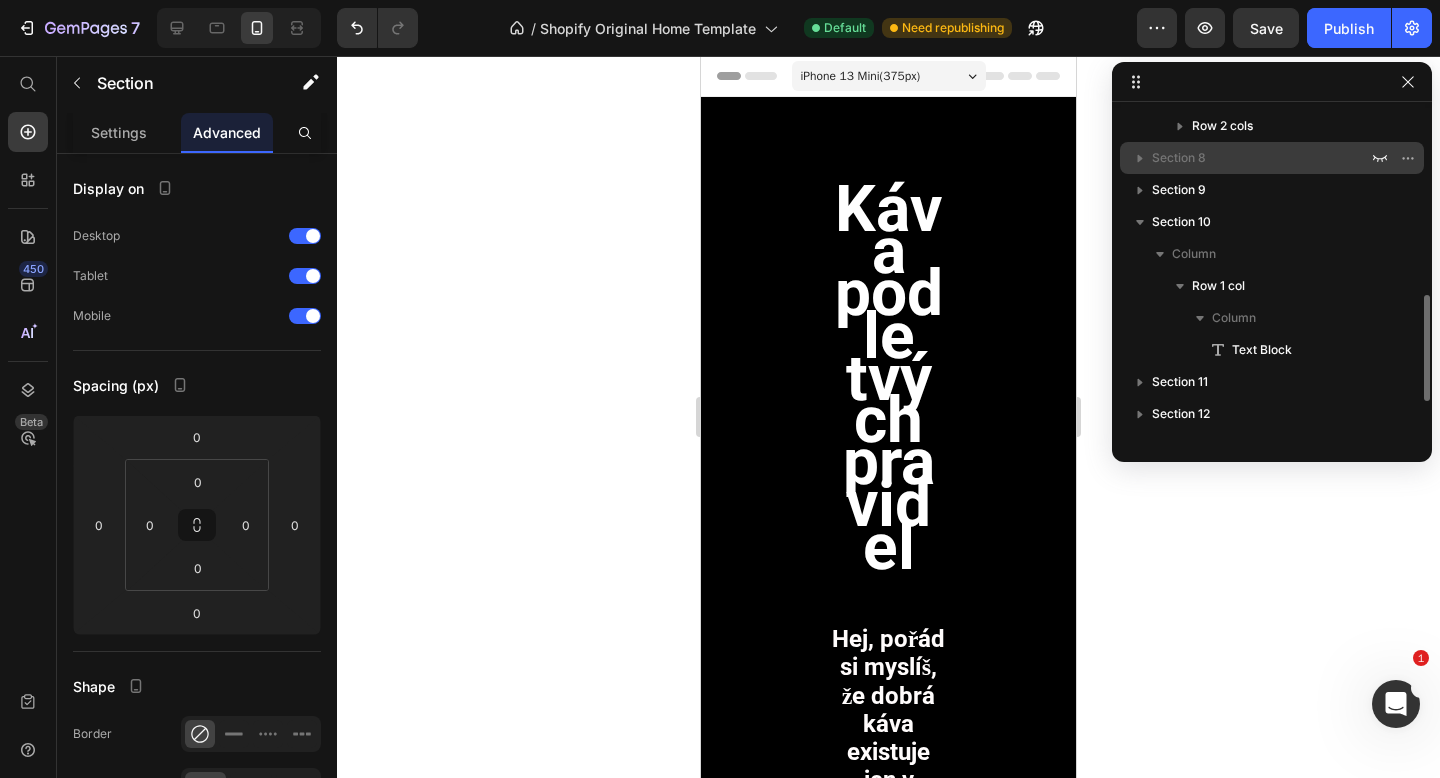 click on "Section 8" at bounding box center [1179, 158] 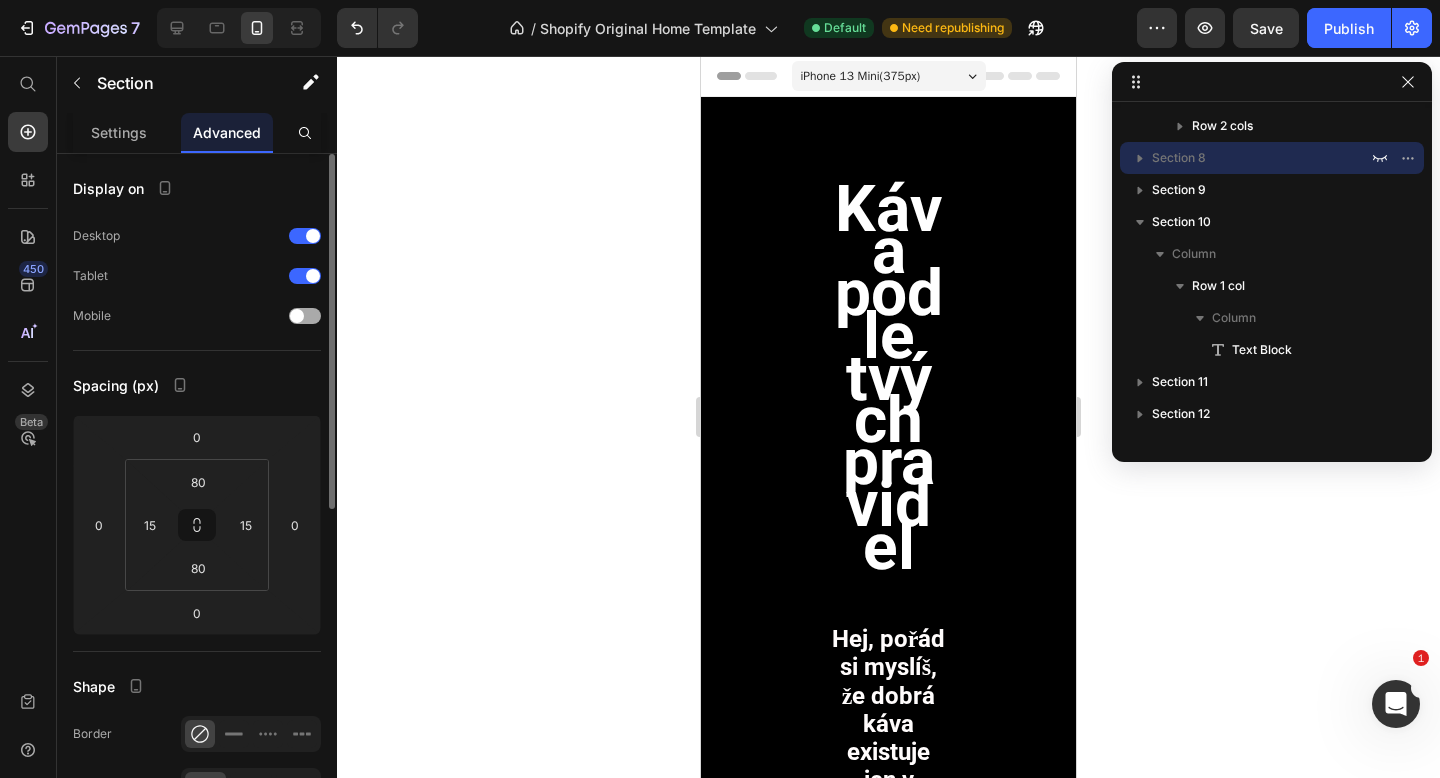 click on "Mobile" at bounding box center [197, 316] 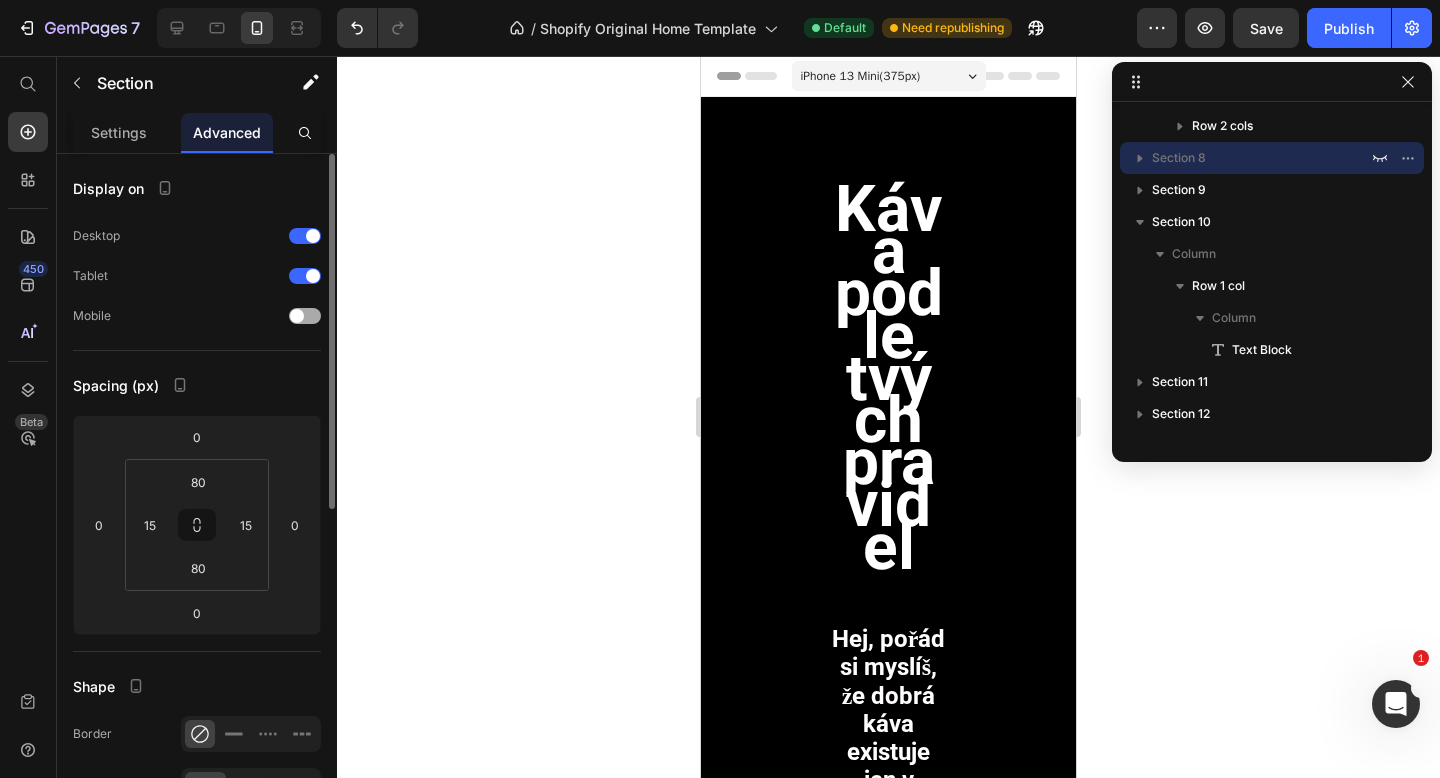 click at bounding box center [297, 316] 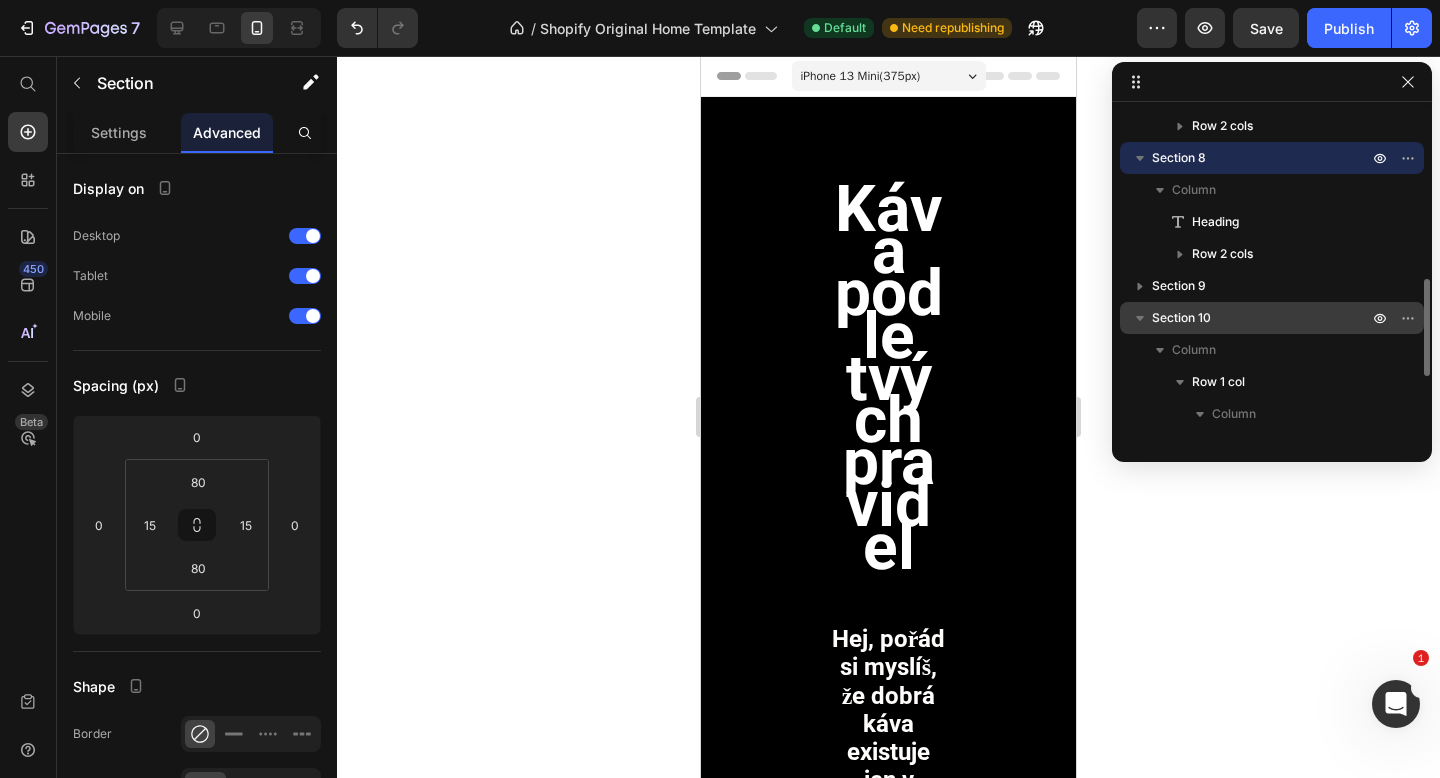 click on "Section 10" at bounding box center [1181, 318] 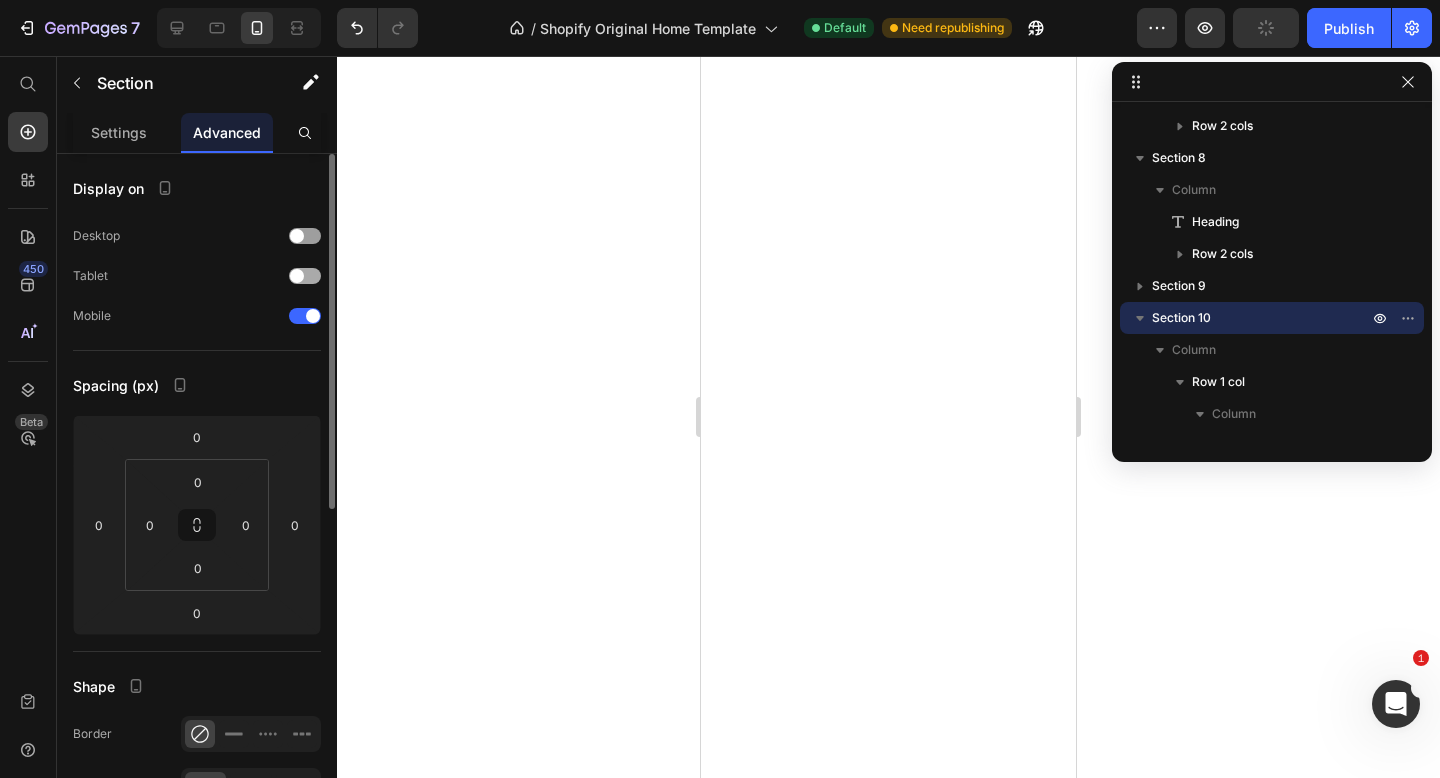 scroll, scrollTop: 8063, scrollLeft: 0, axis: vertical 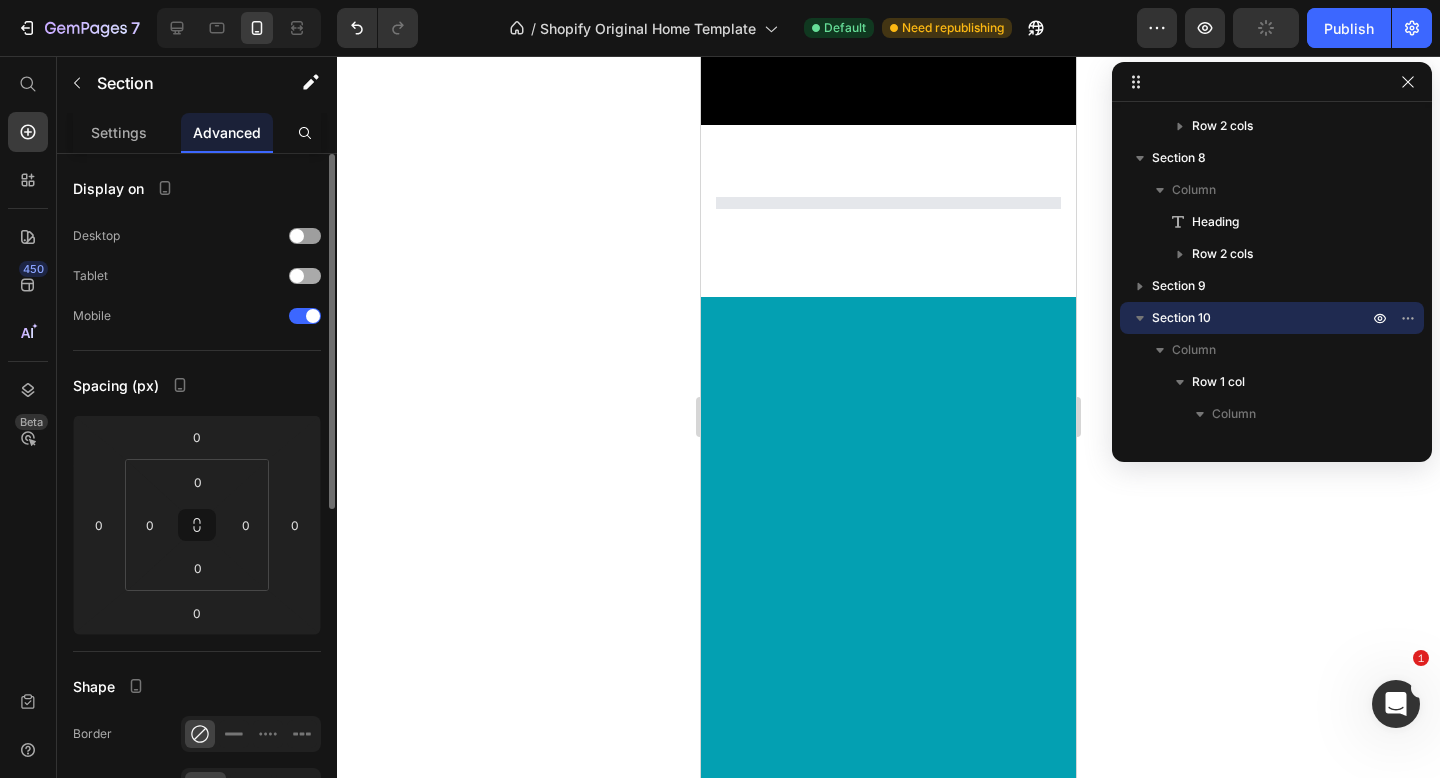 click on "Tablet" at bounding box center [197, 276] 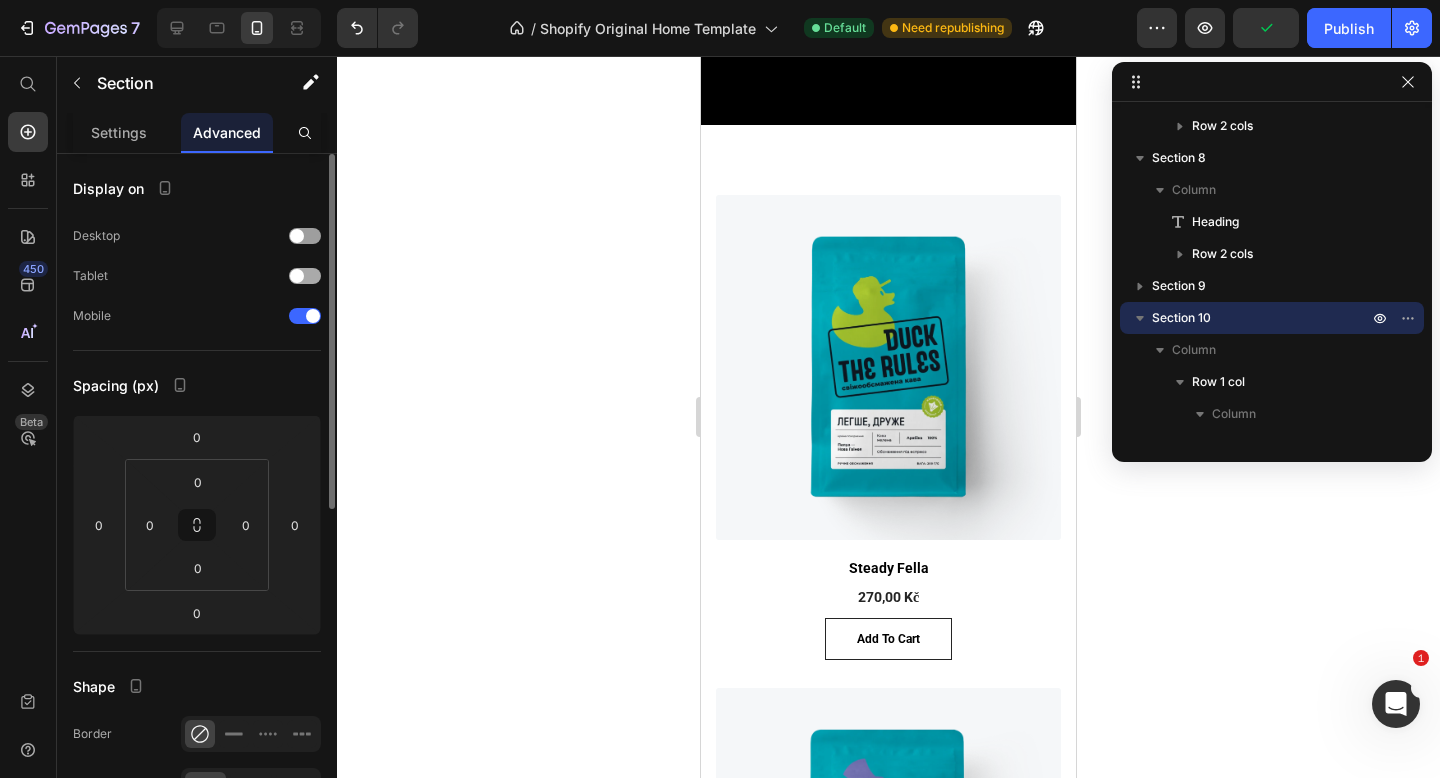 click at bounding box center (305, 276) 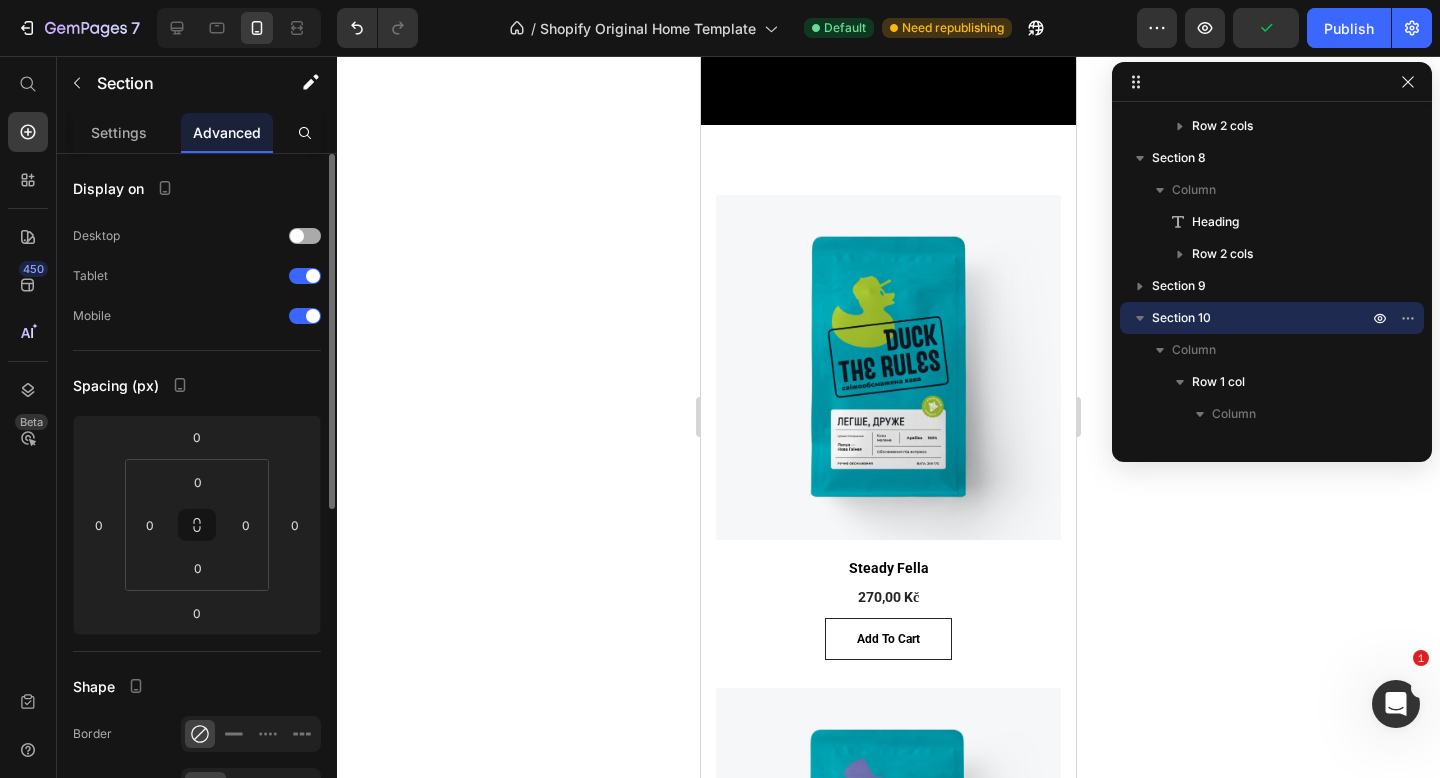 click at bounding box center (305, 236) 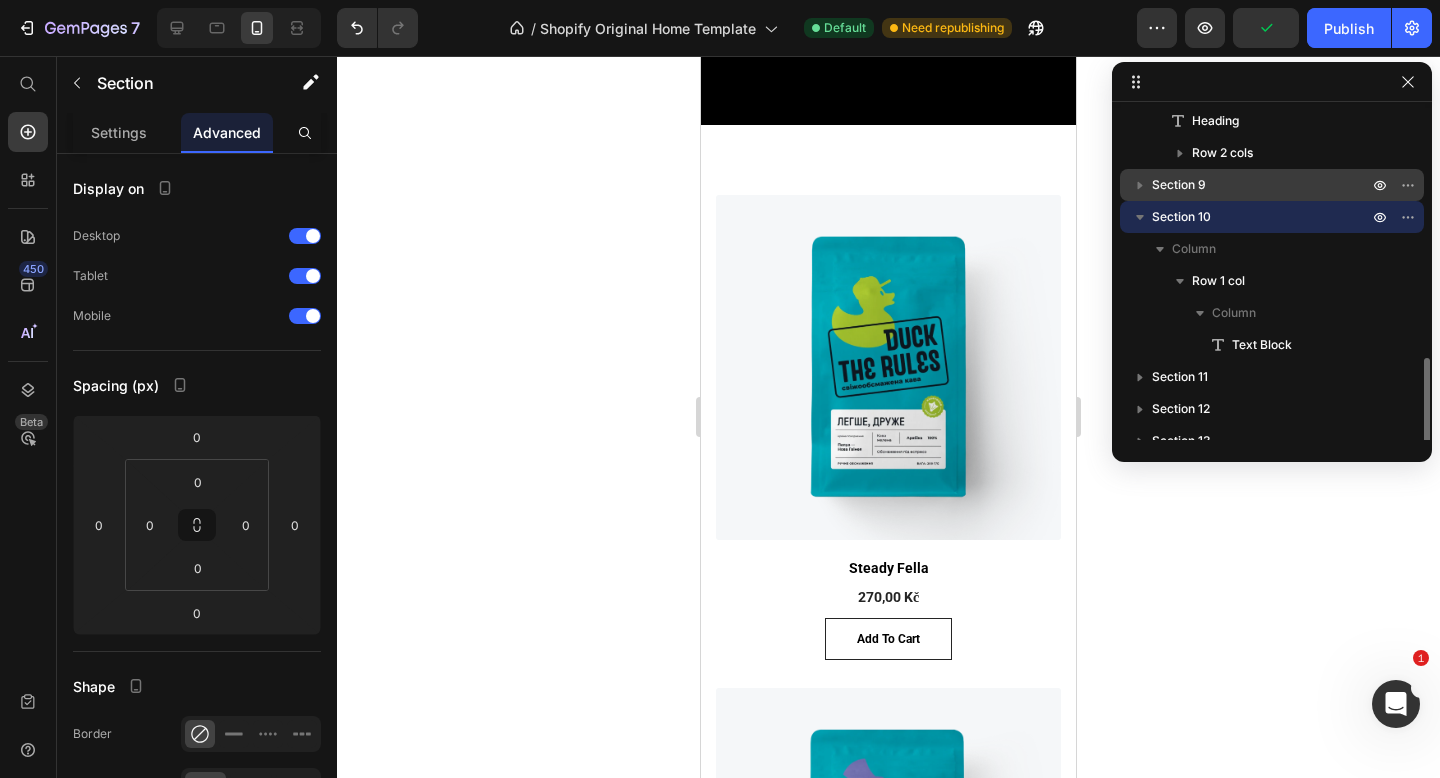 scroll, scrollTop: 790, scrollLeft: 0, axis: vertical 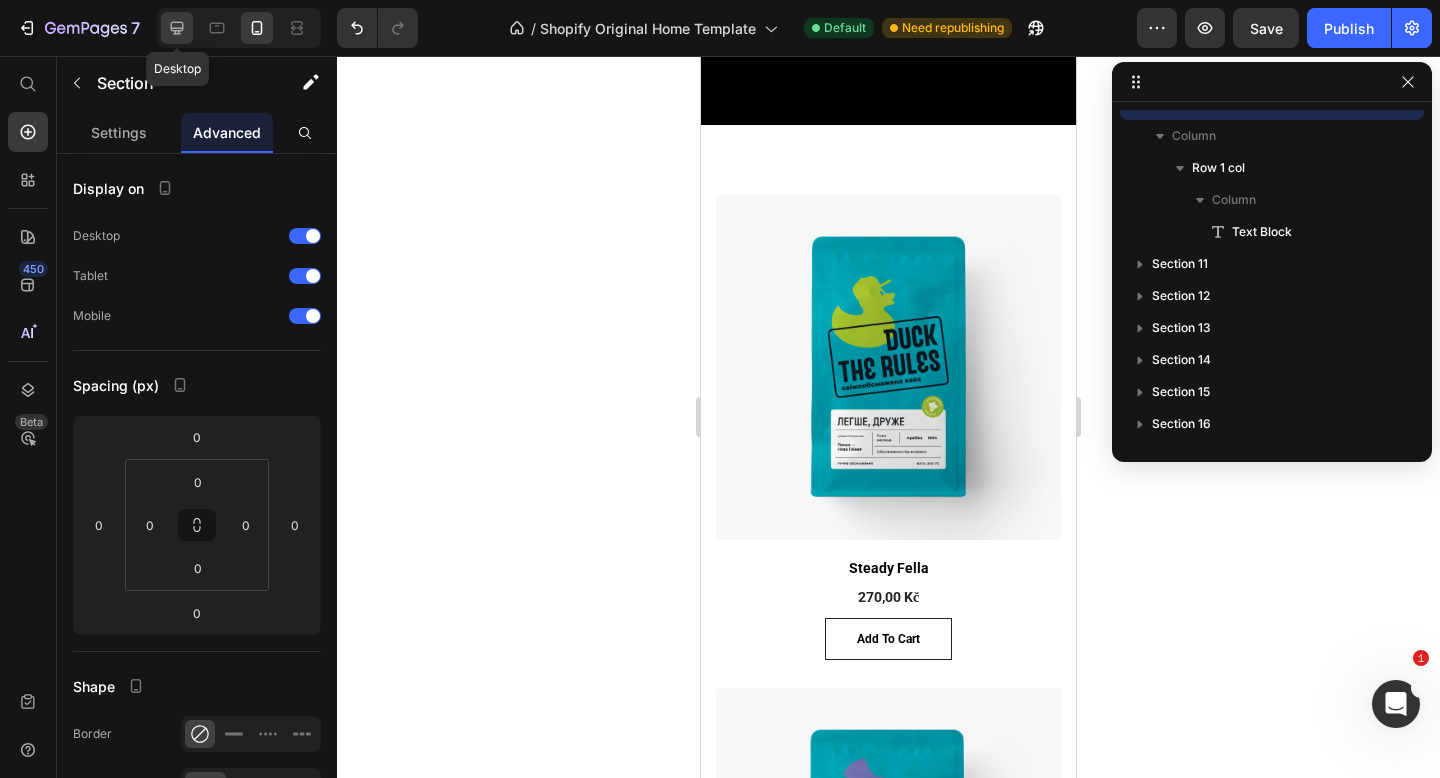 click 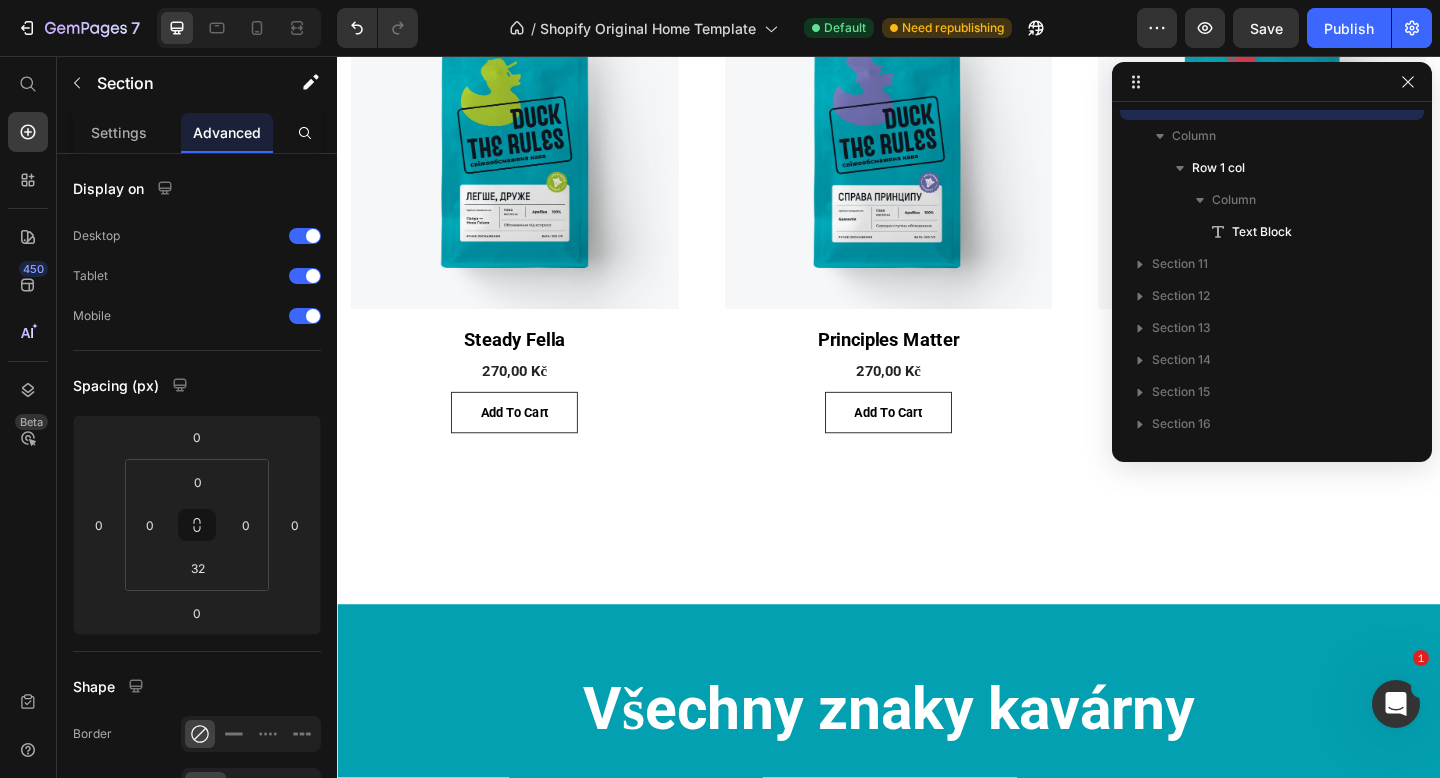 scroll, scrollTop: 579, scrollLeft: 0, axis: vertical 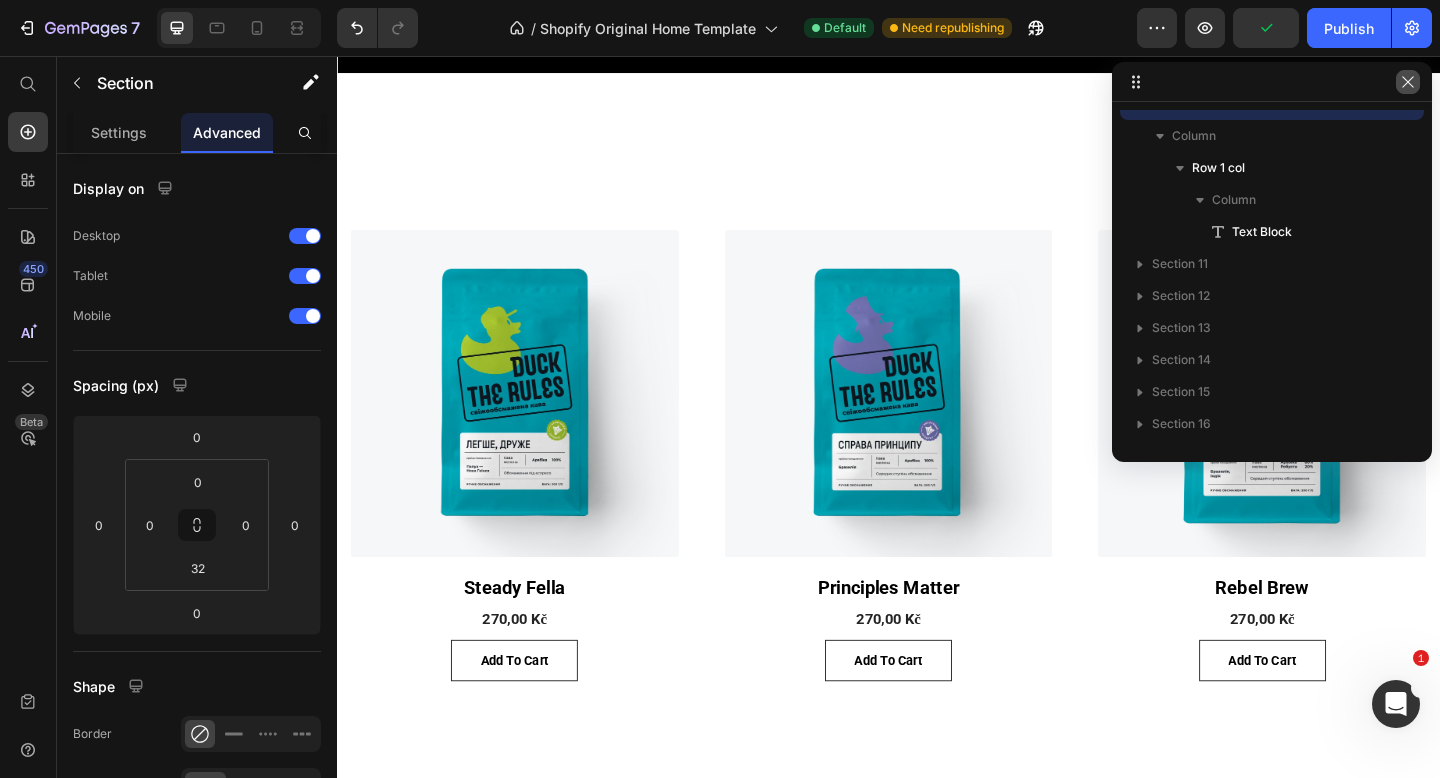 click 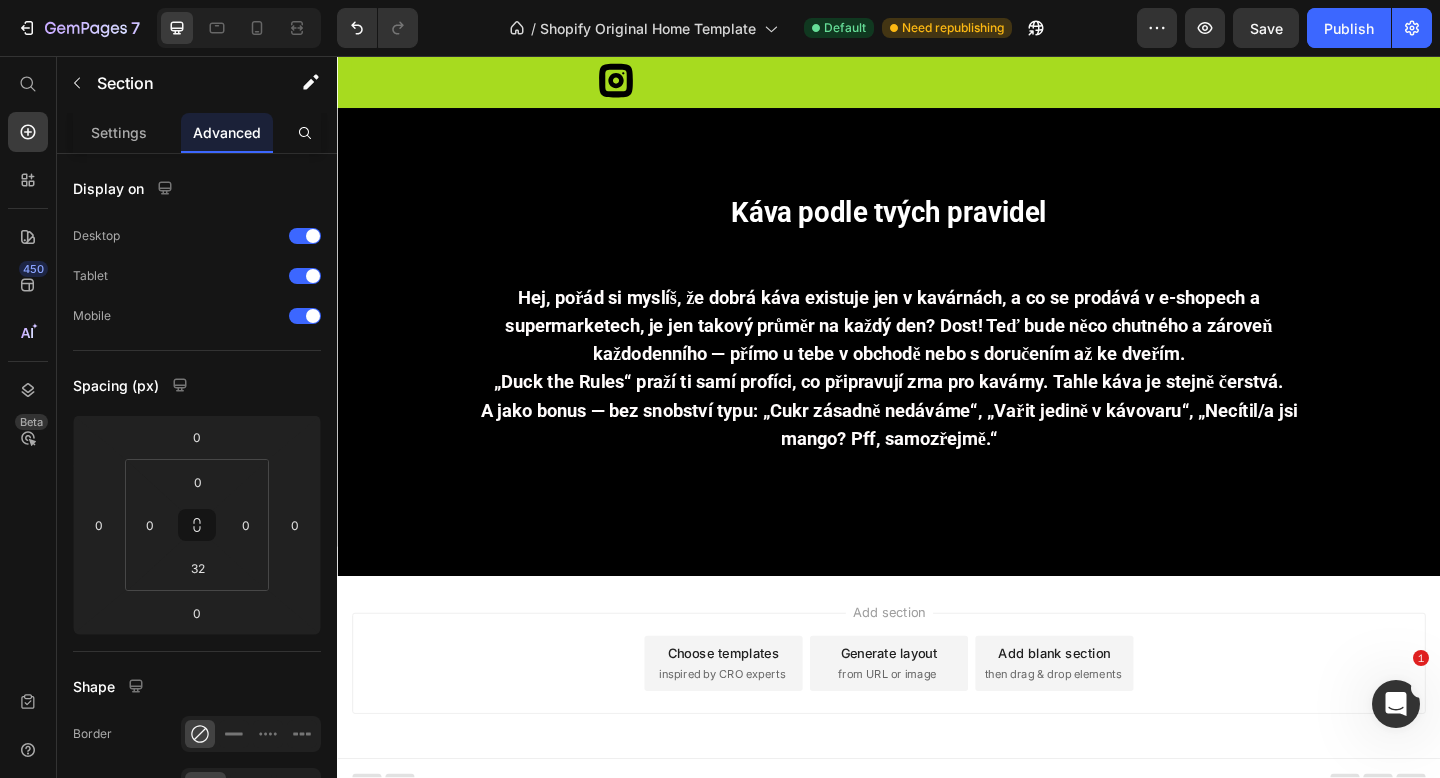 scroll, scrollTop: 5161, scrollLeft: 0, axis: vertical 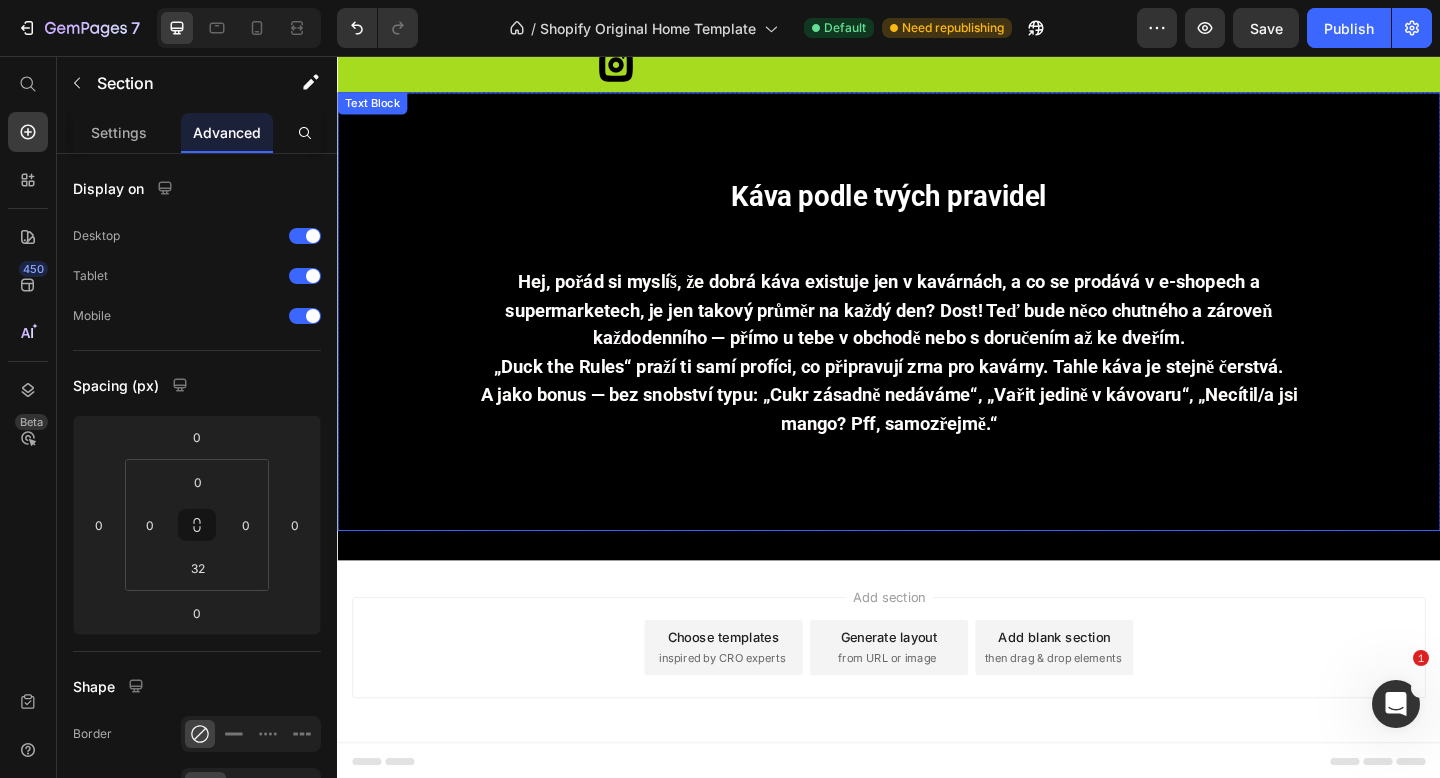 click on "Káva podle tvých pravidel     Hej, pořád si myslíš, že dobrá káva existuje jen v kavárnách, a co se prodává v e-shopech a supermarketech, je jen takový průměr na každý den? Dost! Teď bude něco chutného a zároveň každodenního — přímo u tebe v obchodě nebo s doručením až ke dveřím. „Duck the Rules“ praží ti samí profíci, co připravují zrna pro kavárny. Tahle káva je stejně čerstvá. A jako bonus — bez snobství typu: „Cukr zásadně nedáváme“, „Vařit jedině v kávovaru“, „Necítil/a jsi mango? Pff, samozřejmě.“" at bounding box center [937, 334] 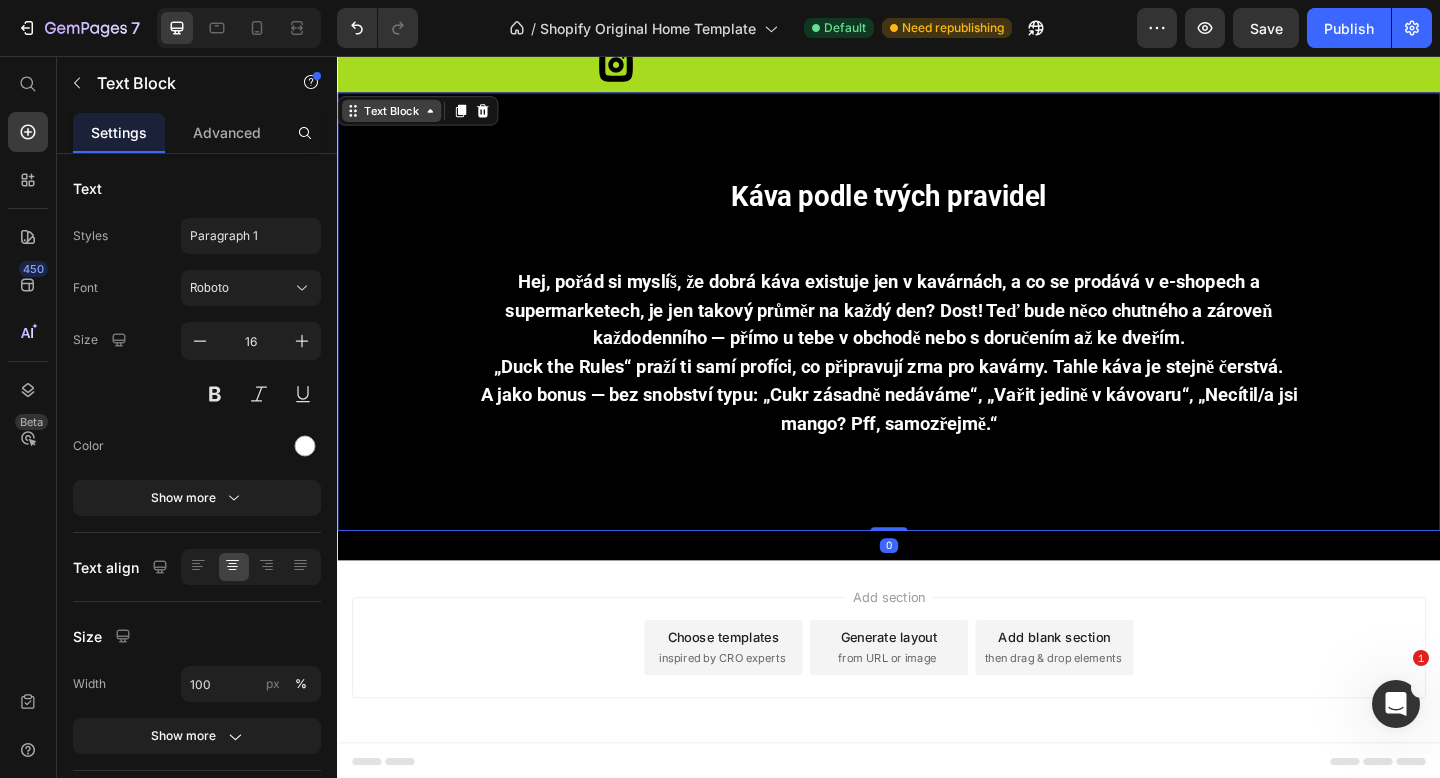 click on "Text Block" at bounding box center (396, 116) 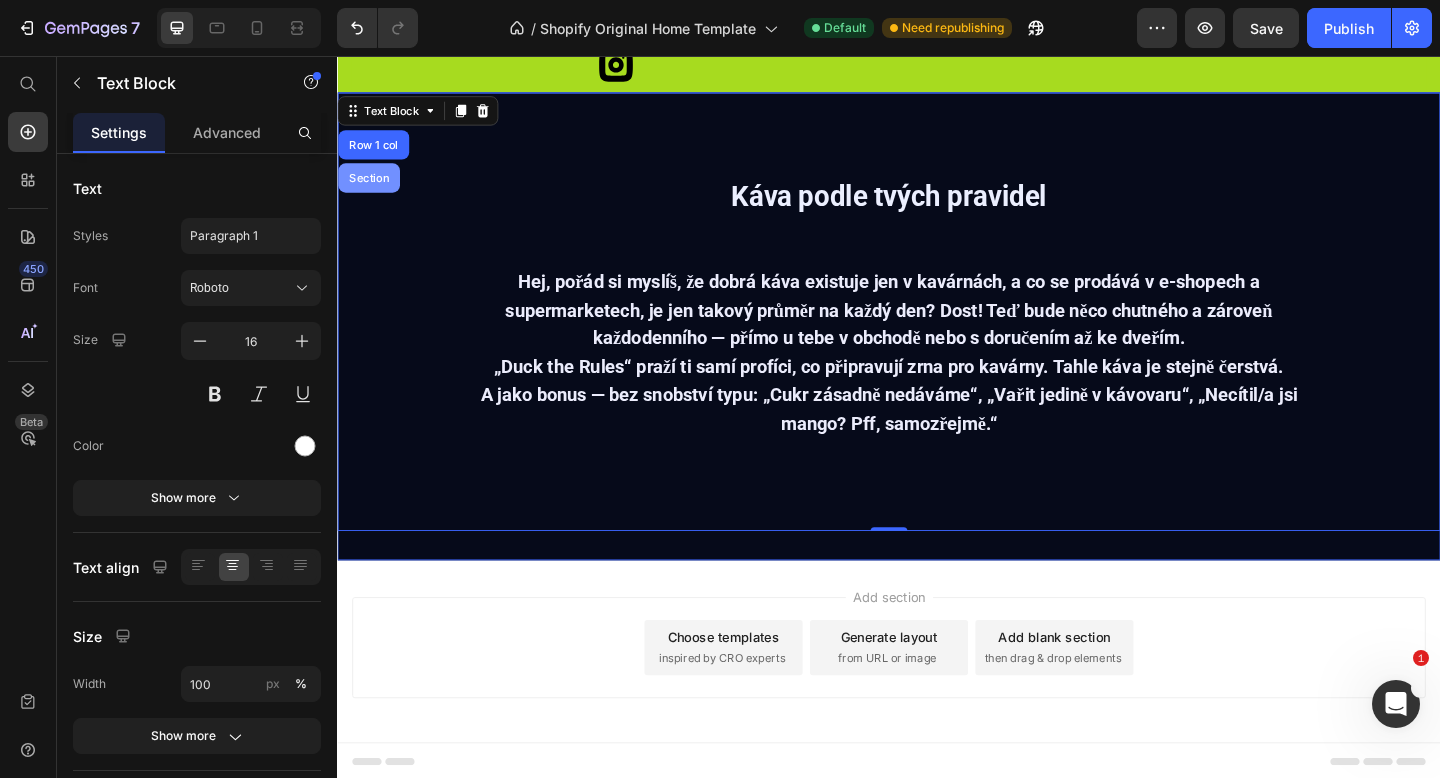 click on "Section" at bounding box center [371, 189] 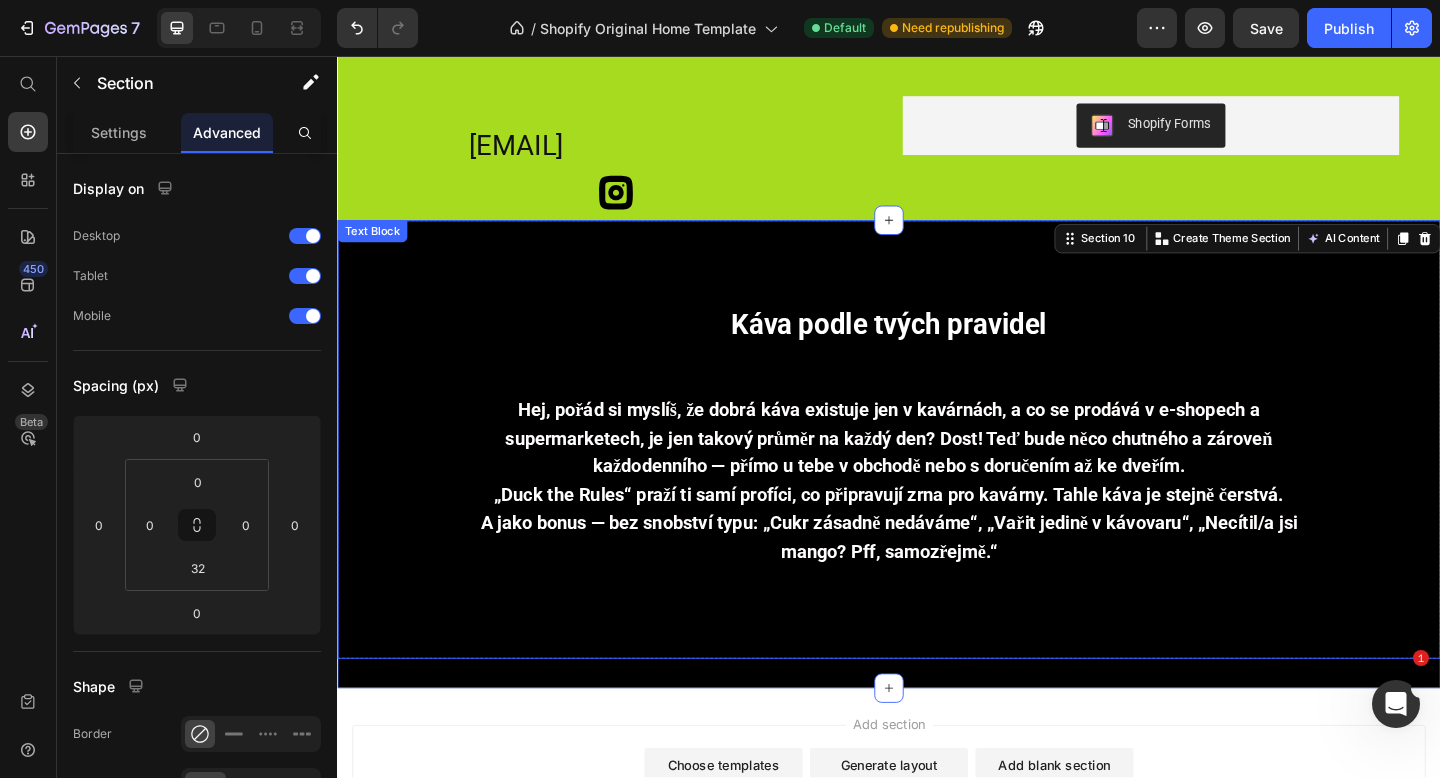 scroll, scrollTop: 4942, scrollLeft: 0, axis: vertical 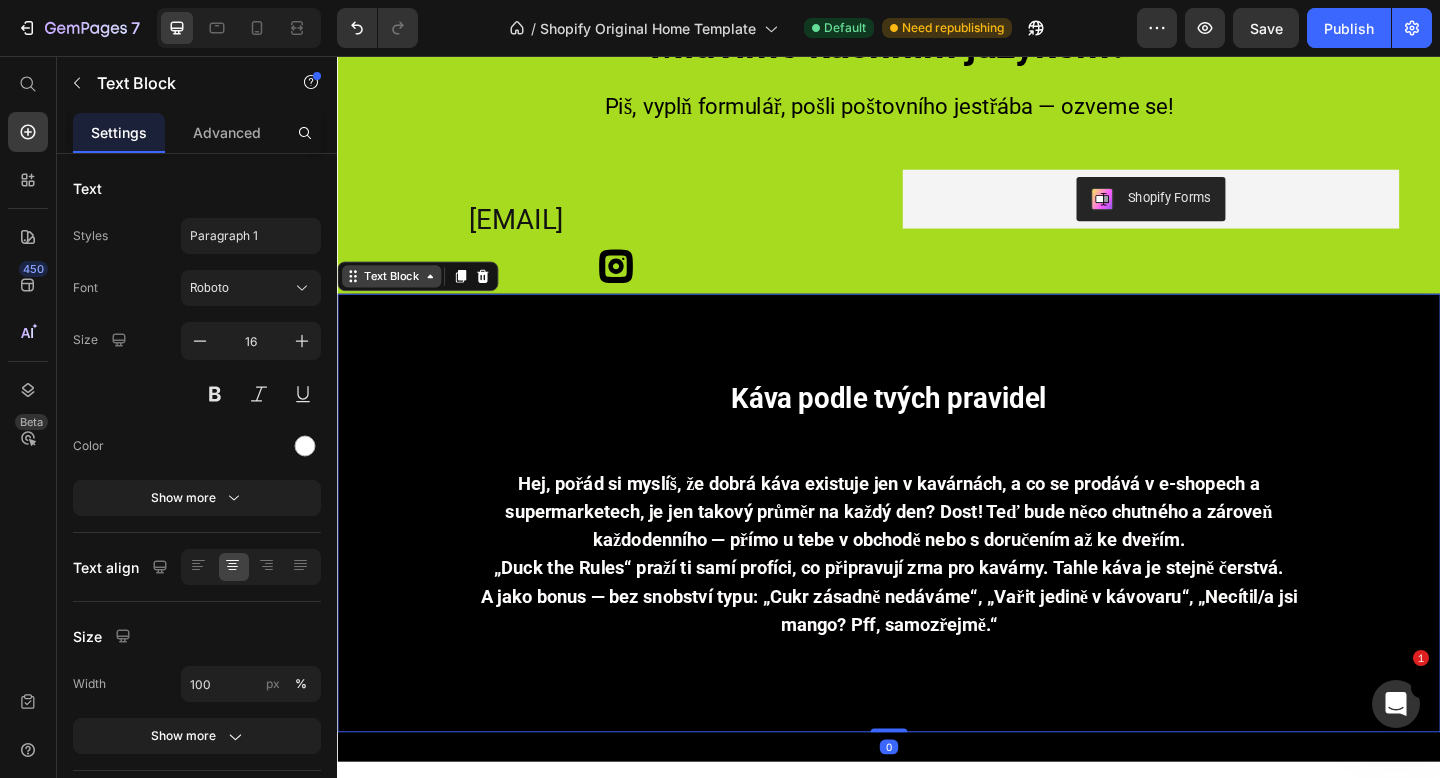 click on "Text Block" at bounding box center (396, 296) 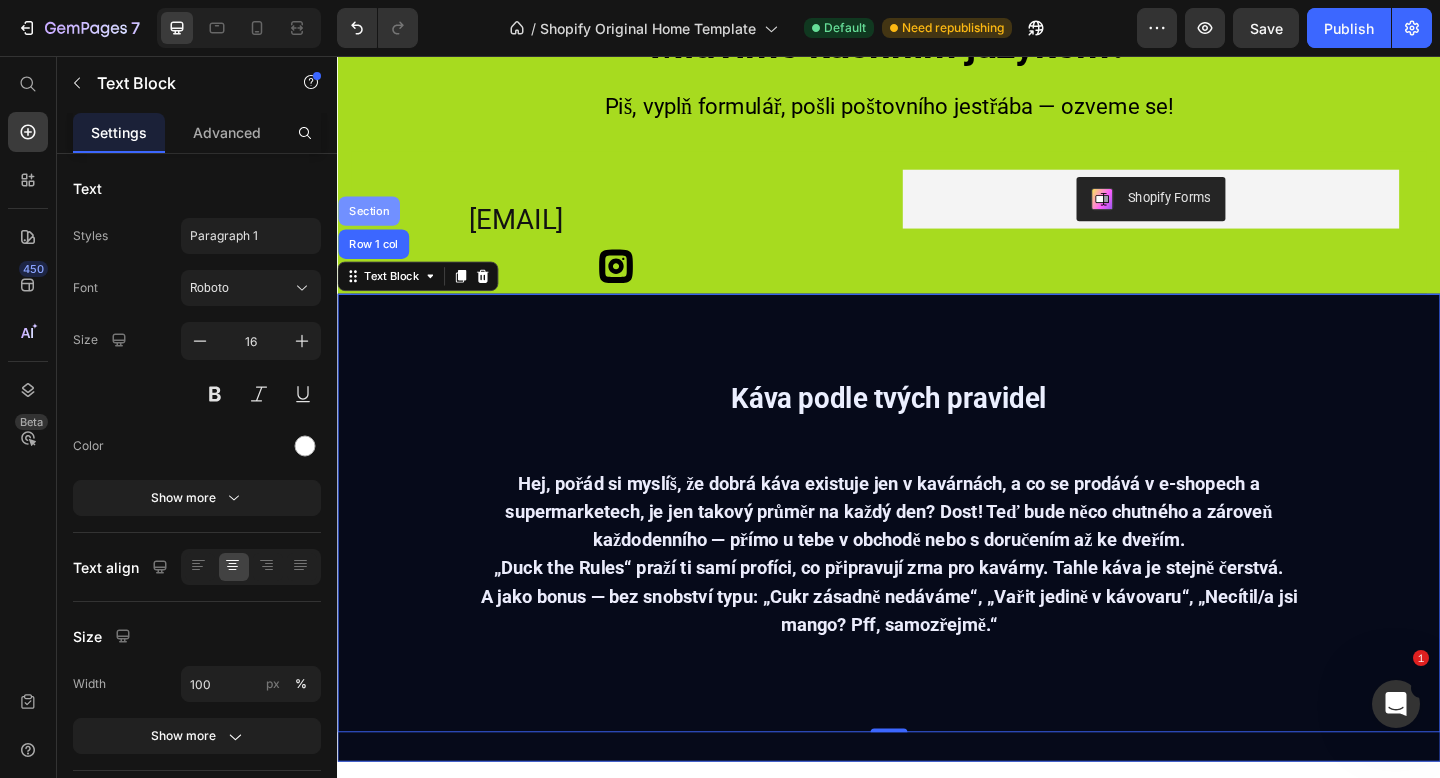 click on "Section" at bounding box center [371, 225] 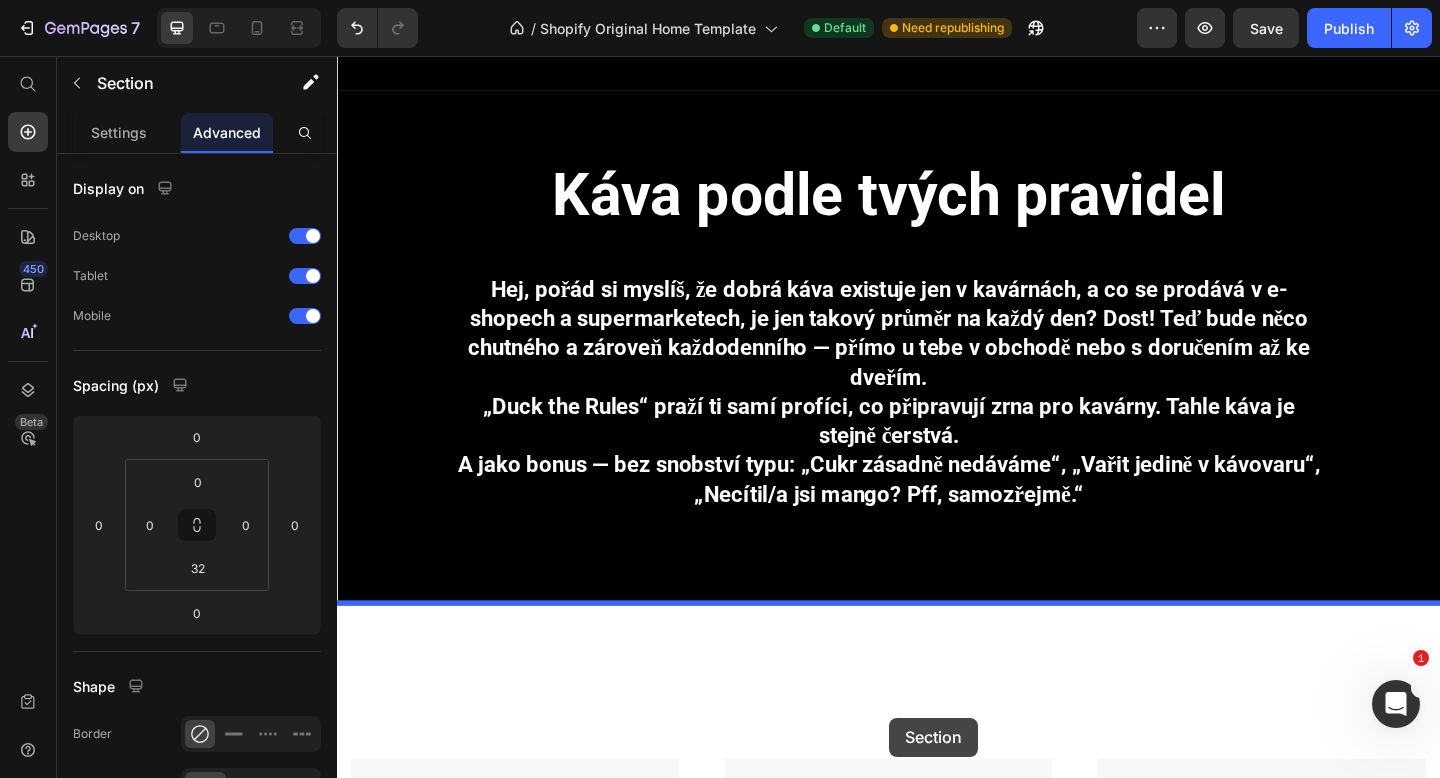 scroll, scrollTop: 1093, scrollLeft: 0, axis: vertical 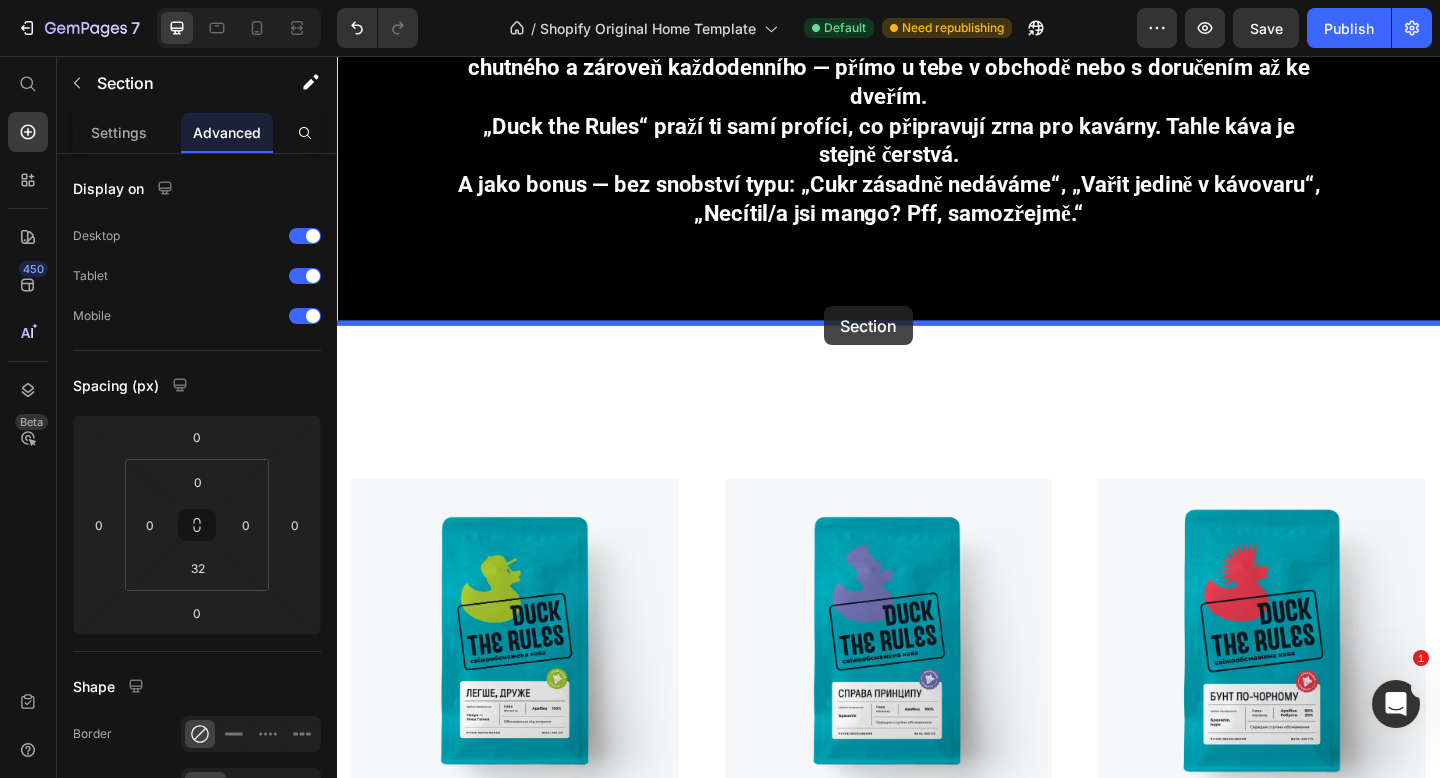 drag, startPoint x: 1161, startPoint y: 300, endPoint x: 866, endPoint y: 328, distance: 296.32584 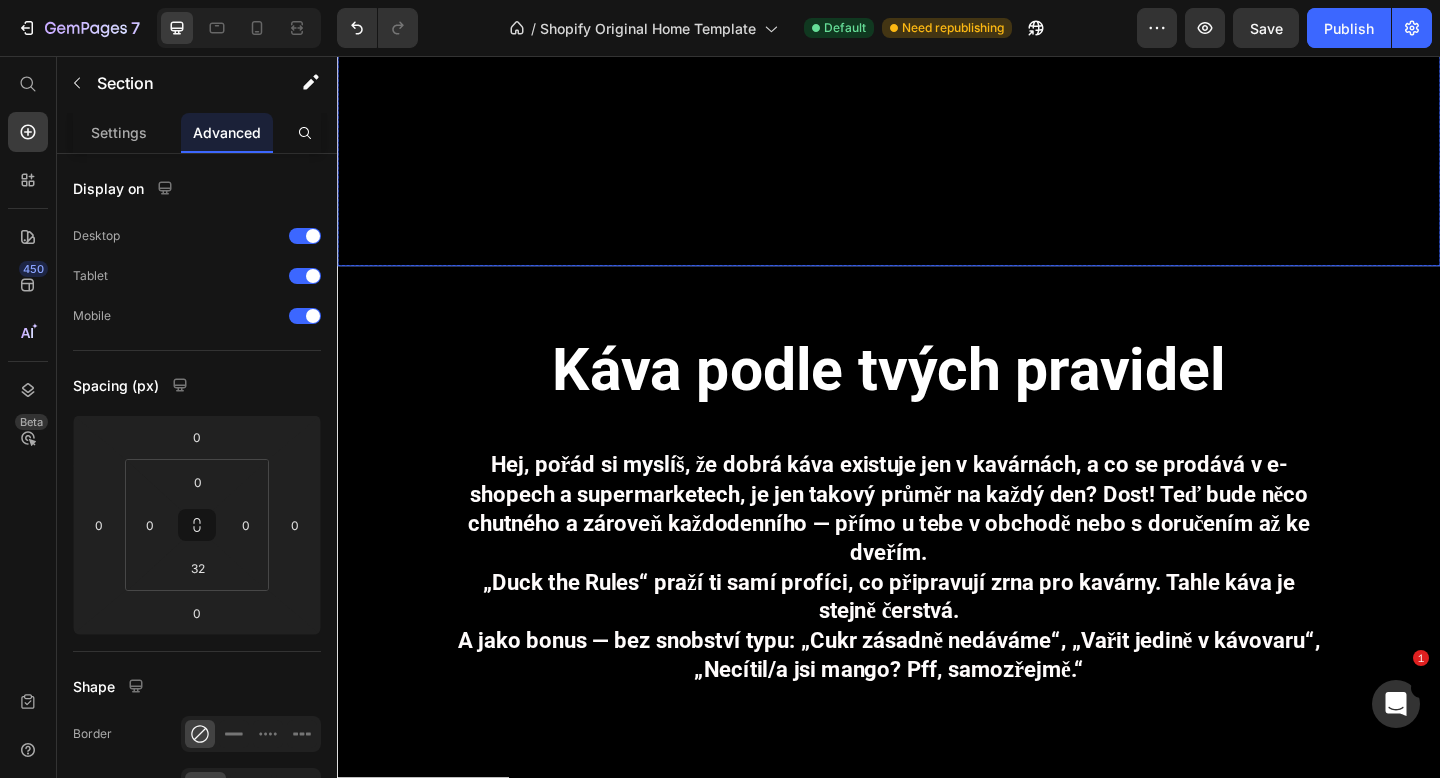 scroll, scrollTop: 768, scrollLeft: 0, axis: vertical 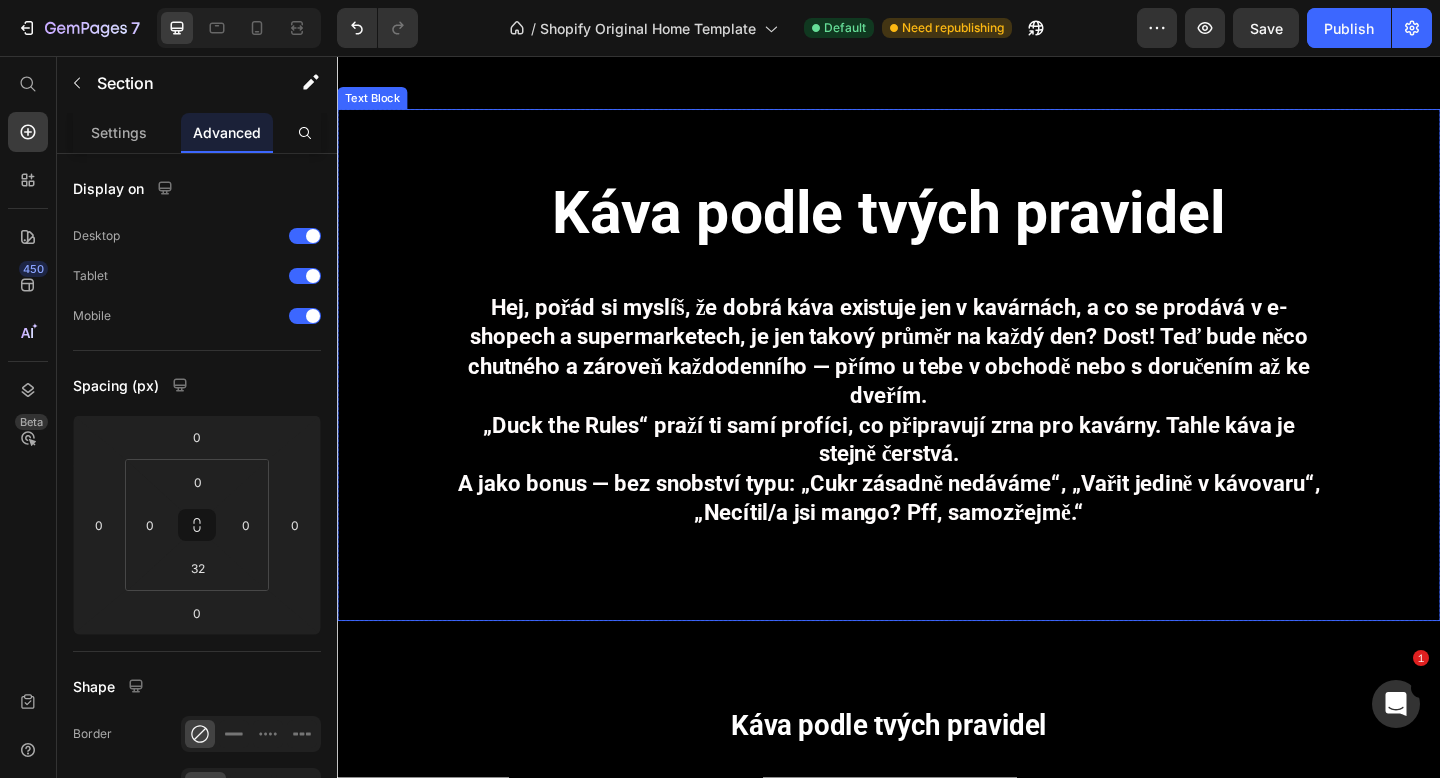 click on "Káva podle tvých pravidel     Hej, pořád si myslíš, že dobrá káva existuje jen v kavárnách, a co se prodává v e-shopech a supermarketech, je jen takový průměr na každý den? Dost! Teď bude něco chutného a zároveň každodenního — přímo u tebe v obchodě nebo s doručením až ke dveřím. „Duck the Rules“ praží ti samí profíci, co připravují zrna pro kavárny. Tahle káva je stejně čerstvá. A jako bonus — bez snobství typu: „Cukr zásadně nedáváme“, „Vařit jedině v kávovaru“, „Necítil/a jsi mango? Pff, samozřejmě.“" at bounding box center (937, 392) 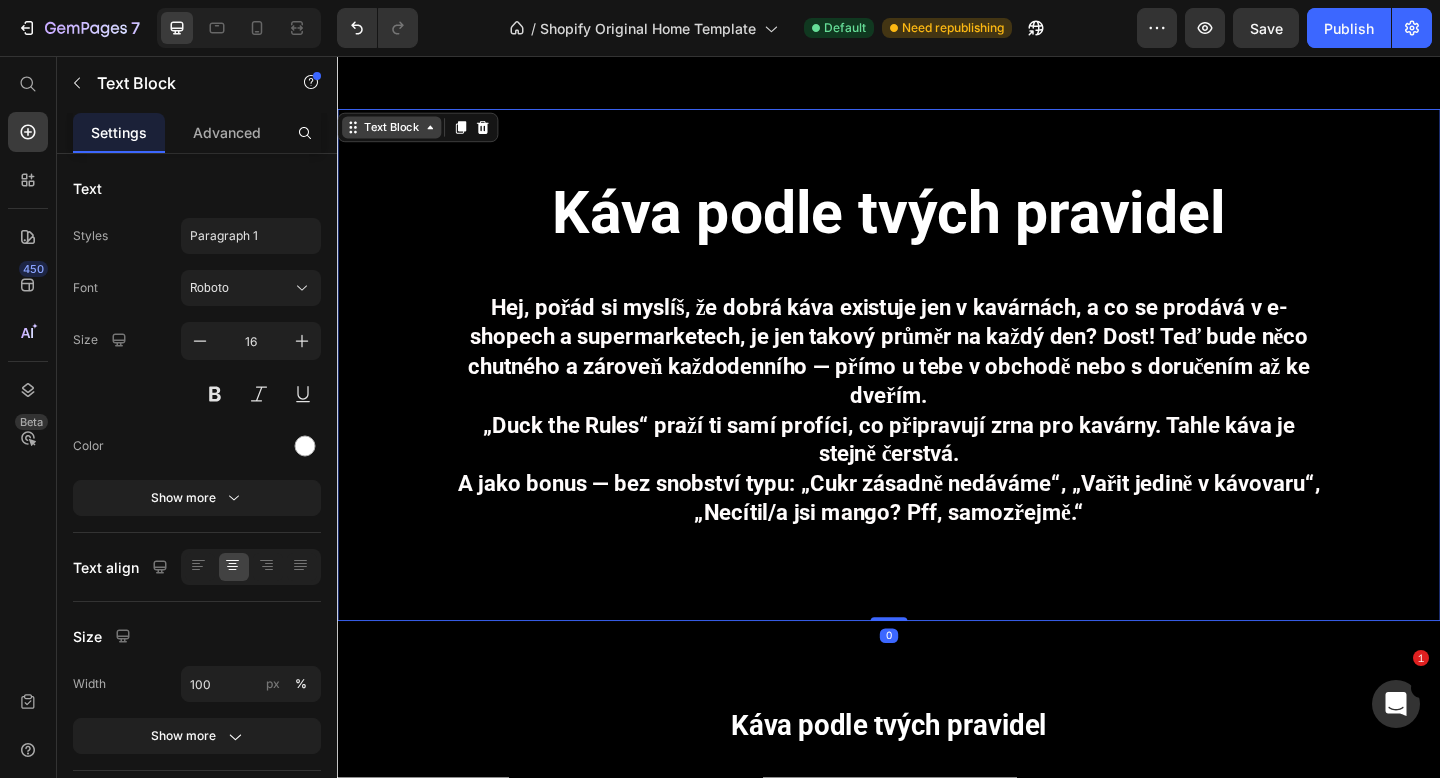 click on "Text Block" at bounding box center (396, 134) 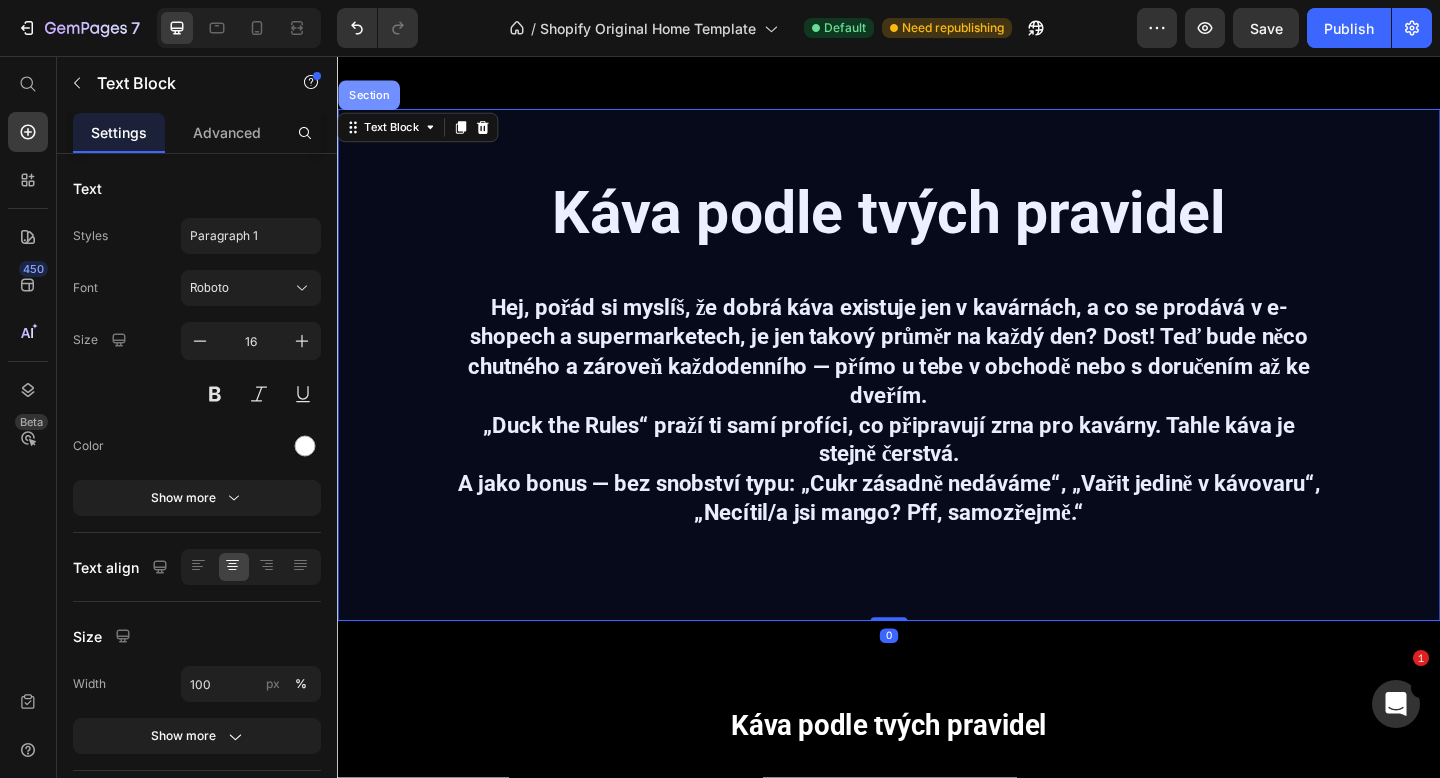 click on "Section" at bounding box center [371, 99] 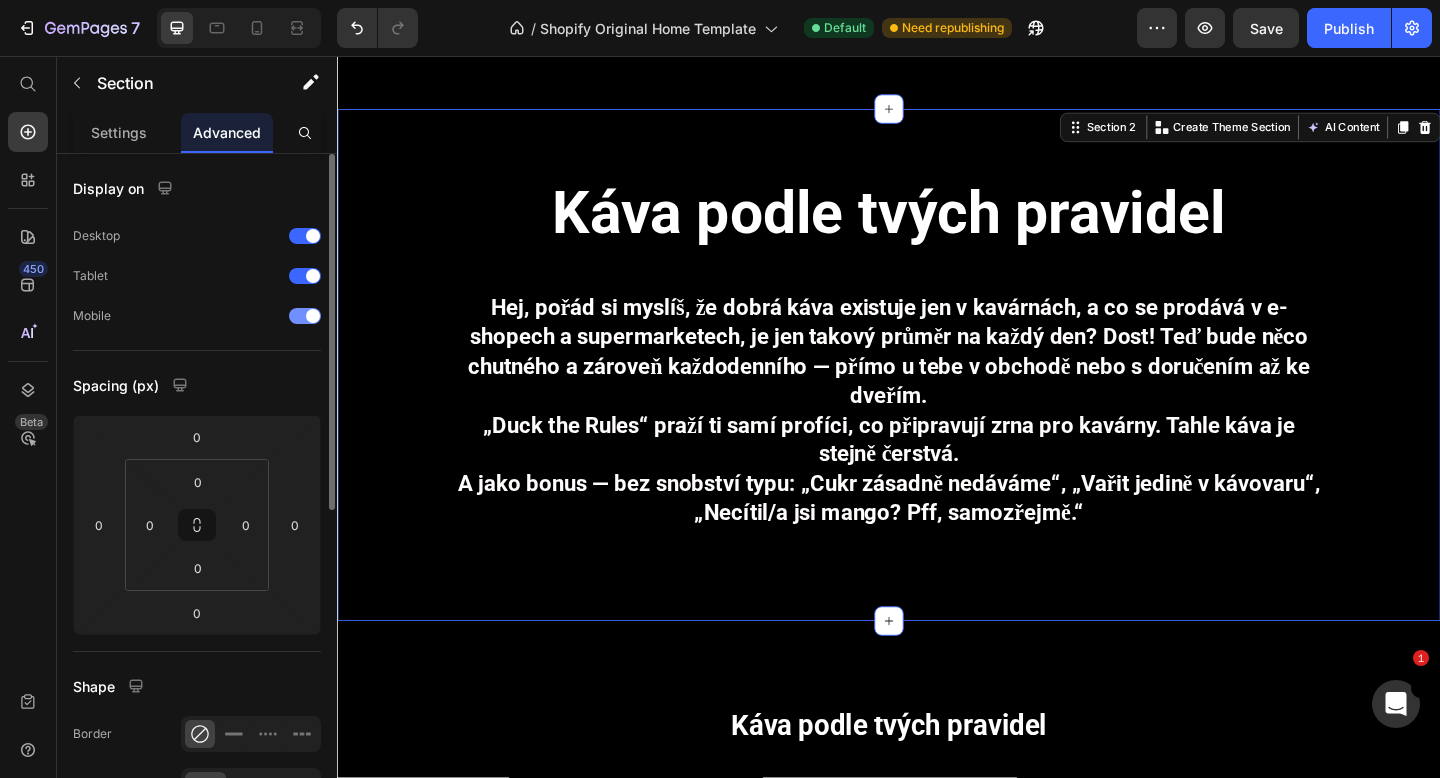 click at bounding box center [313, 316] 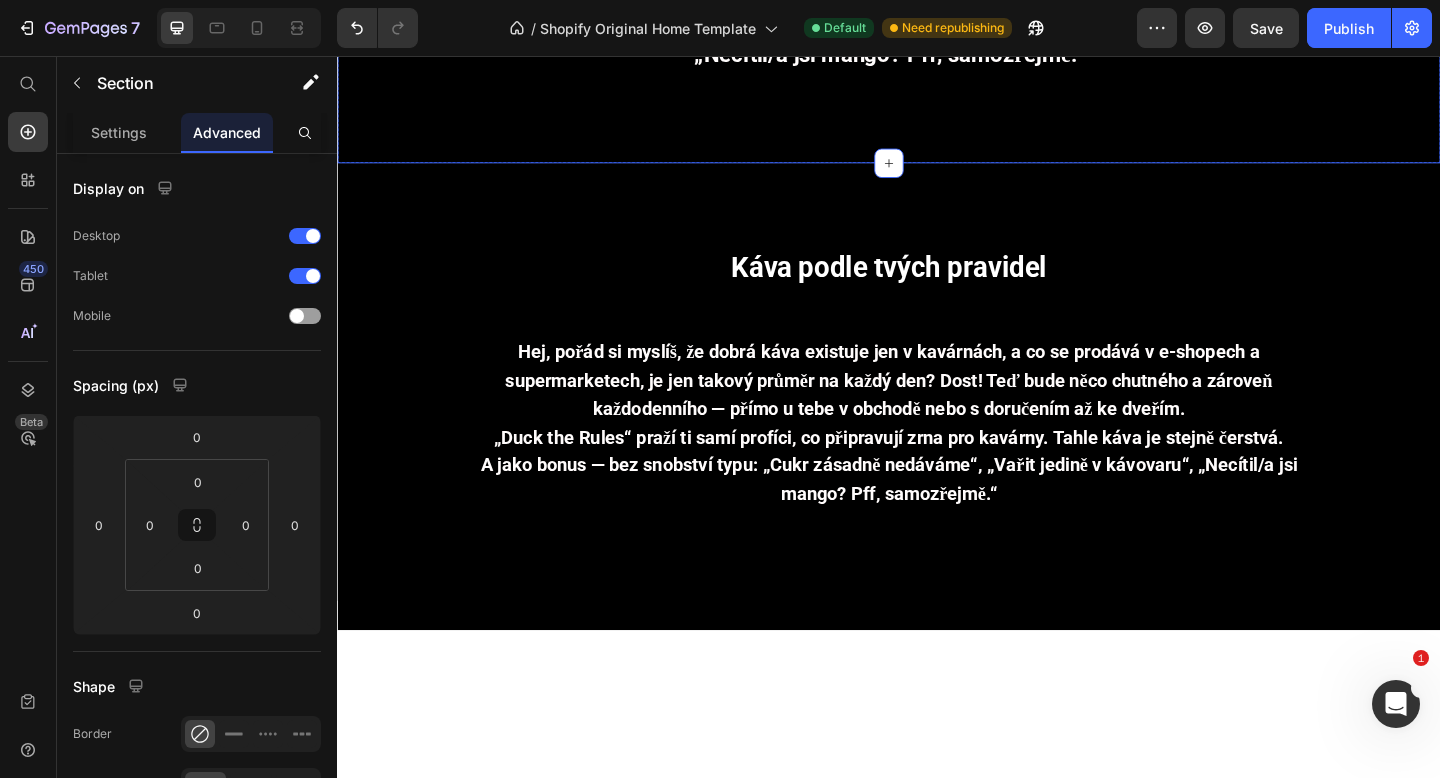scroll, scrollTop: 1269, scrollLeft: 0, axis: vertical 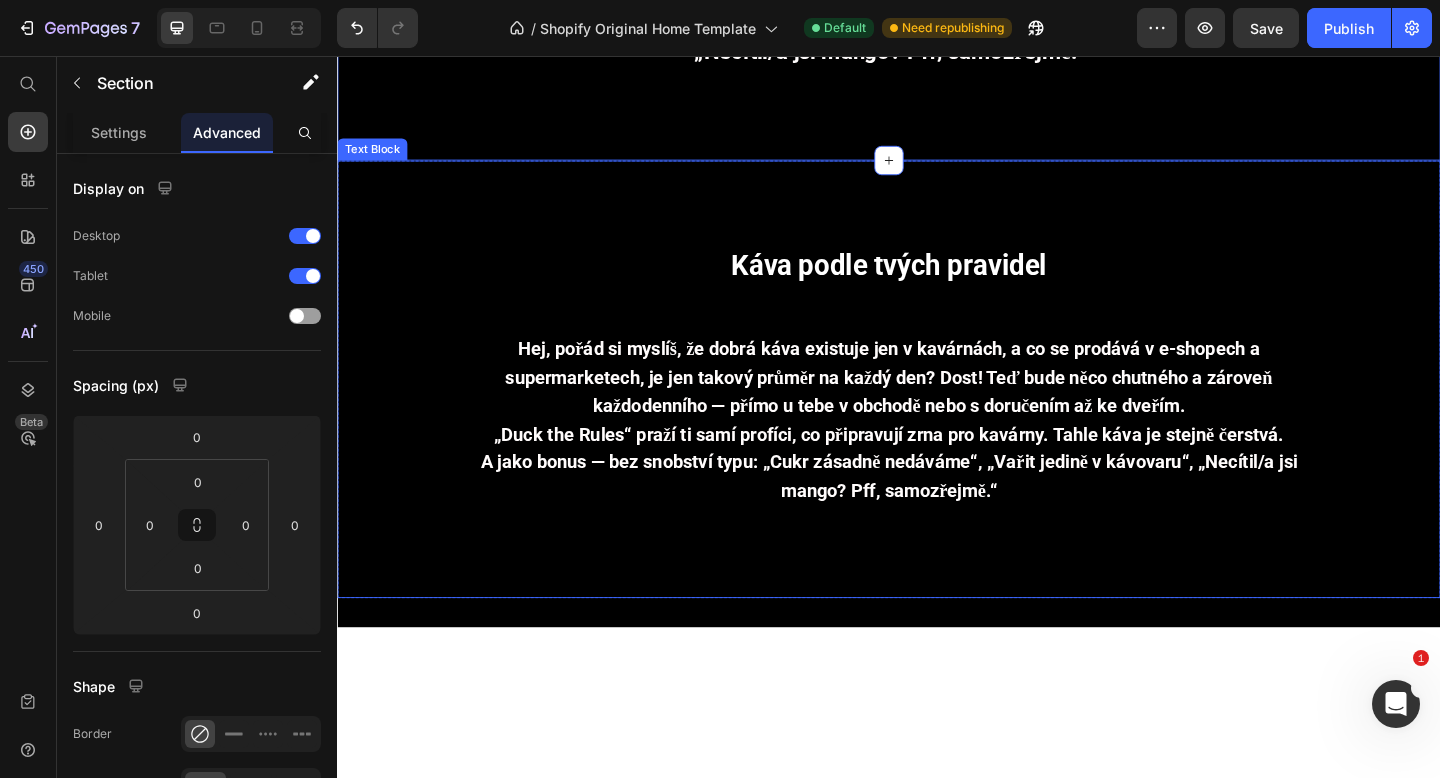 click on "Káva podle tvých pravidel     Hej, pořád si myslíš, že dobrá káva existuje jen v kavárnách, a co se prodává v e-shopech a supermarketech, je jen takový průměr na každý den? Dost! Teď bude něco chutného a zároveň každodenního — přímo u tebe v obchodě nebo s doručením až ke dveřím. „Duck the Rules“ praží ti samí profíci, co připravují zrna pro kavárny. Tahle káva je stejně čerstvá. A jako bonus — bez snobství typu: „Cukr zásadně nedáváme“, „Vařit jedině v kávovaru“, „Necítil/a jsi mango? Pff, samozřejmě.“" at bounding box center [937, 408] 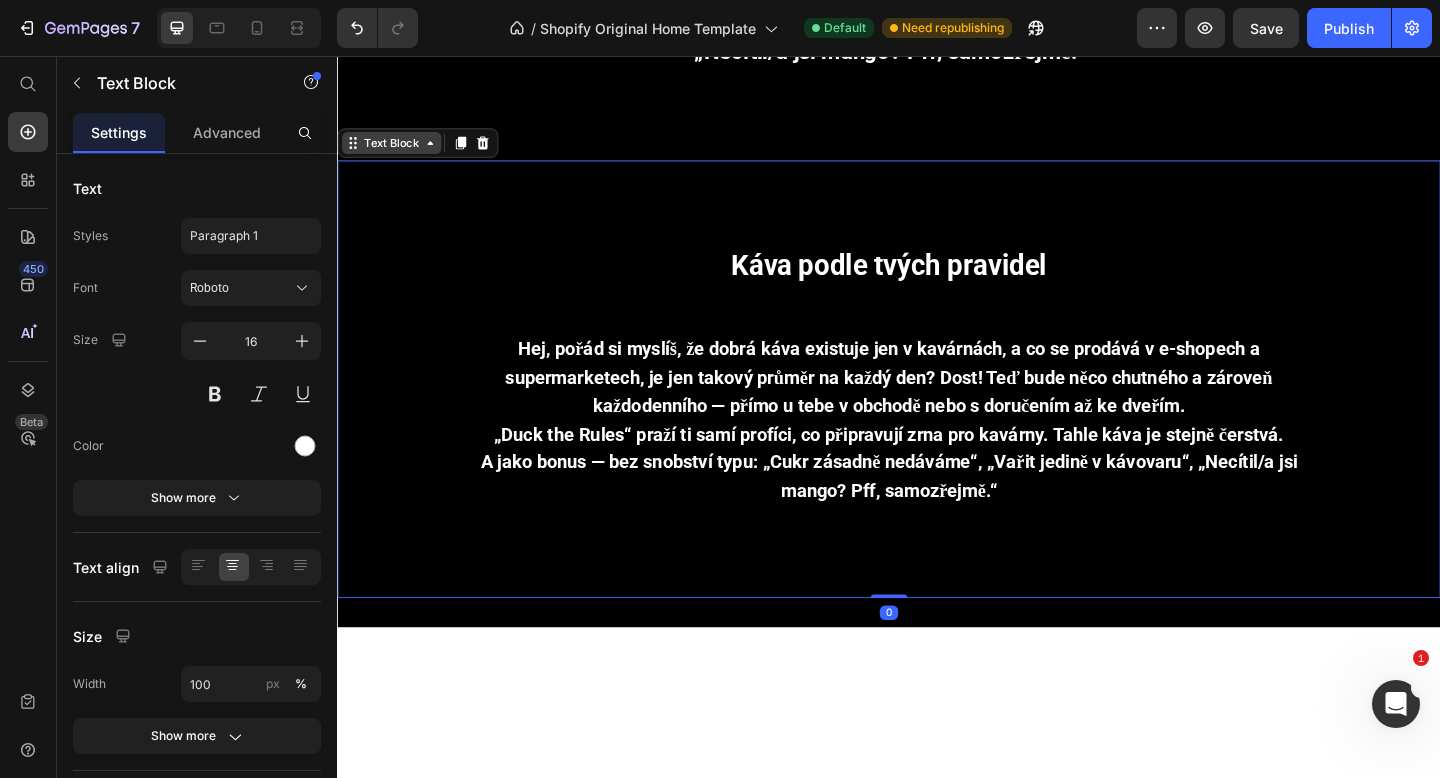 click on "Text Block" at bounding box center (396, 151) 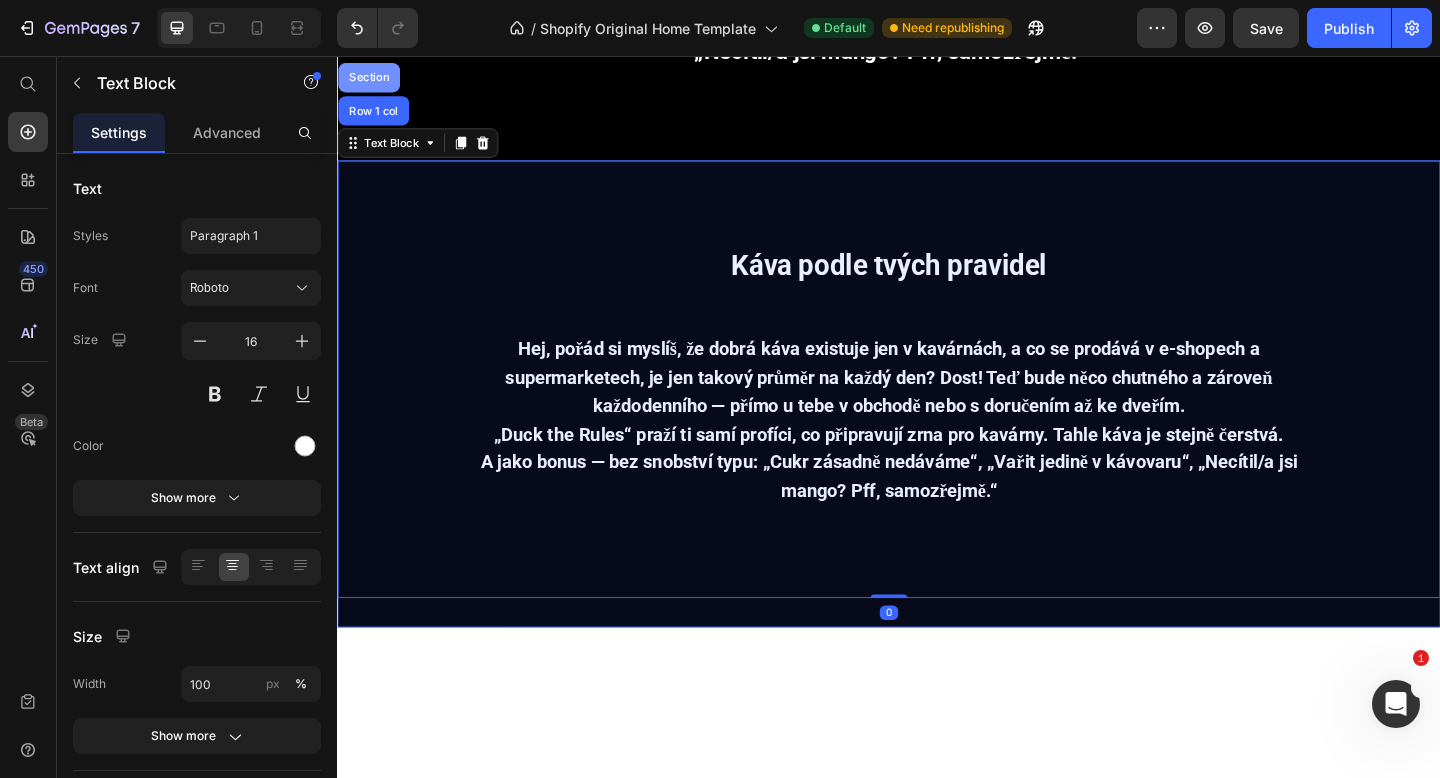 click on "Section" at bounding box center [371, 80] 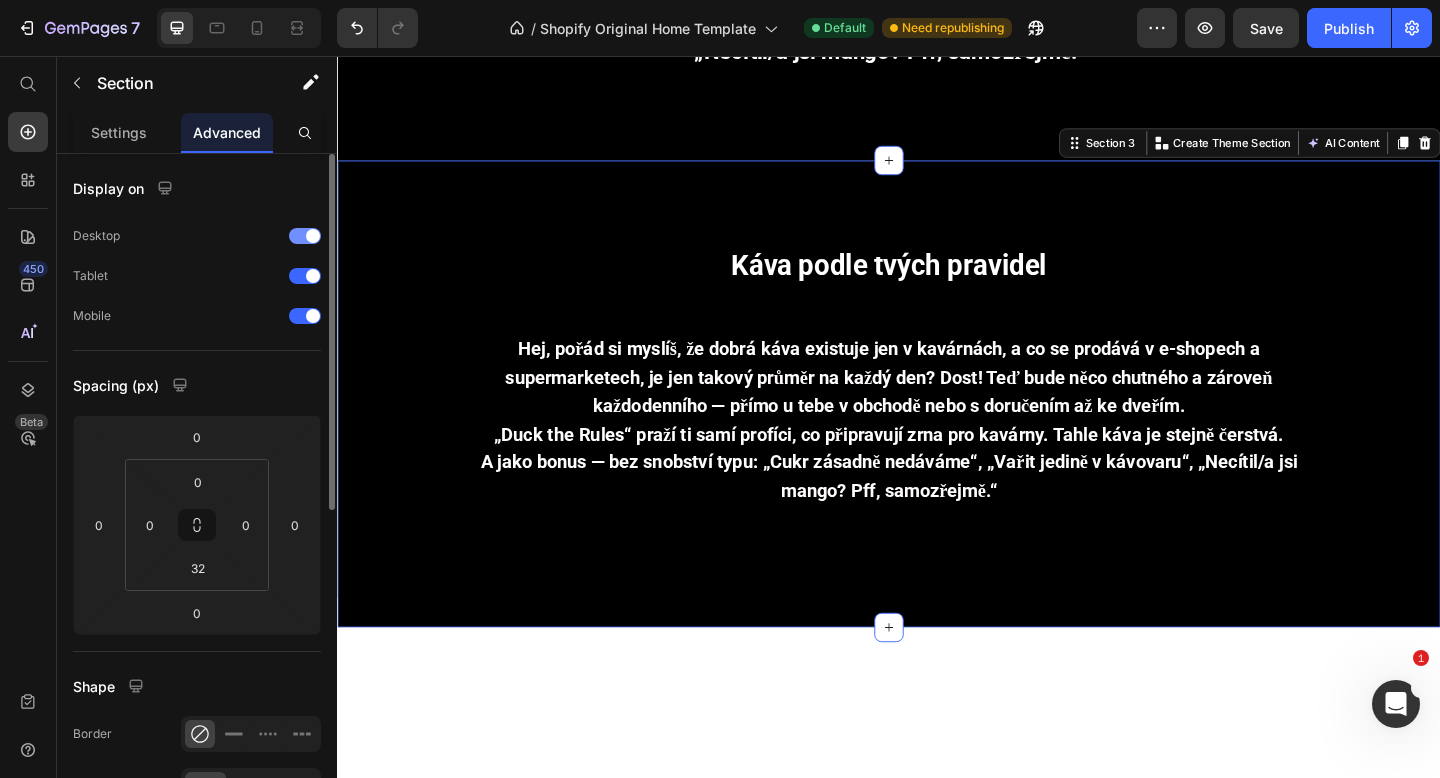 click at bounding box center [313, 236] 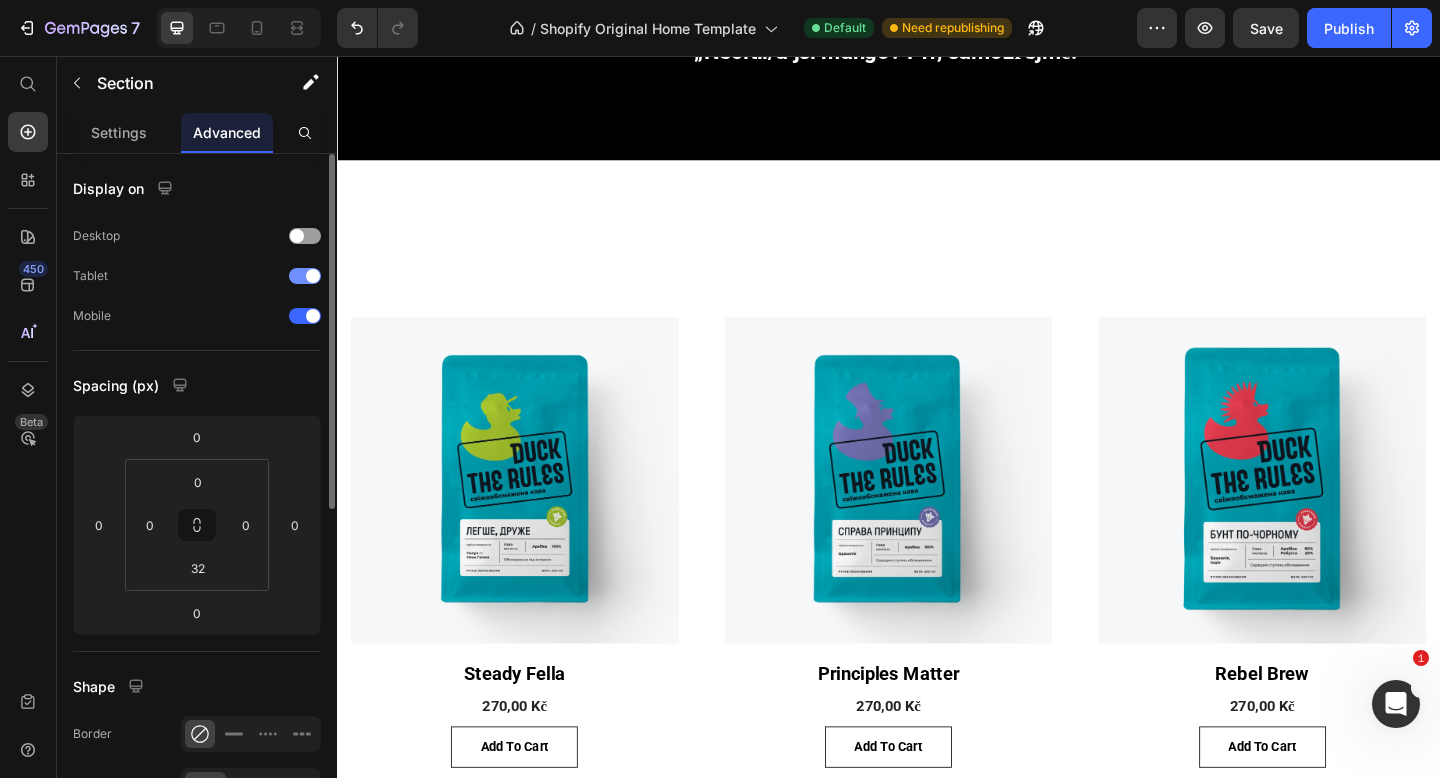 click at bounding box center (305, 276) 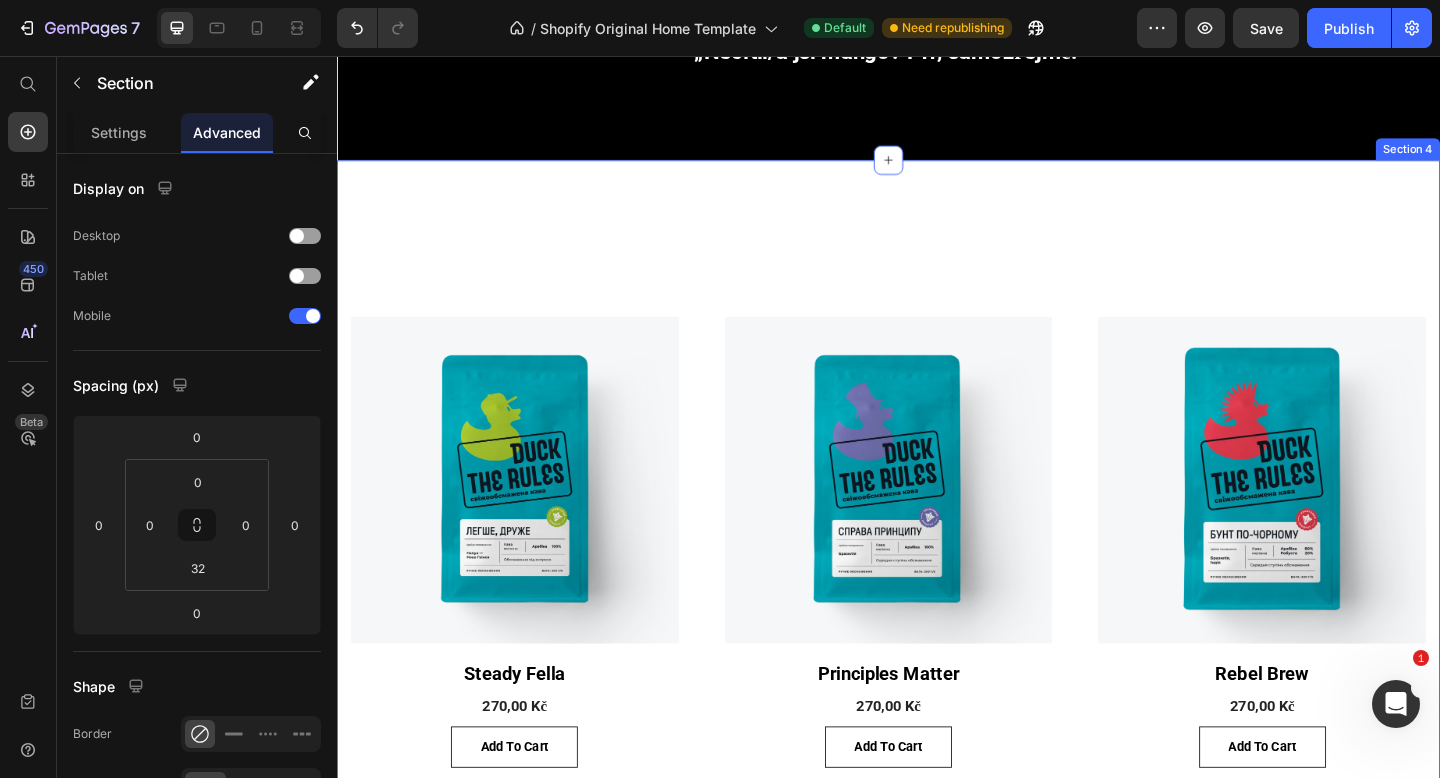 click on "(P) Images Row Steady Fella (P) Title 270,00 Kč (P) Price Row add to cart (P) Cart Button Row (P) Images Row Principles Matter (P) Title 270,00 Kč (P) Price Row add to cart (P) Cart Button Row (P) Images Row Rebel Brew (P) Title 270,00 Kč (P) Price Row add to cart (P) Cart Button Row Product List Row Section 4" at bounding box center [937, 594] 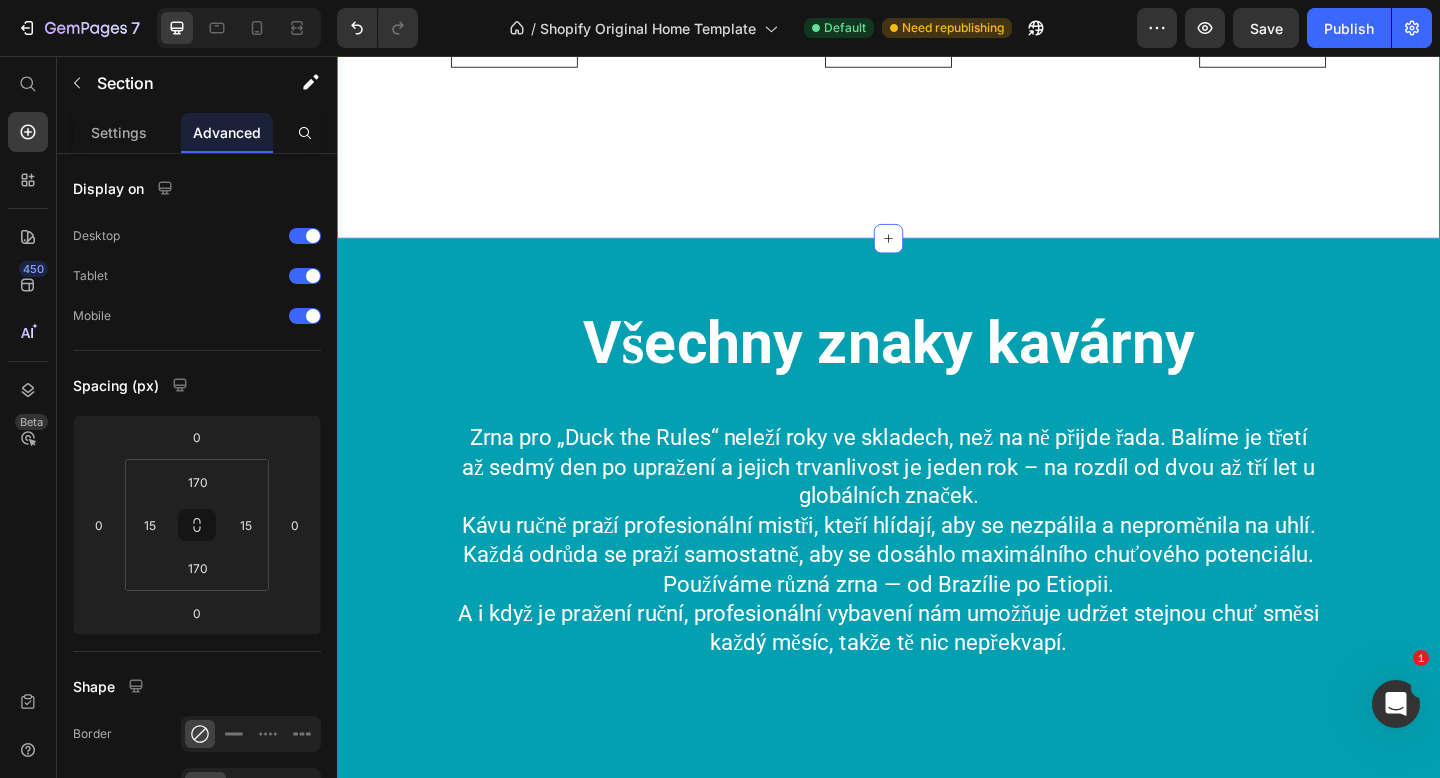 scroll, scrollTop: 2033, scrollLeft: 0, axis: vertical 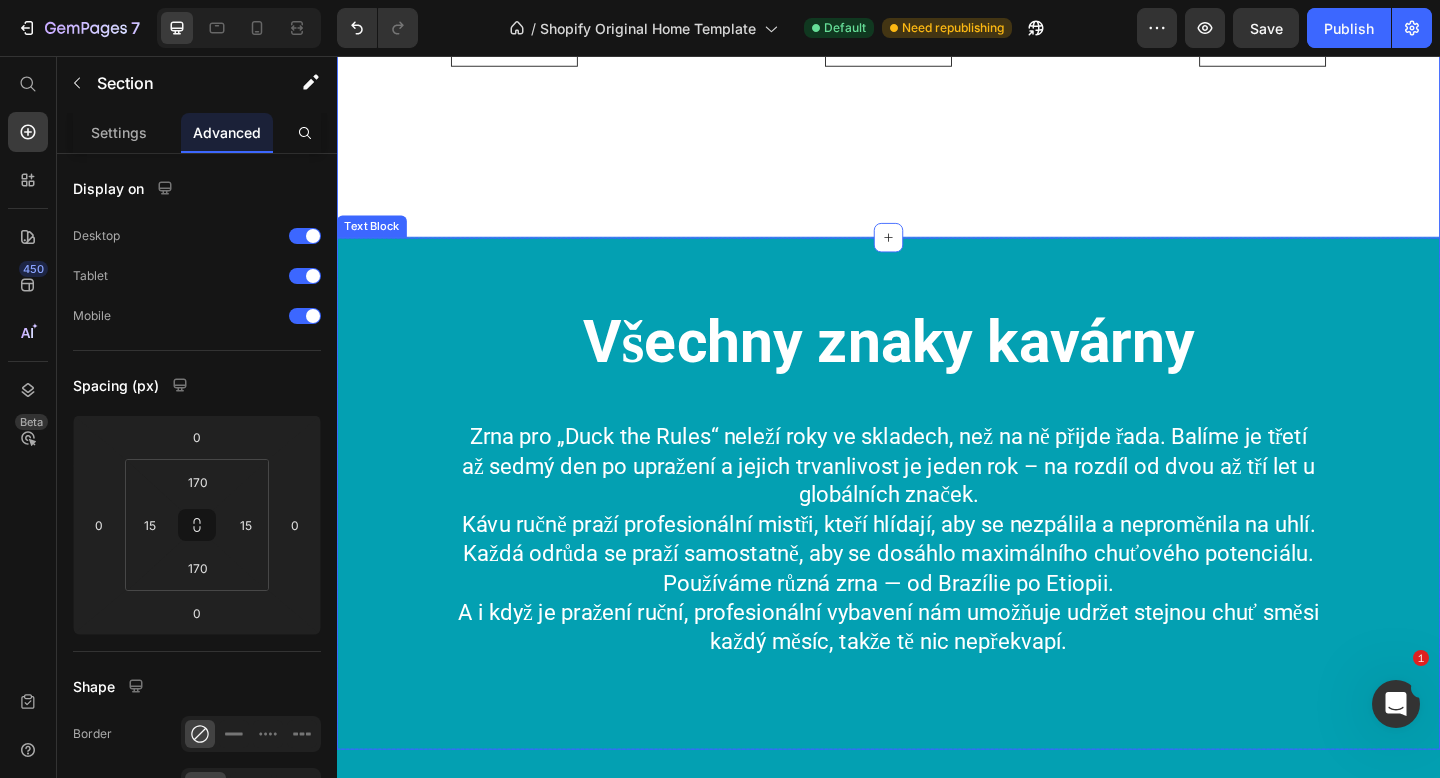 click on "Všechny znaky kavárny     Zrna pro „Duck the Rules“ neleží roky ve skladech, než na ně přijde řada. Balíme je třetí až sedmý den po upražení a jejich trvanlivost je jeden rok – na rozdíl od dvou až tří let u globálních značek. Kávu ručně praží profesionální mistři, kteří hlídají, aby se nezpálila a neproměnila na uhlí. Každá odrůda se praží samostatně, aby se dosáhlo maximálního chuťového potenciálu. Používáme různá zrna — od Brazílie po Etiopii. A i když je pražení ruční, profesionální vybavení nám umožňuje udržet stejnou chuť směsi každý měsíc, takže tě nic nepřekvapí." at bounding box center [937, 532] 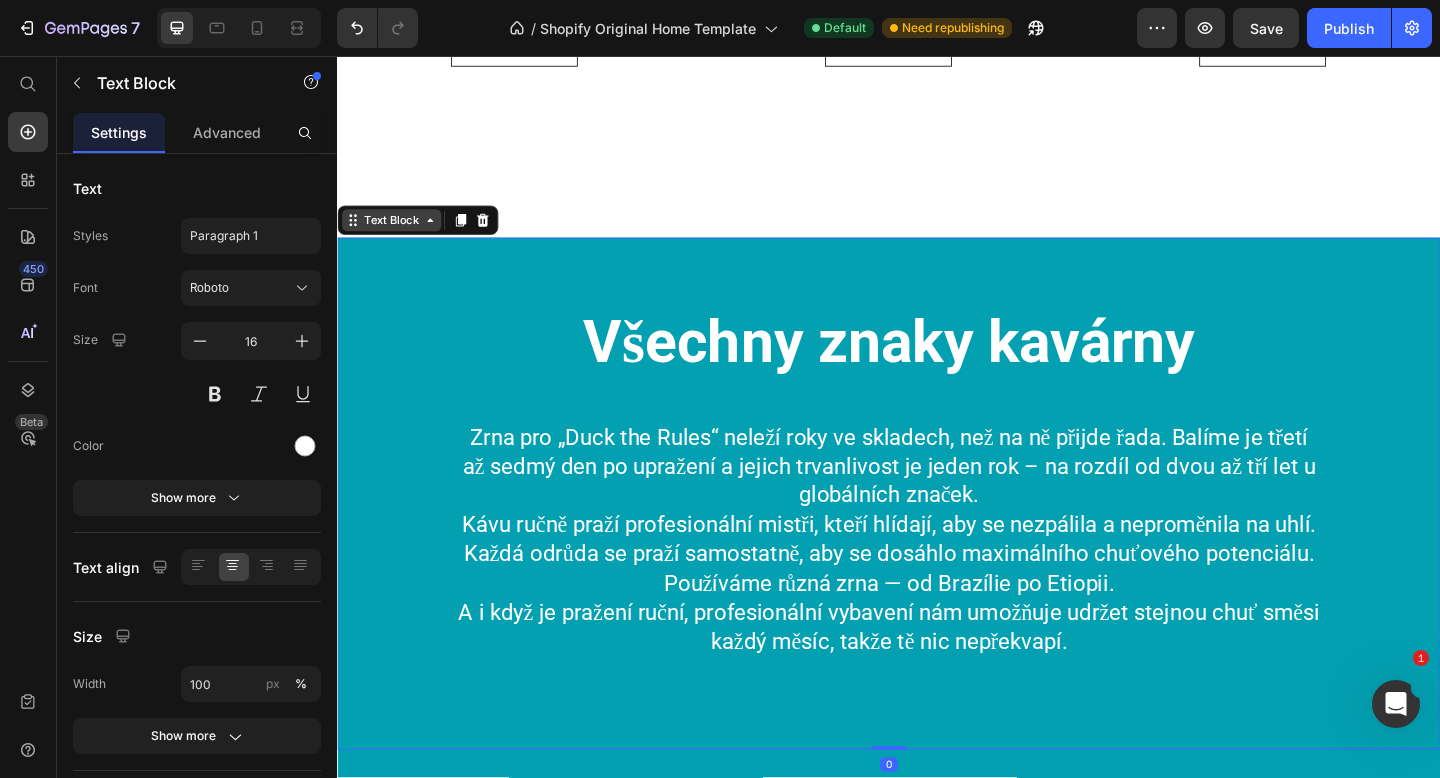 click on "Text Block" at bounding box center (396, 235) 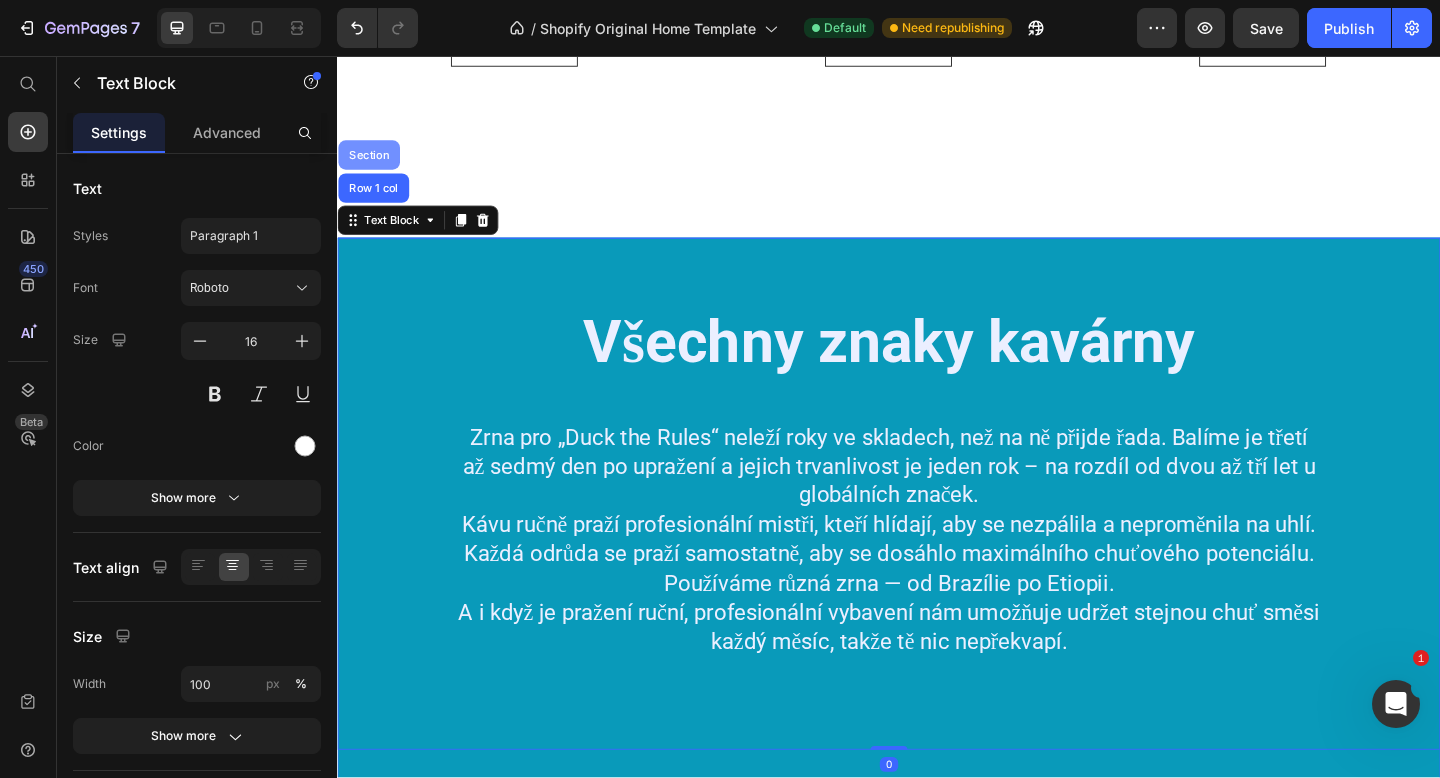 click on "Section" at bounding box center (371, 164) 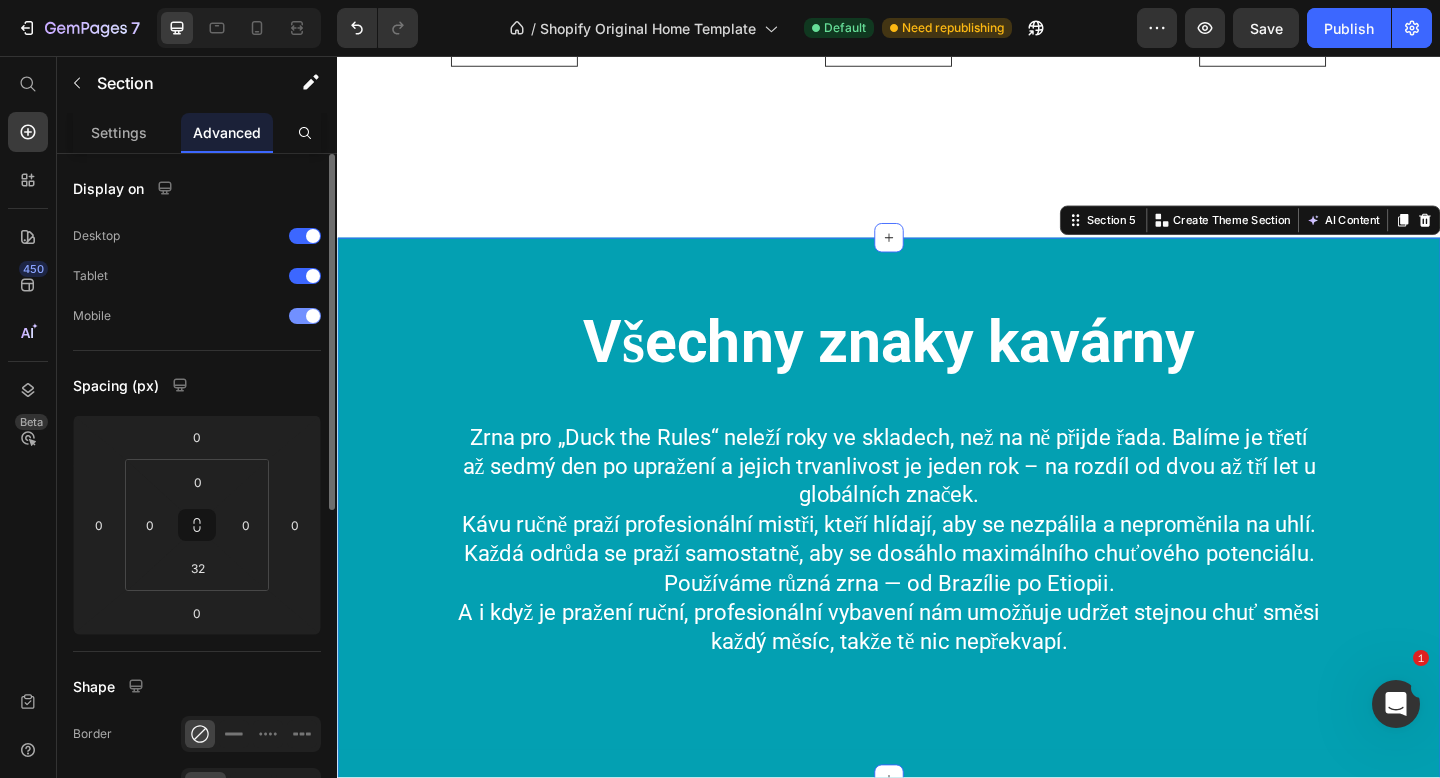 click at bounding box center [313, 316] 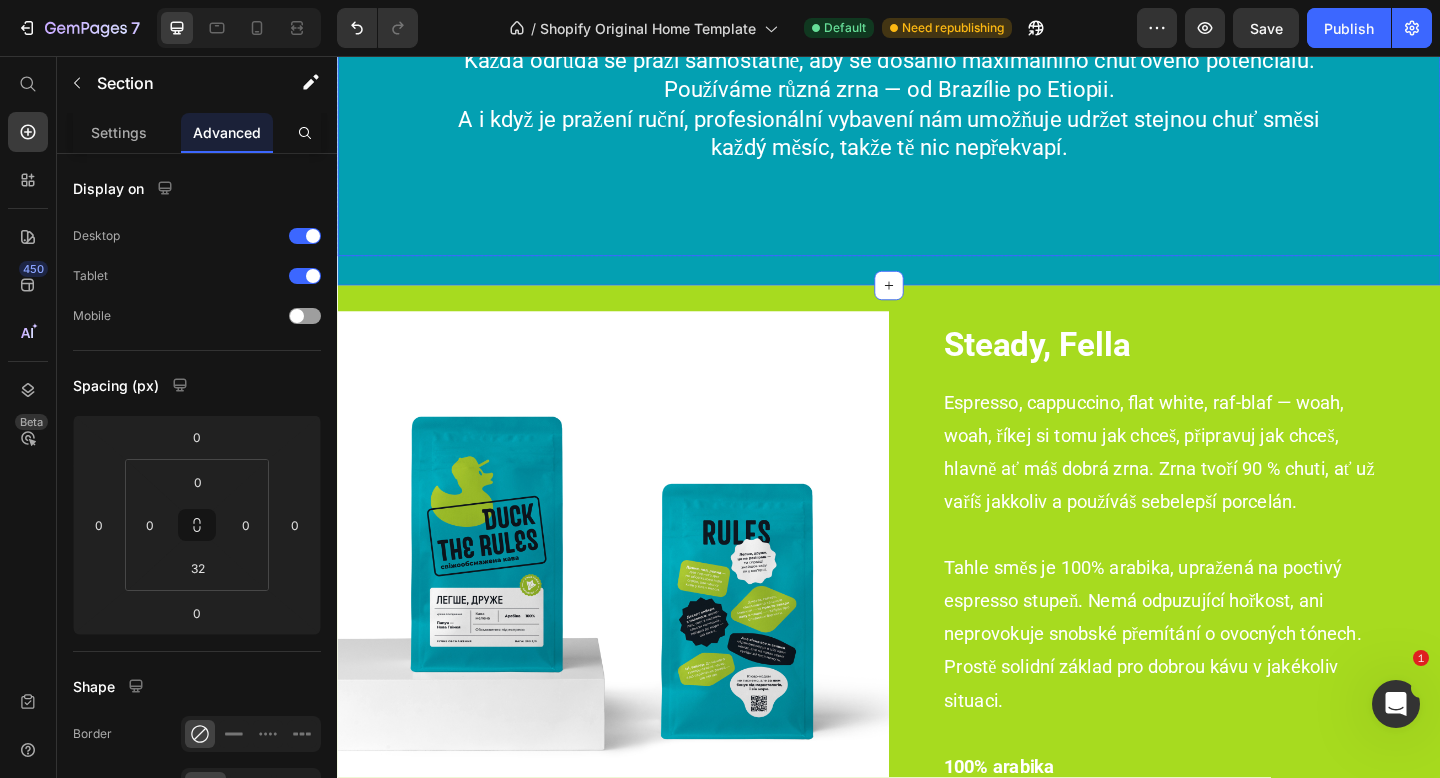 scroll, scrollTop: 2597, scrollLeft: 0, axis: vertical 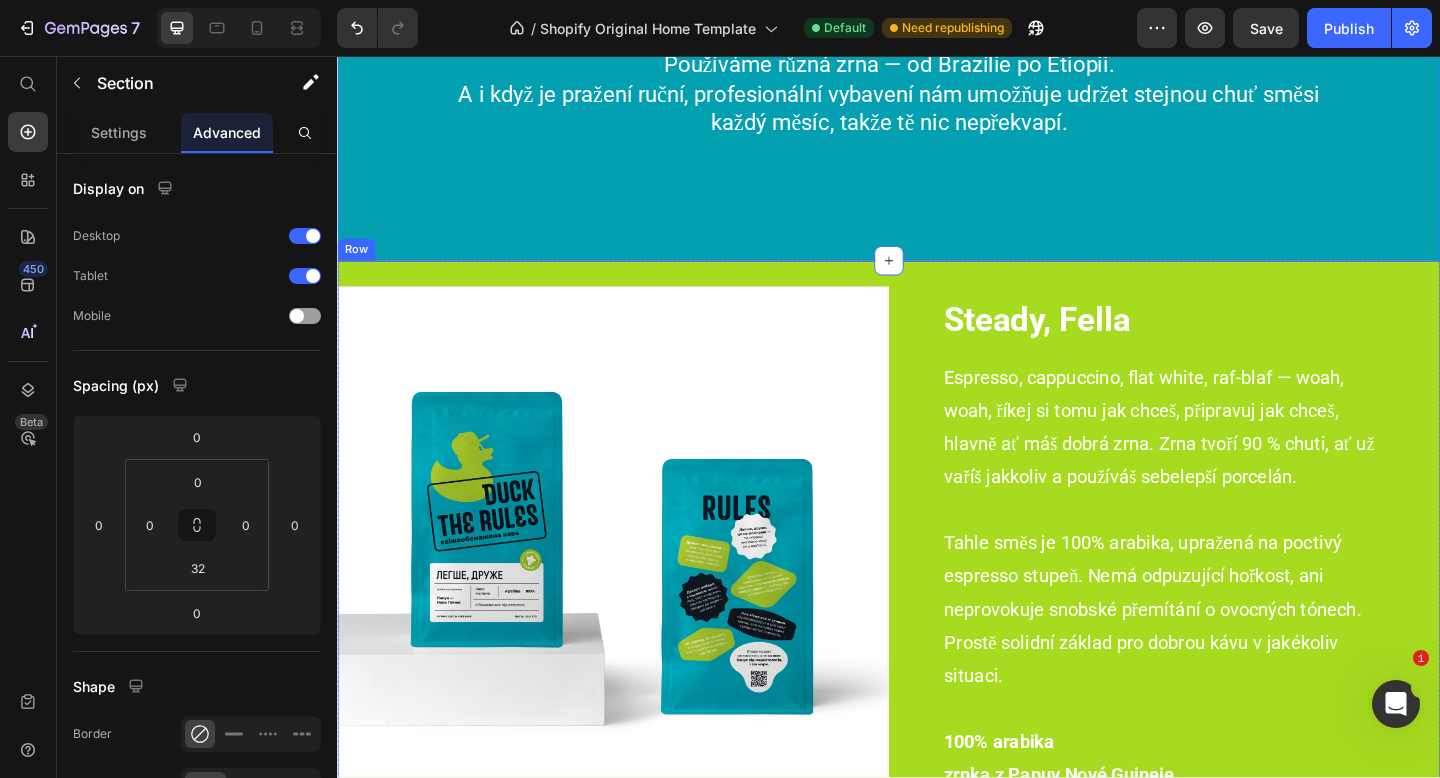 click on "Image" at bounding box center (637, 606) 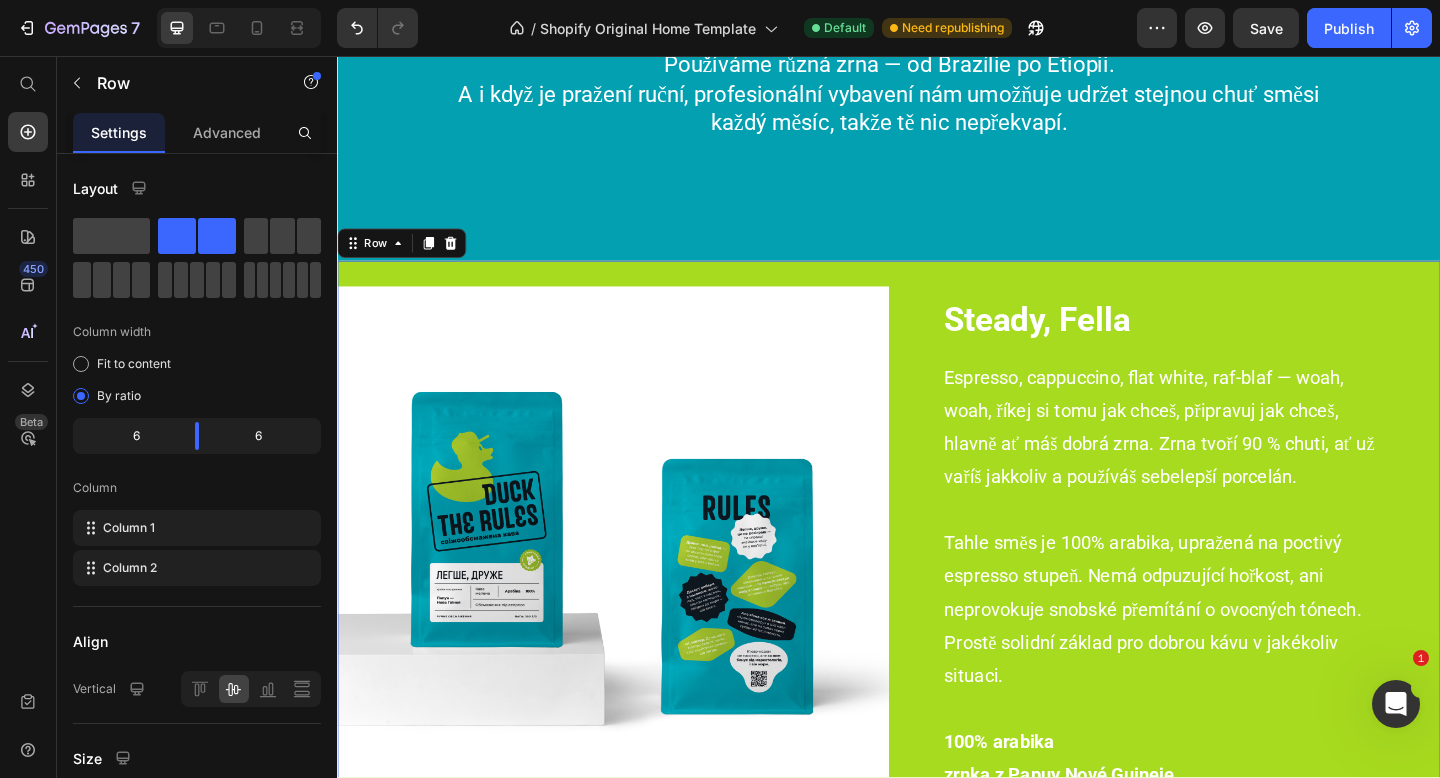 click on "Row" at bounding box center [407, 260] 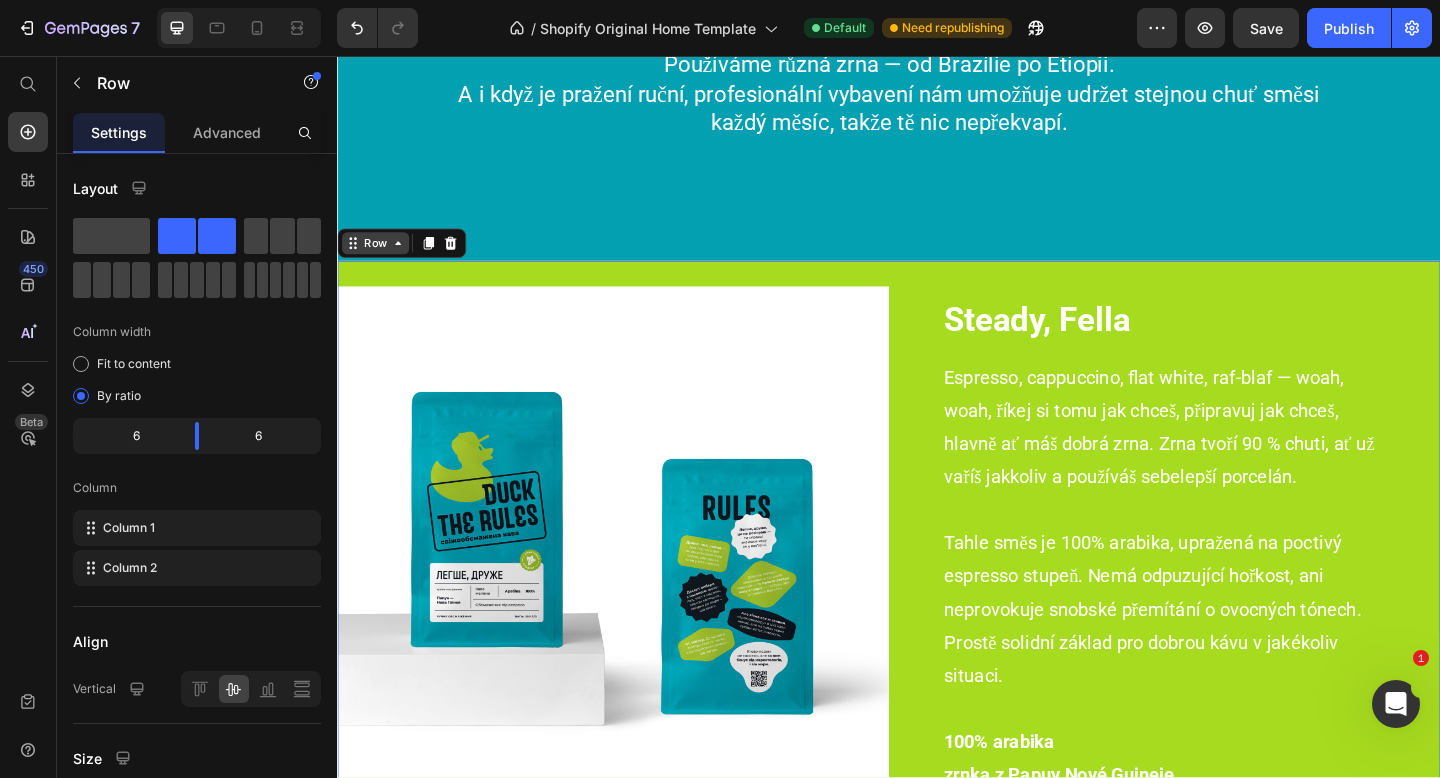 click on "Row" at bounding box center (378, 260) 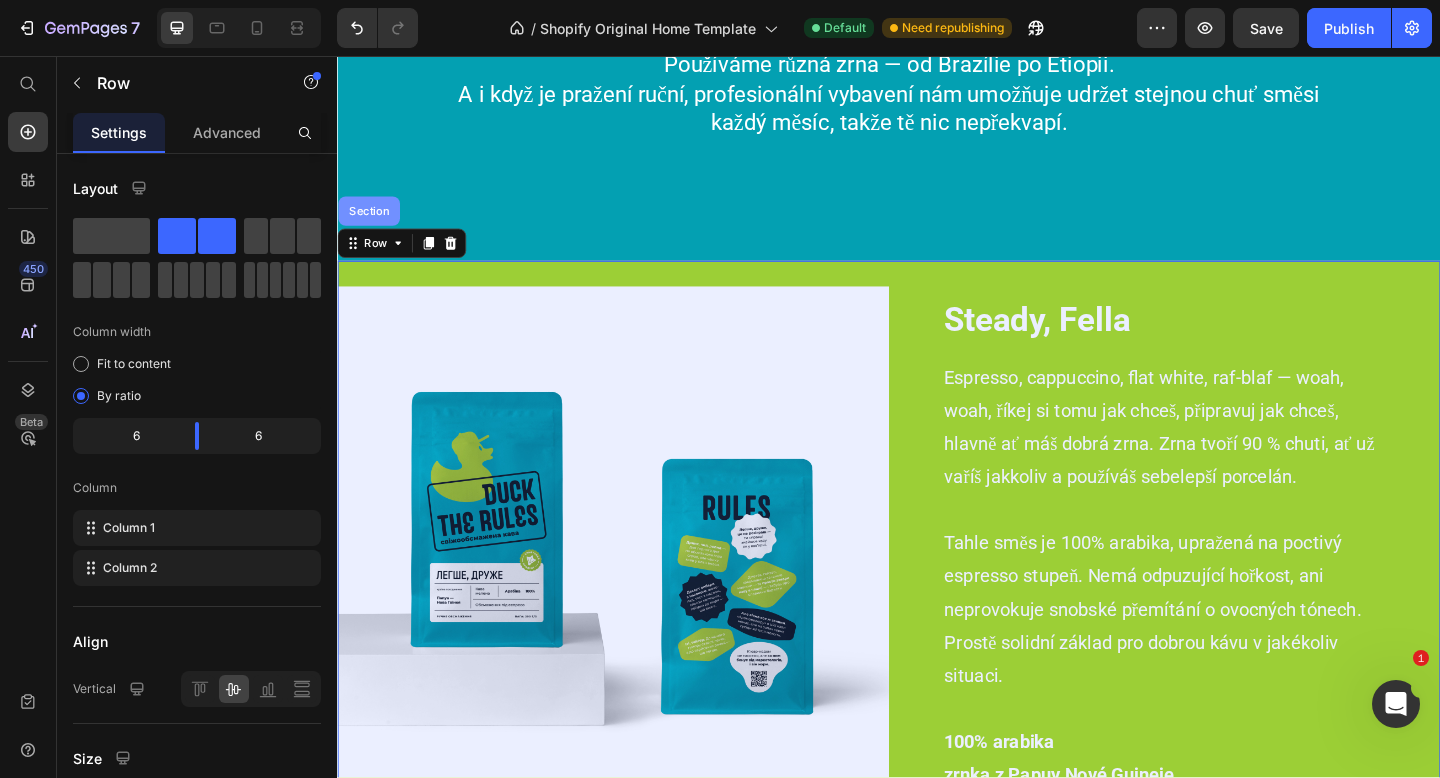 click on "Section" at bounding box center (371, 225) 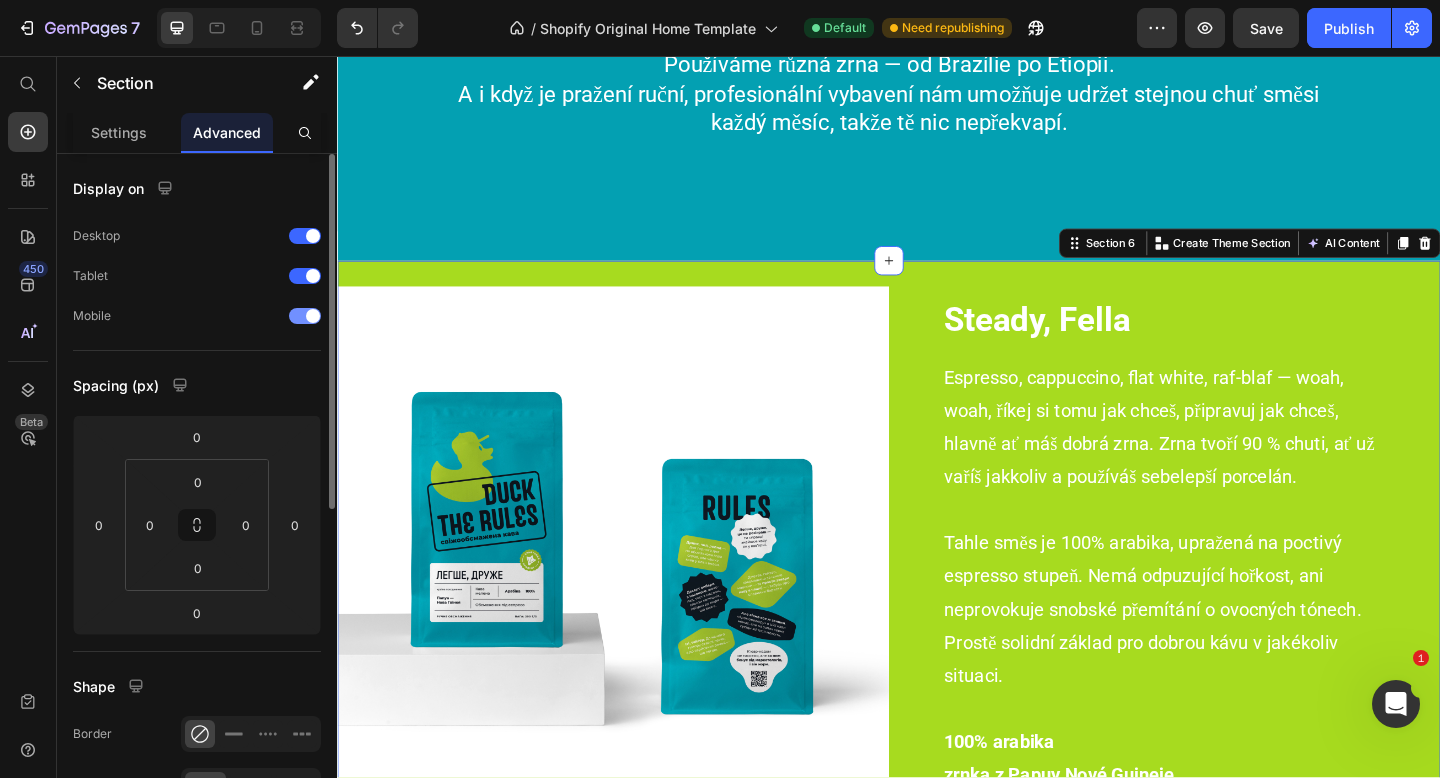 click on "Mobile" at bounding box center (197, 316) 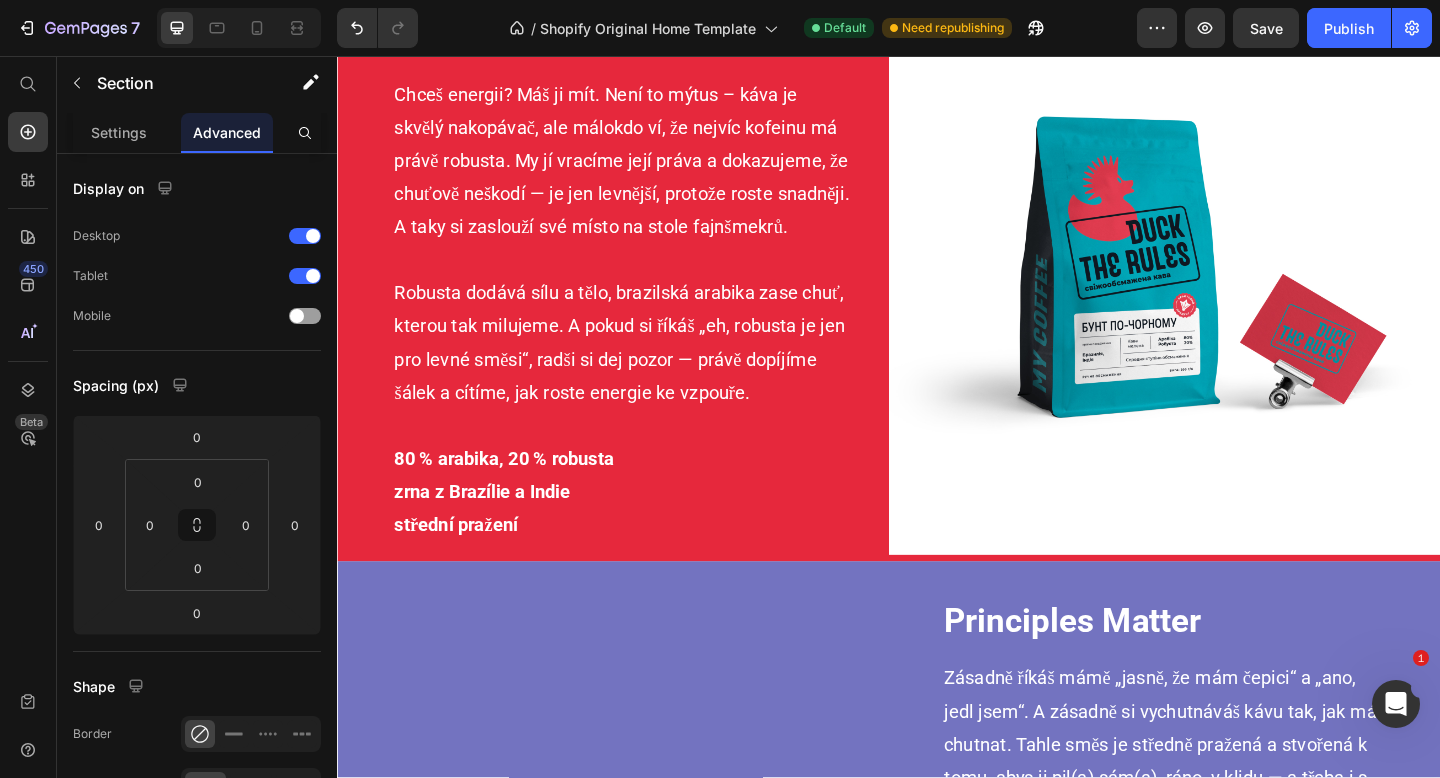 scroll, scrollTop: 3315, scrollLeft: 0, axis: vertical 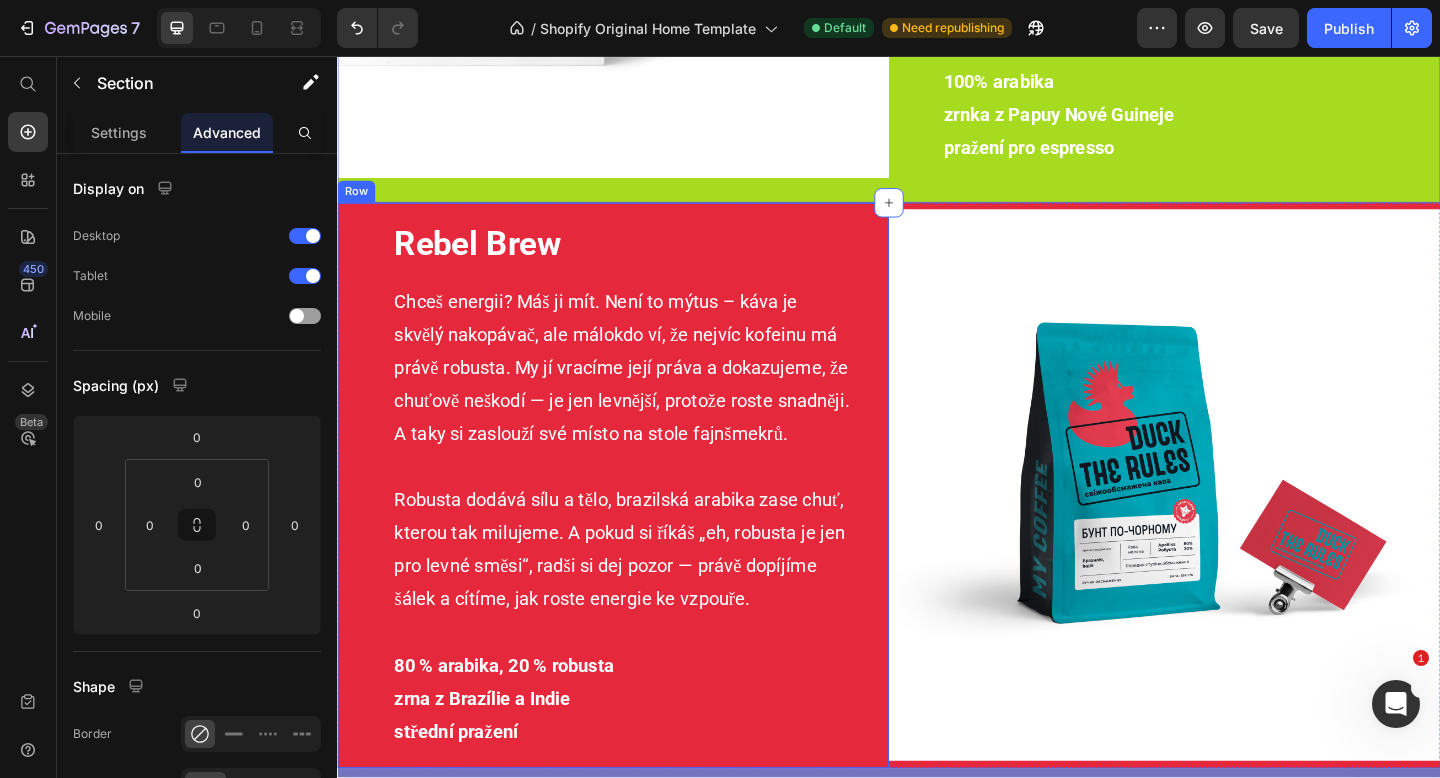 click on "Title Line Rebel Brew Text Block Chceš energii? Máš ji mít. Není to mýtus – káva je skvělý nakopávač, ale málokdo ví, že nejvíc kofeinu má právě robusta. My jí vracíme její práva a dokazujeme, že chuťově neškodí — je jen levnější, protože roste snadněji. A taky si zaslouží své místo na stole fajnšmekrů.   Robusta dodává sílu a tělo, brazilská arabika zase chuť, kterou tak milujeme. A pokud si říkáš „eh, robusta je jen pro levné směsi“, radši si dej pozor — právě dopíjíme šálek a cítíme, jak roste energie ke vzpouře.   80 % arabika, 20 % robusta zrna z Brazílie a Indie střední pražení Text block" at bounding box center [637, 523] 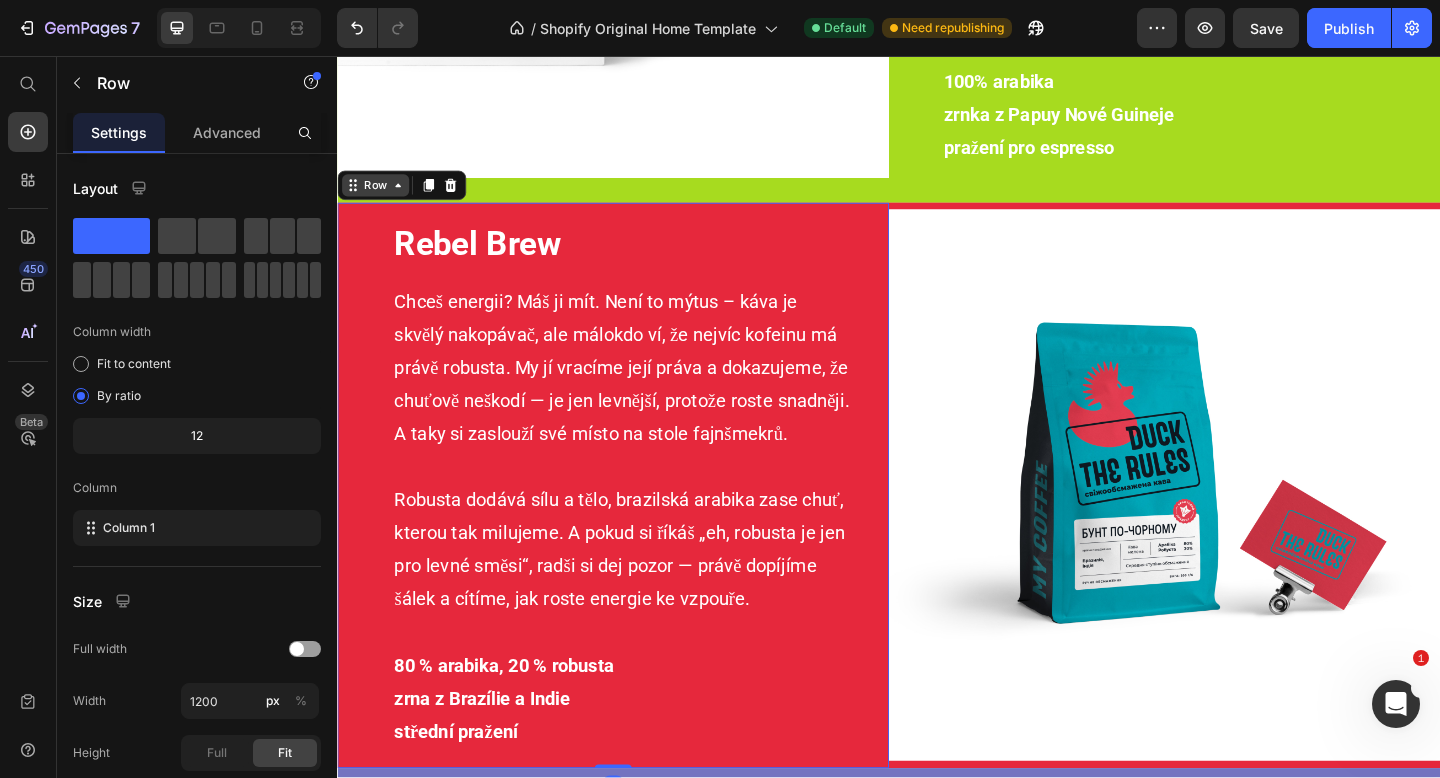 click on "Row" at bounding box center (378, 197) 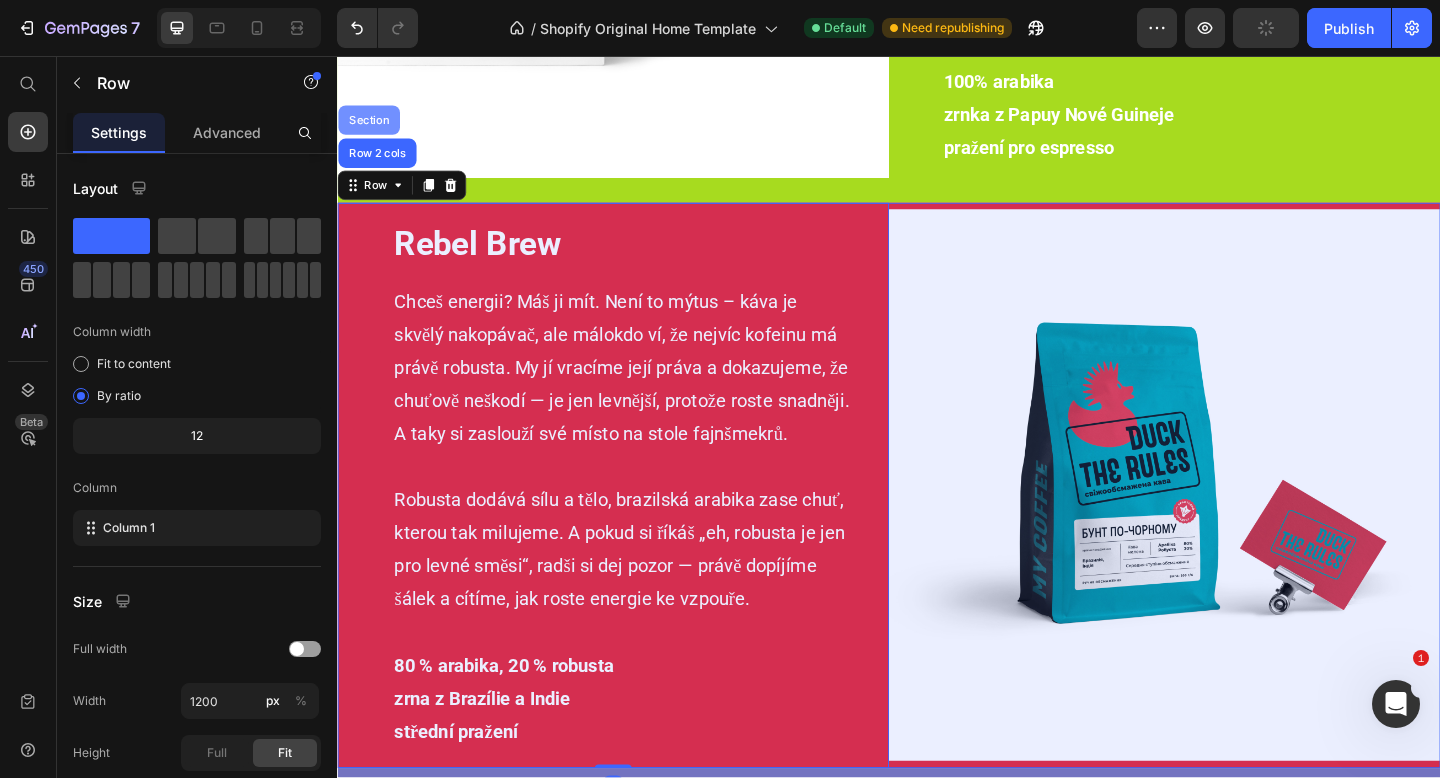 click on "Section" at bounding box center [371, 126] 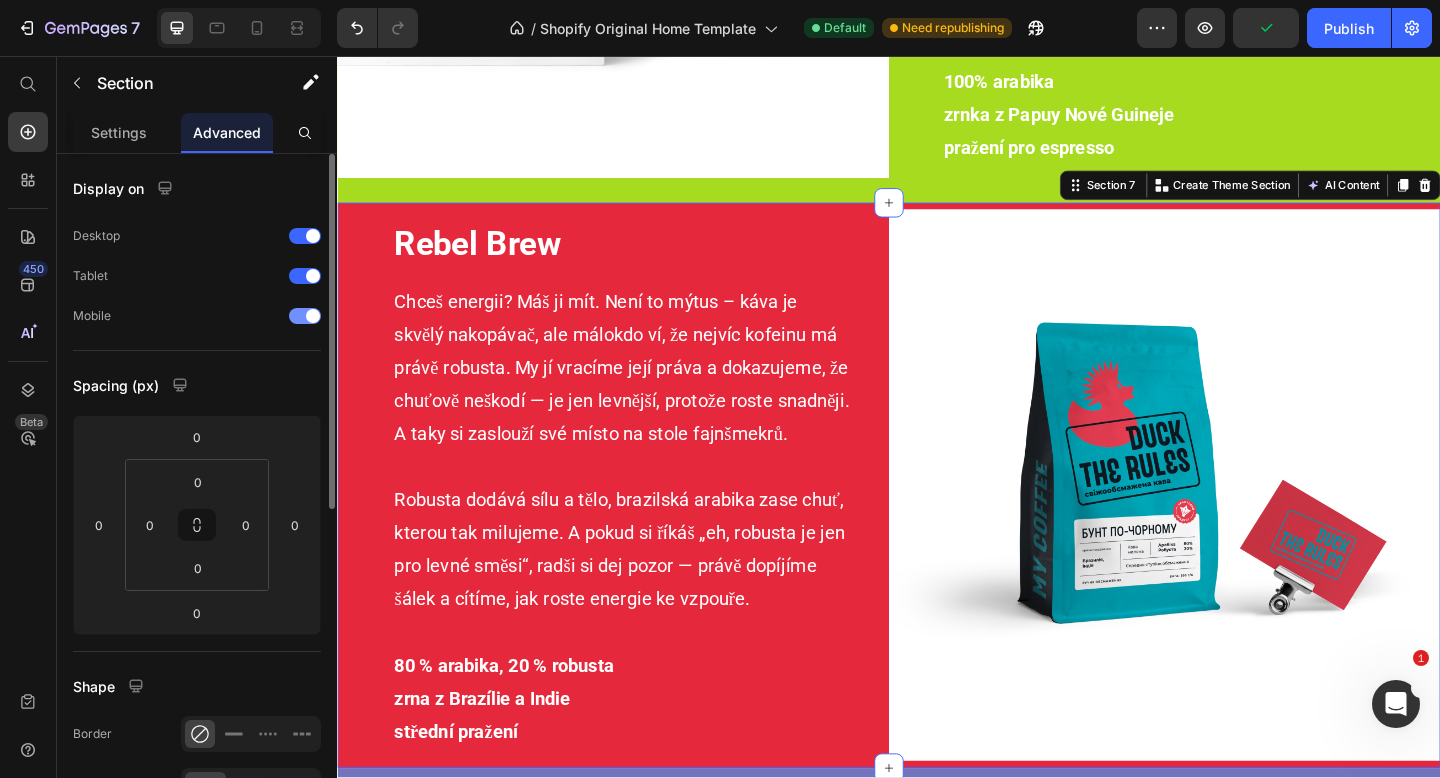 click at bounding box center [305, 316] 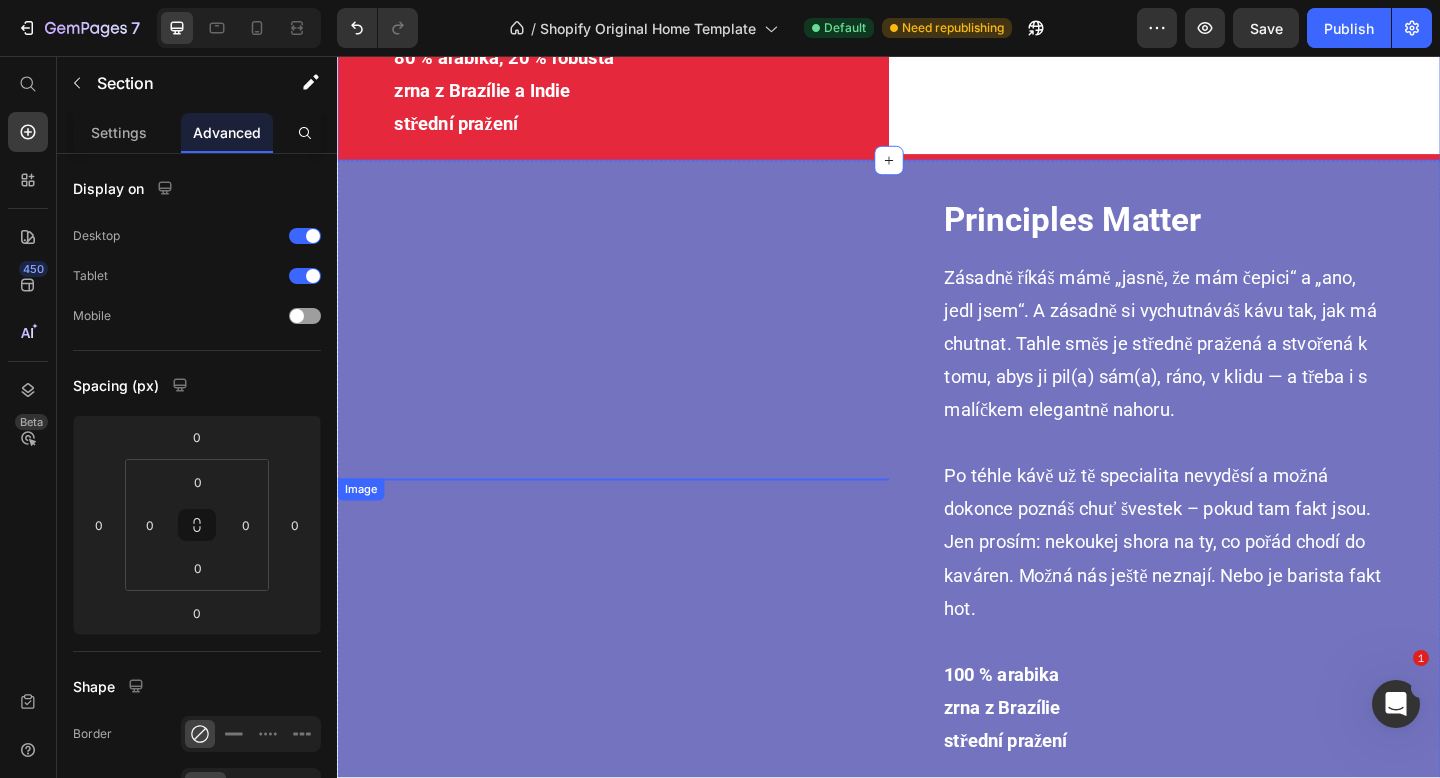 scroll, scrollTop: 3774, scrollLeft: 0, axis: vertical 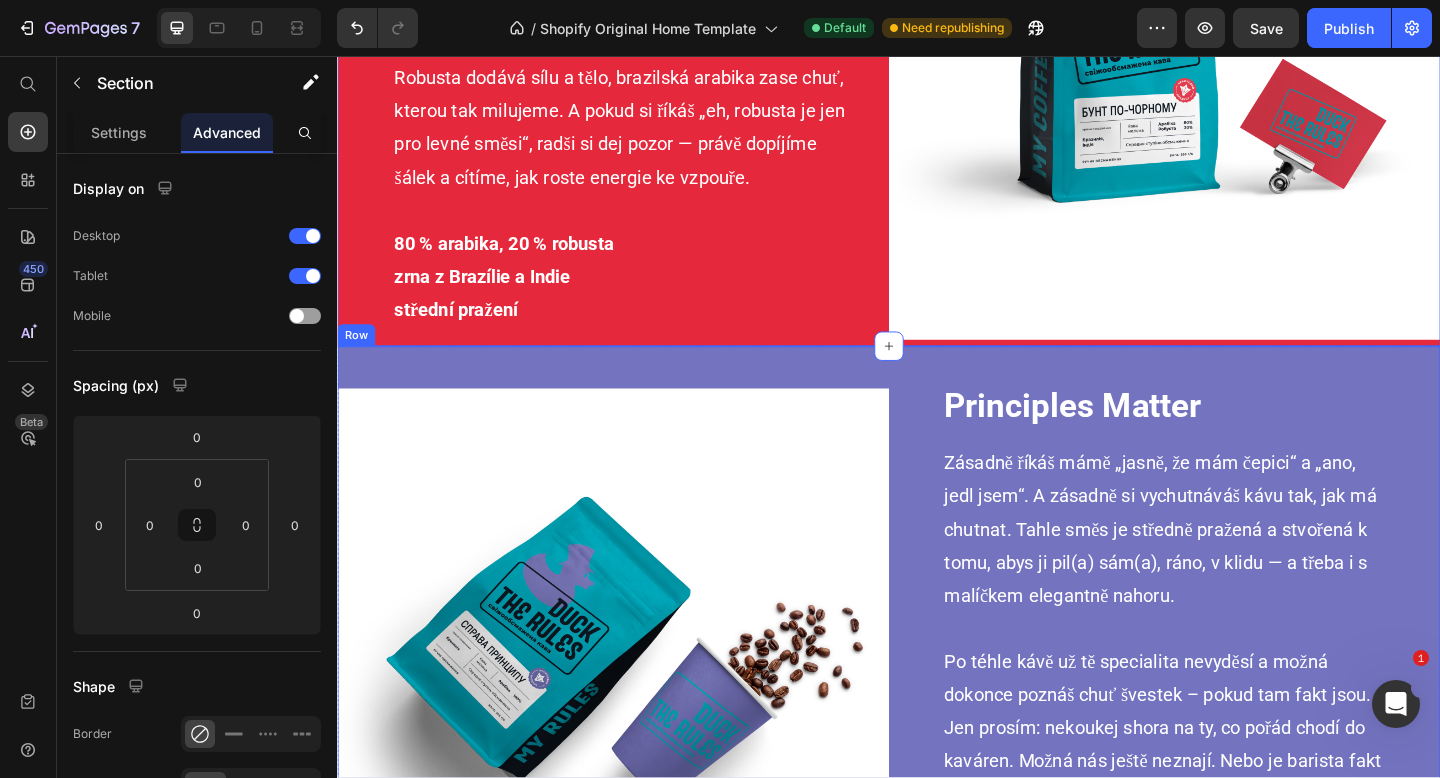 click on "Image" at bounding box center [637, 717] 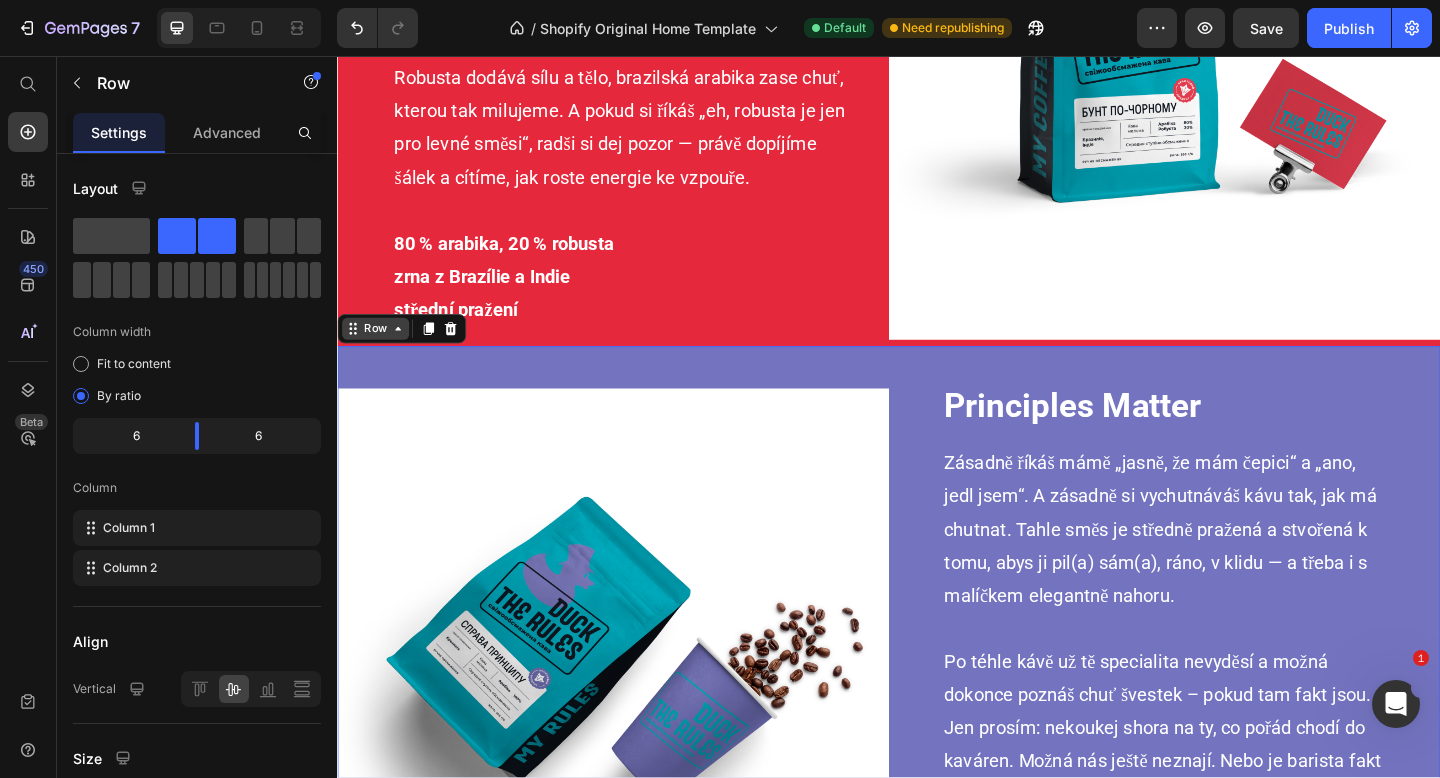 click on "Row" at bounding box center (378, 353) 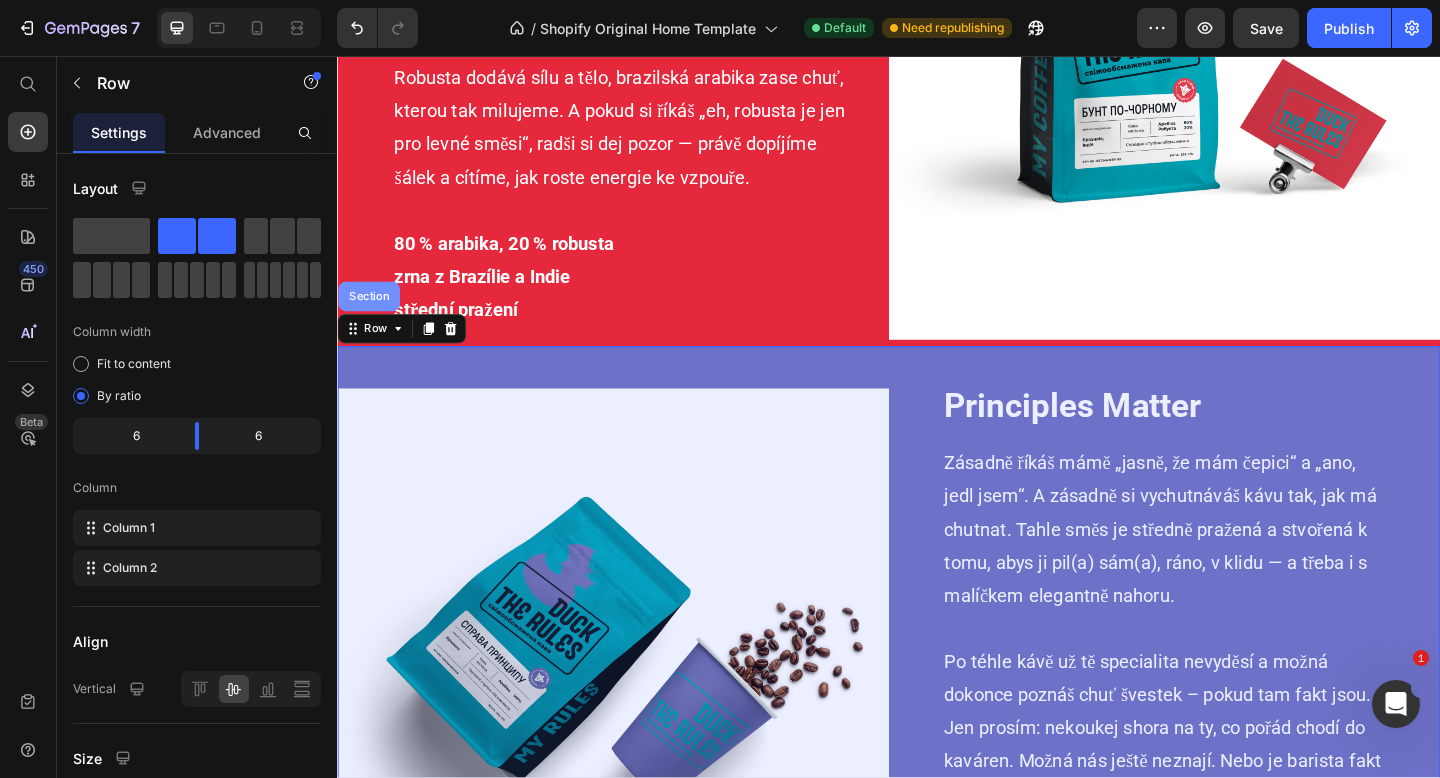click on "Section" at bounding box center [371, 318] 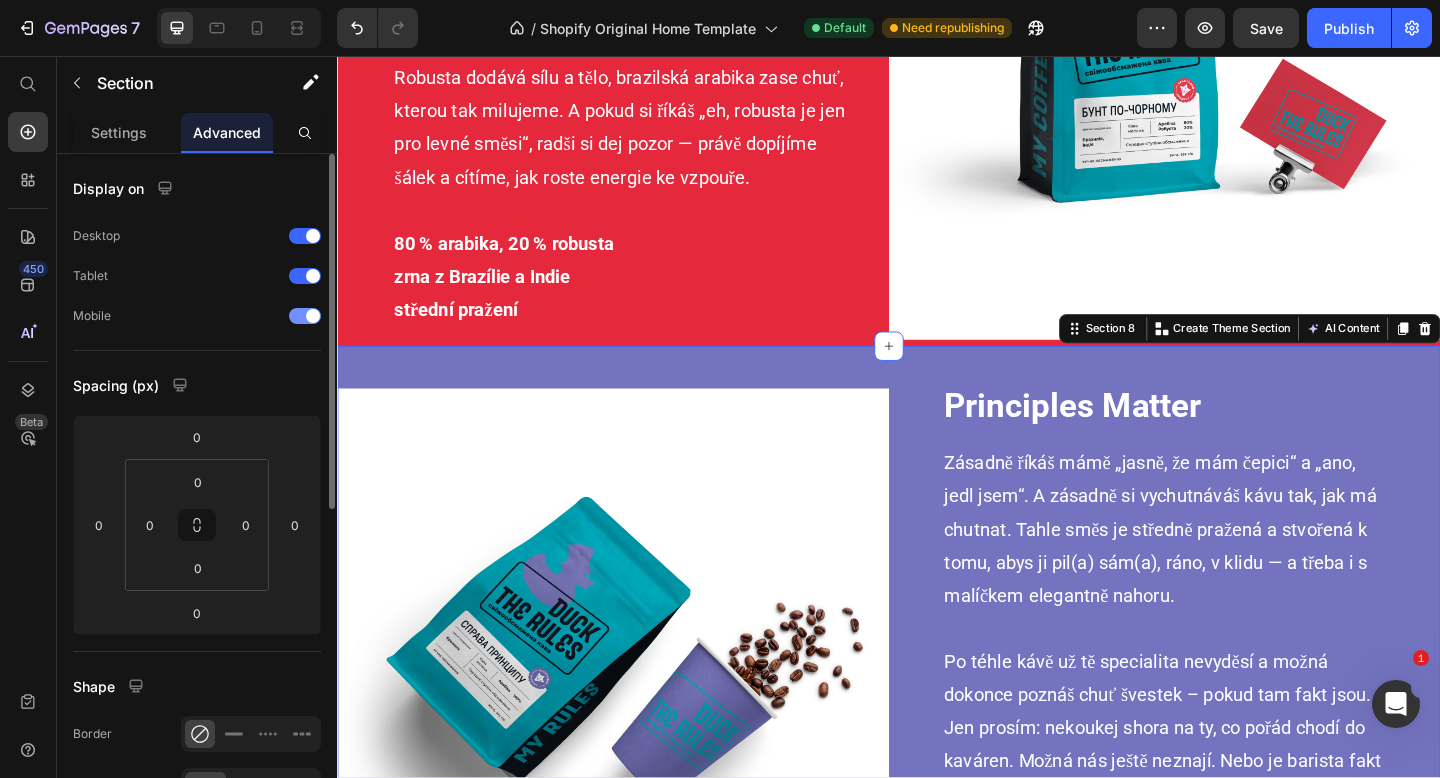 click at bounding box center [313, 316] 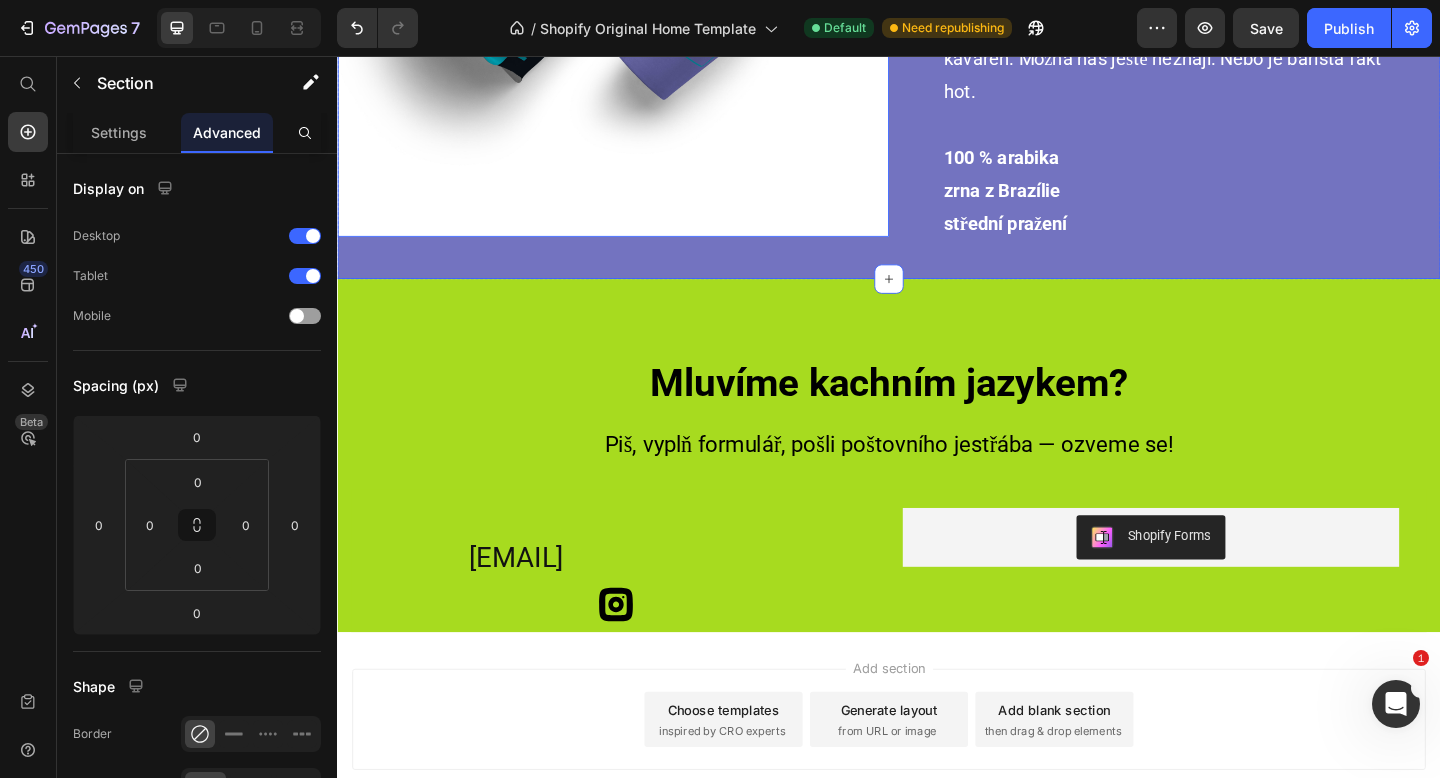 scroll, scrollTop: 4656, scrollLeft: 0, axis: vertical 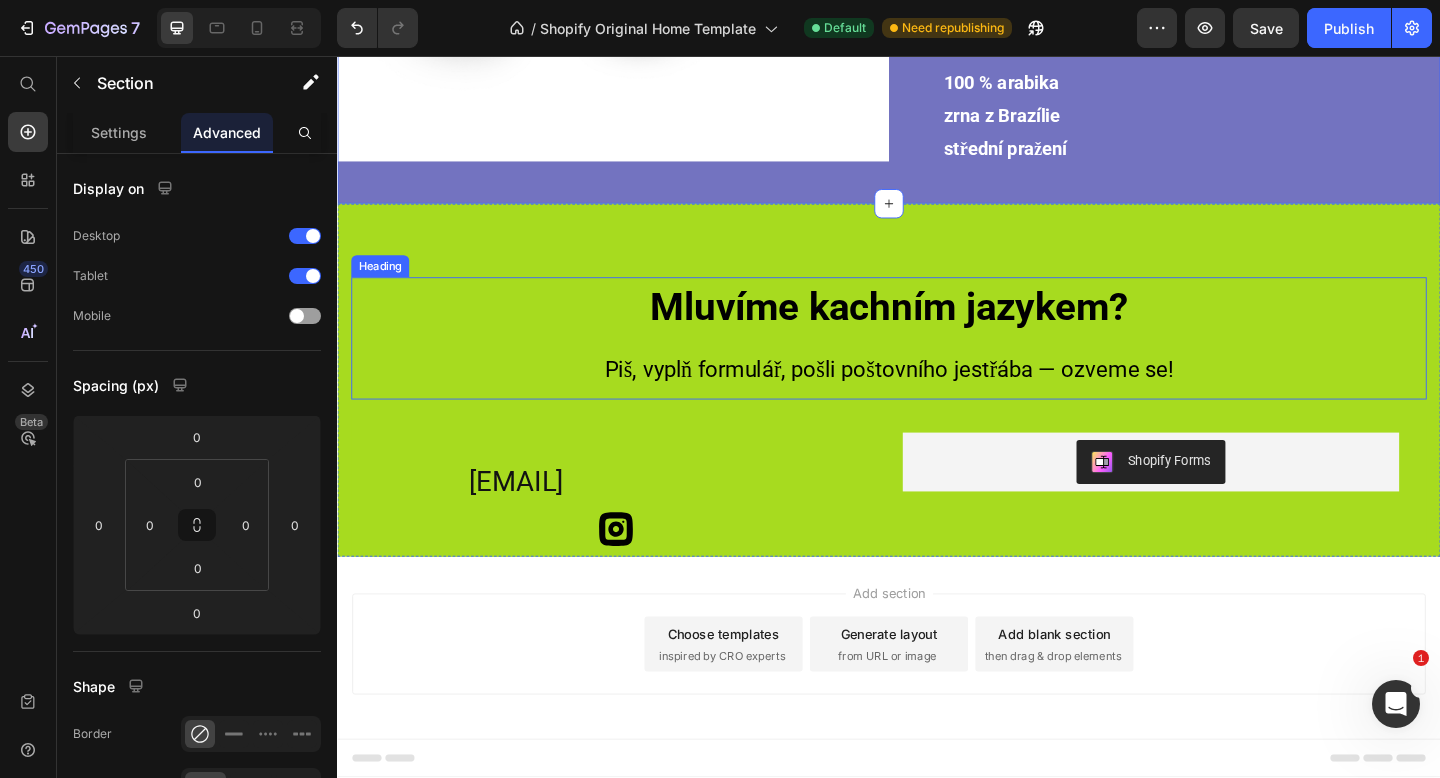 click on "Mluvíme kachním jazykem? Piš, vyplň formulář, pošli poštovního jestřába — ozveme se! Heading [EMAIL] Text Block Icon Shopify Forms Shopify Forms Row Section 9" at bounding box center (937, 409) 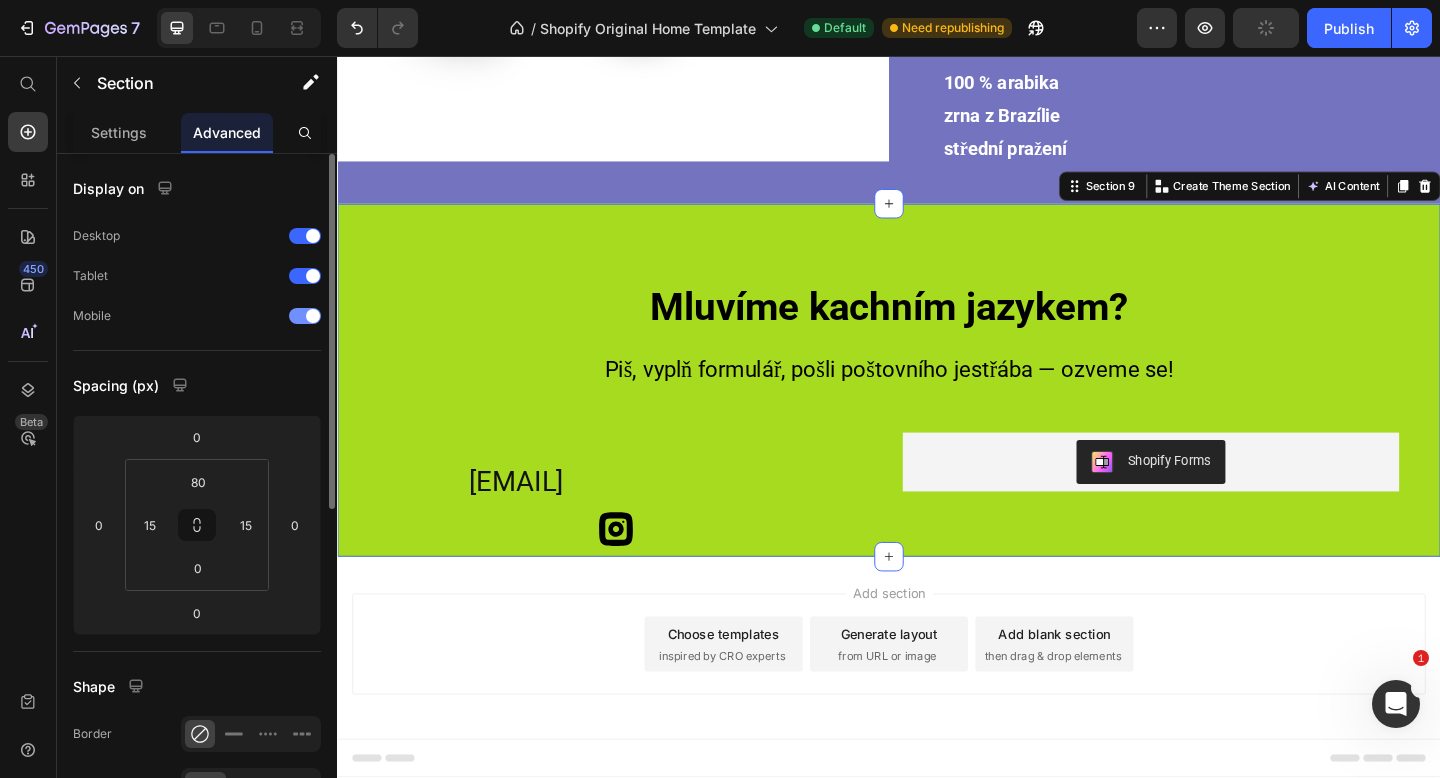 click at bounding box center (305, 316) 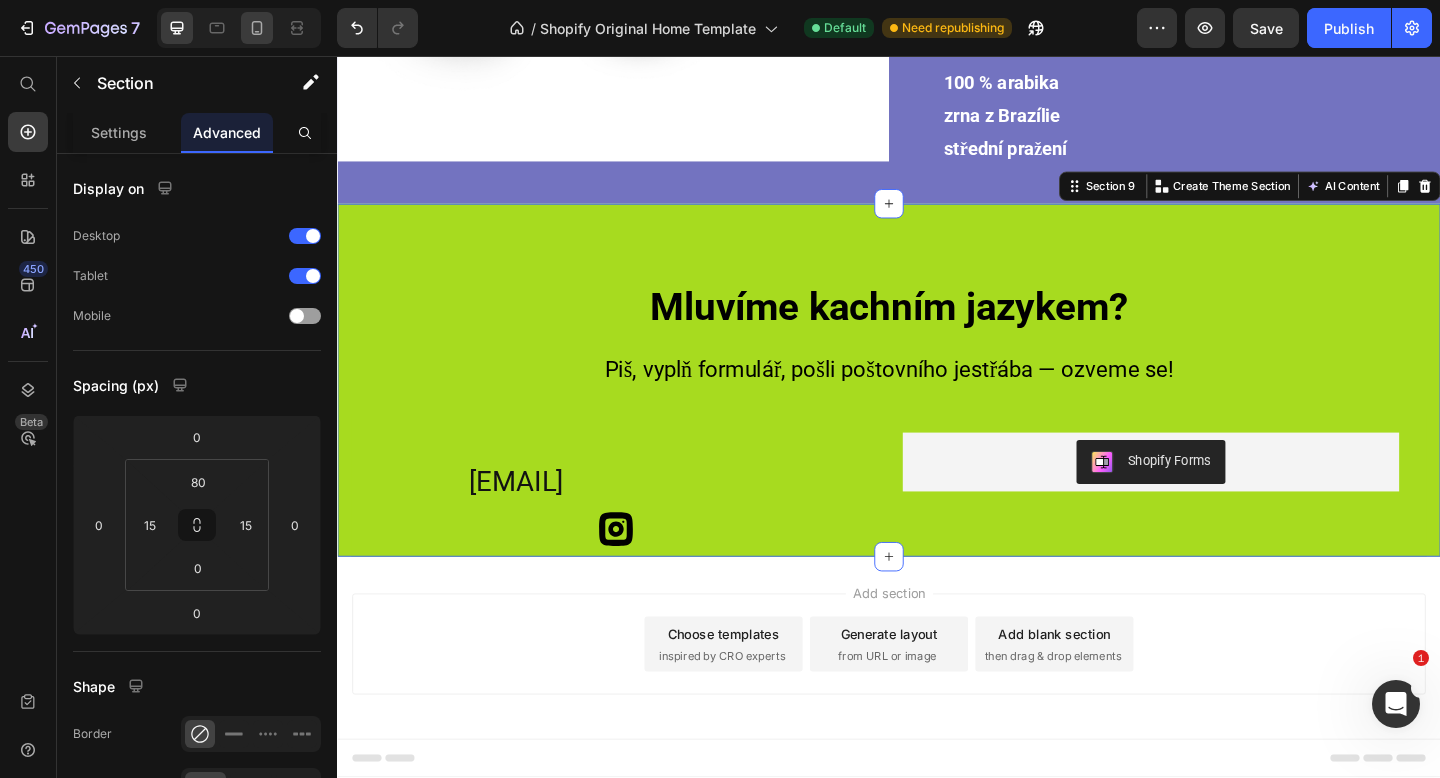 click 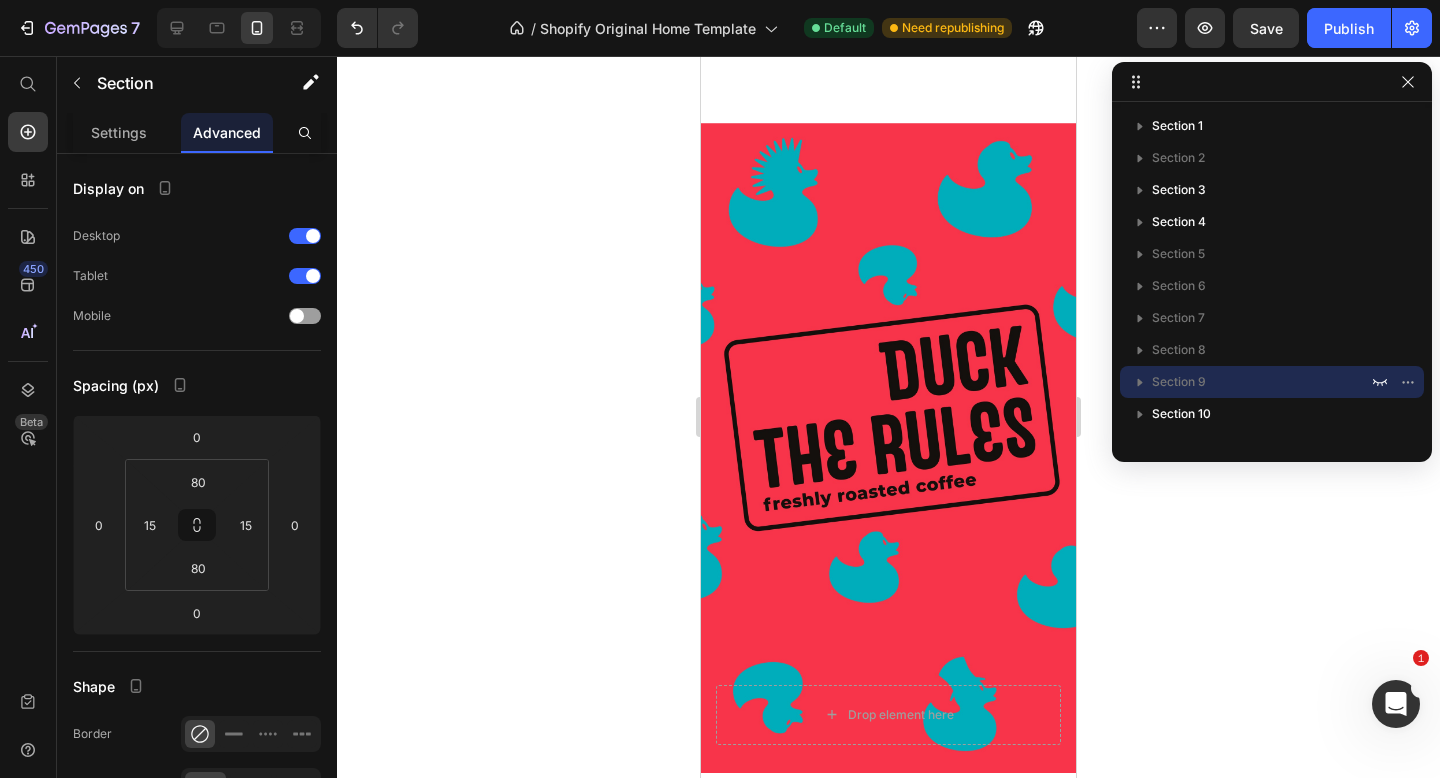 scroll, scrollTop: 1332, scrollLeft: 0, axis: vertical 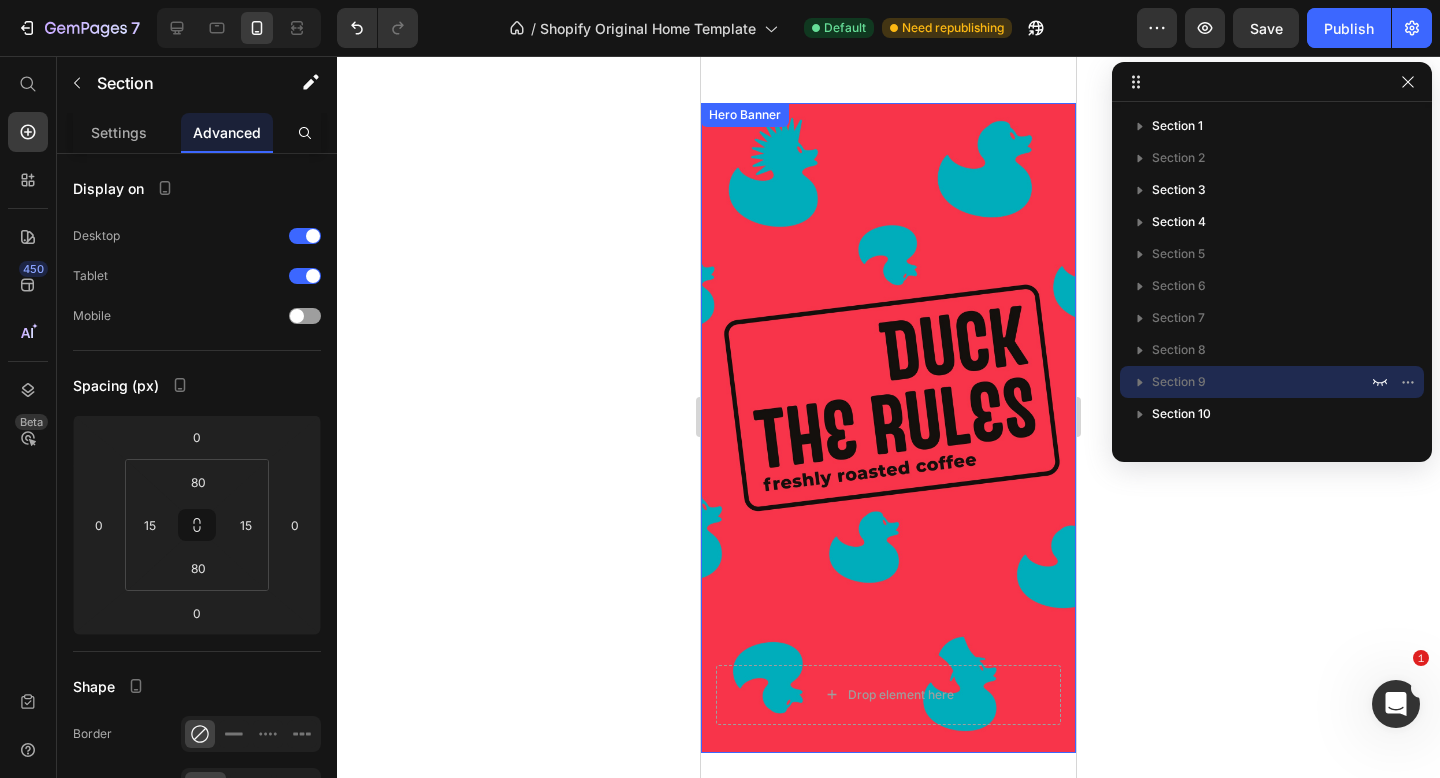 click on "Hero Banner" at bounding box center (745, 115) 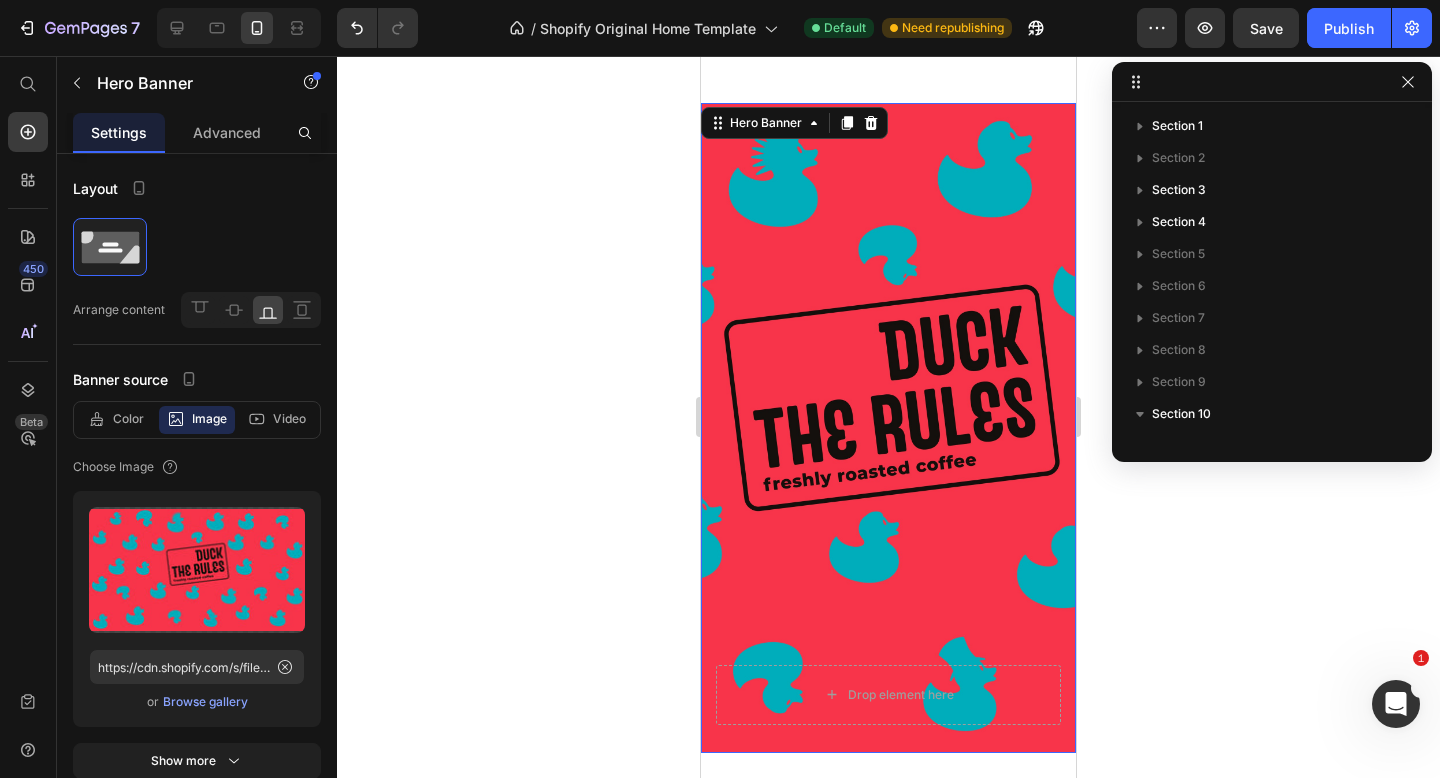 scroll, scrollTop: 218, scrollLeft: 0, axis: vertical 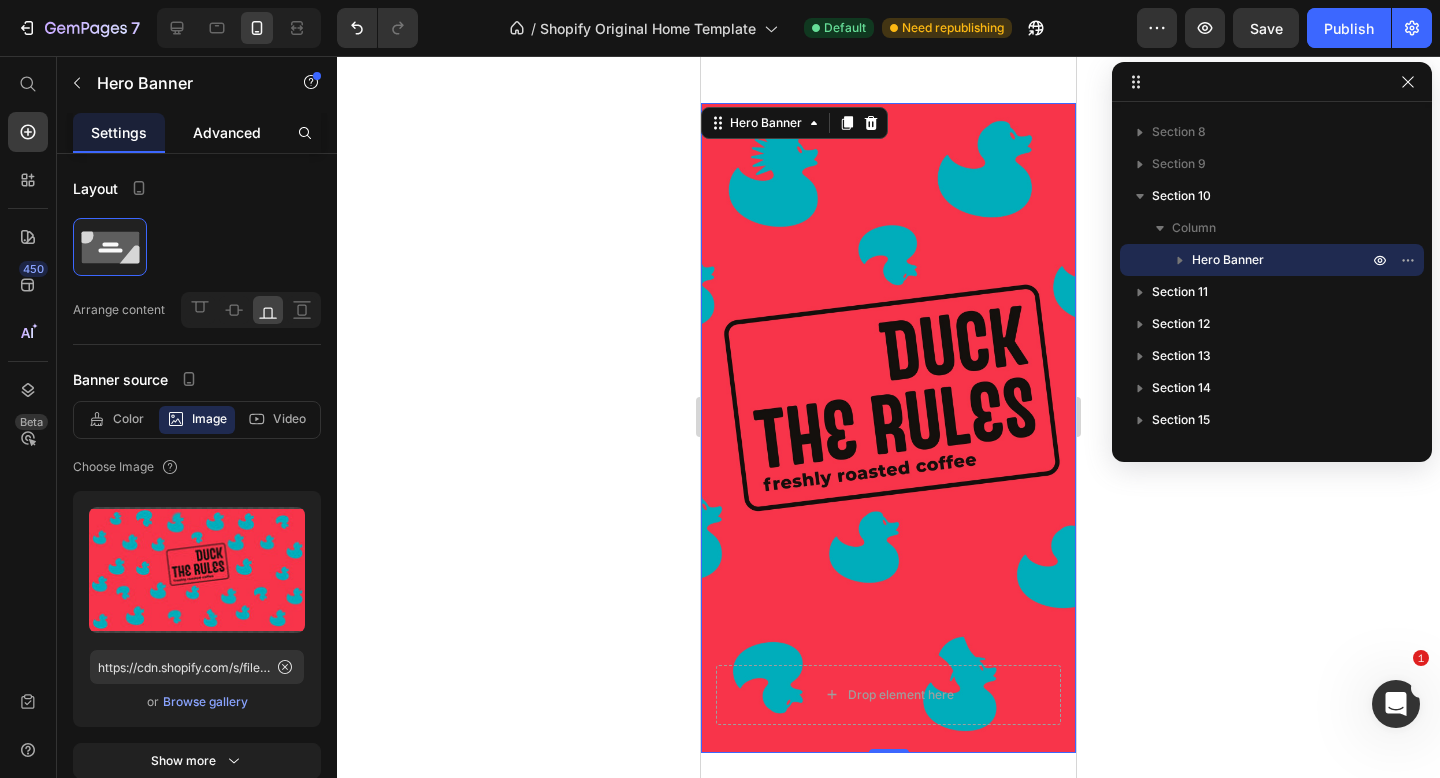 click on "Advanced" at bounding box center [227, 132] 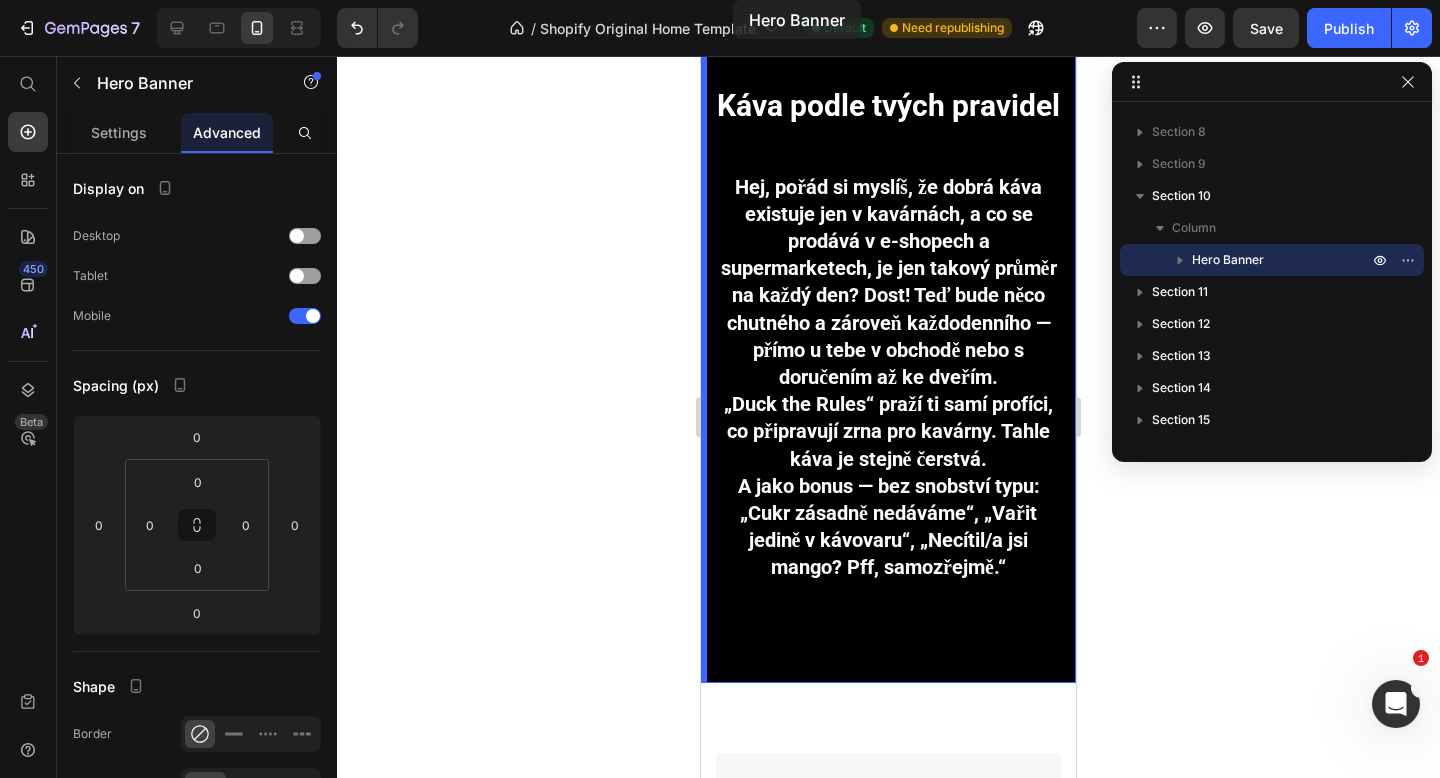 scroll, scrollTop: 0, scrollLeft: 0, axis: both 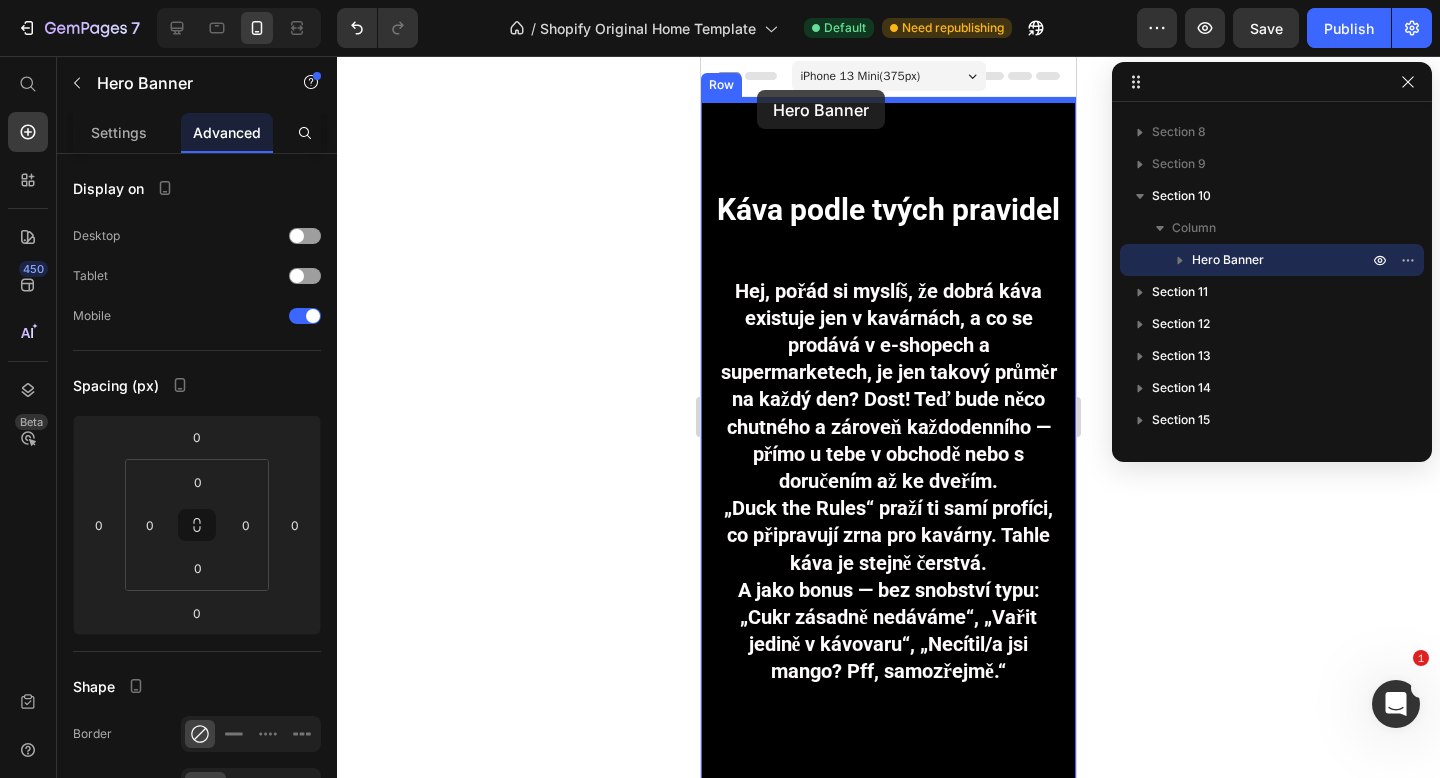 drag, startPoint x: 748, startPoint y: 310, endPoint x: 757, endPoint y: 90, distance: 220.18402 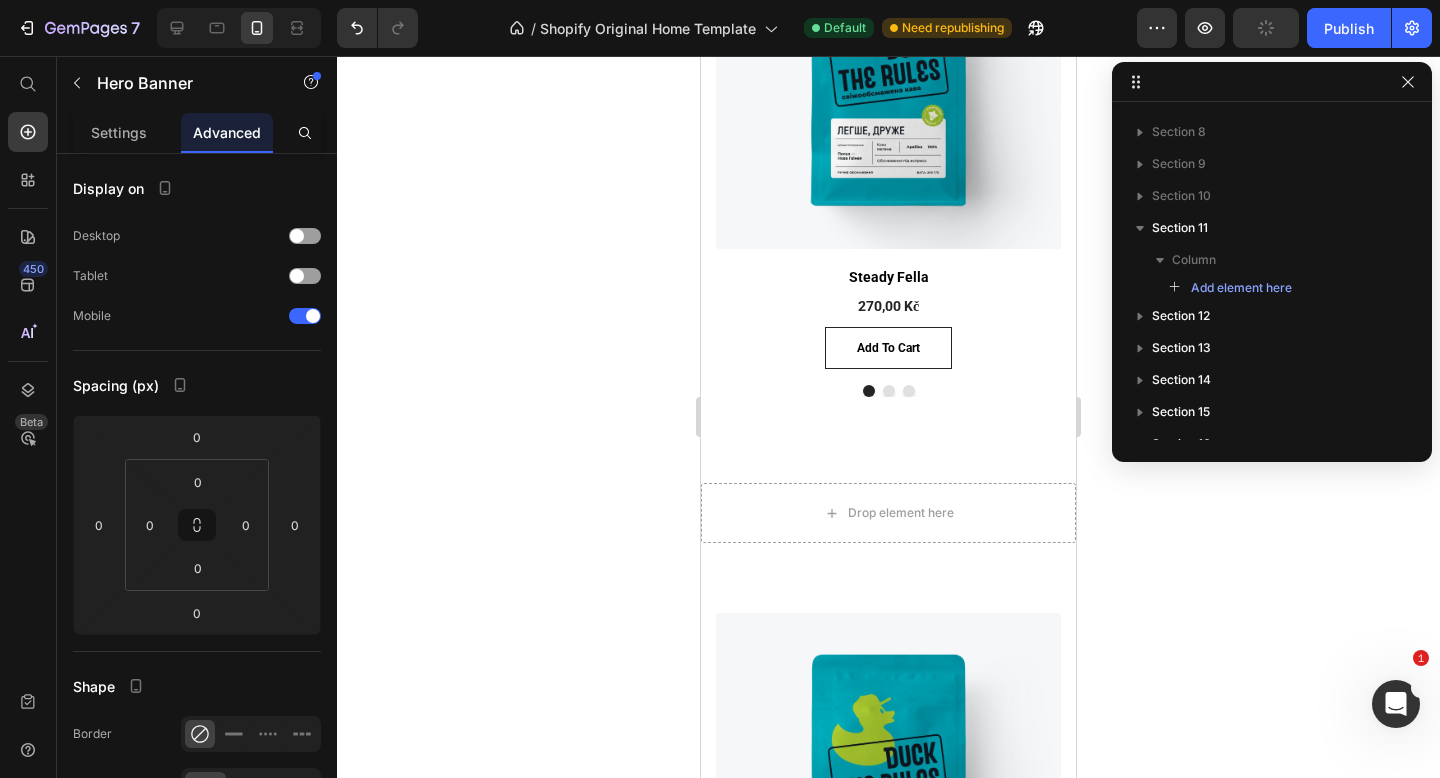 scroll, scrollTop: 1570, scrollLeft: 0, axis: vertical 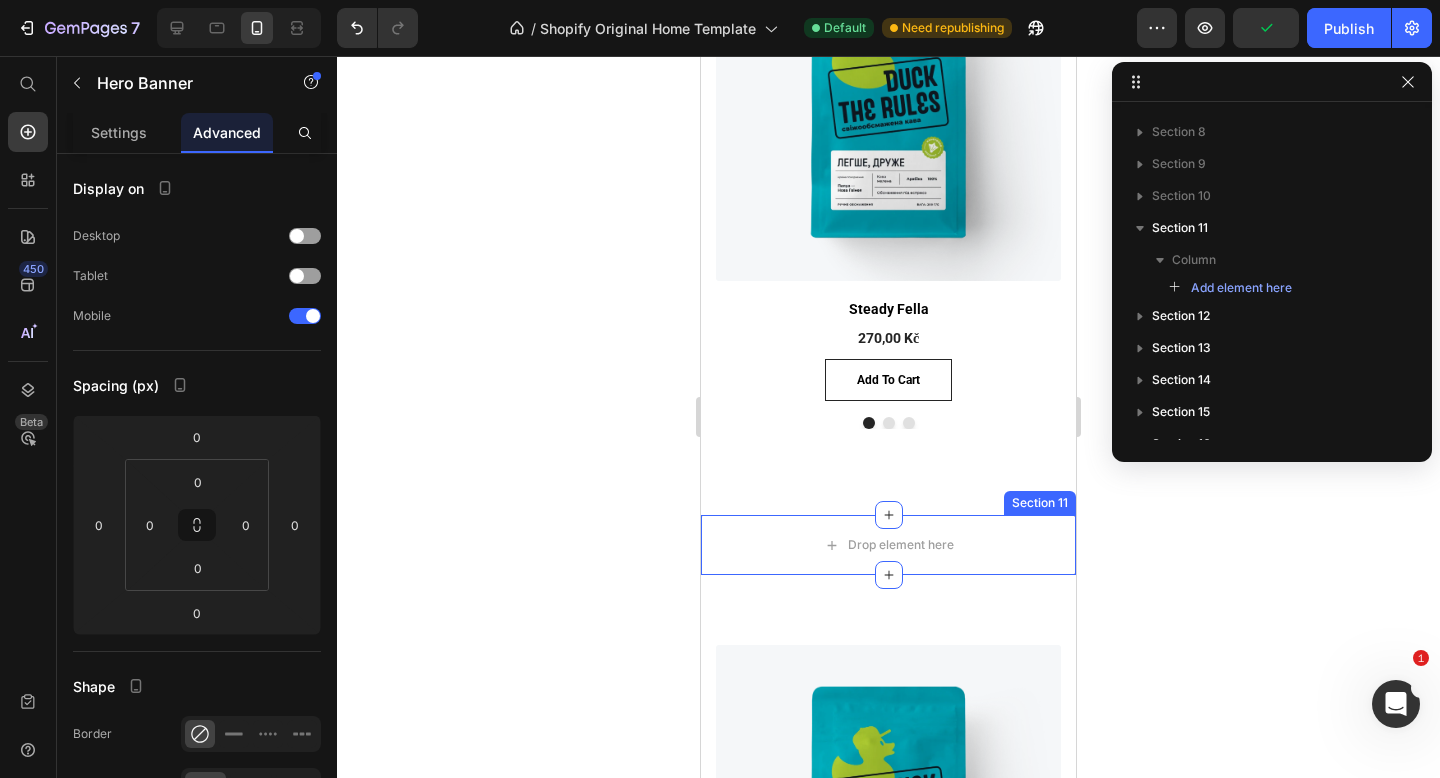 click on "Section 11" at bounding box center [1040, 503] 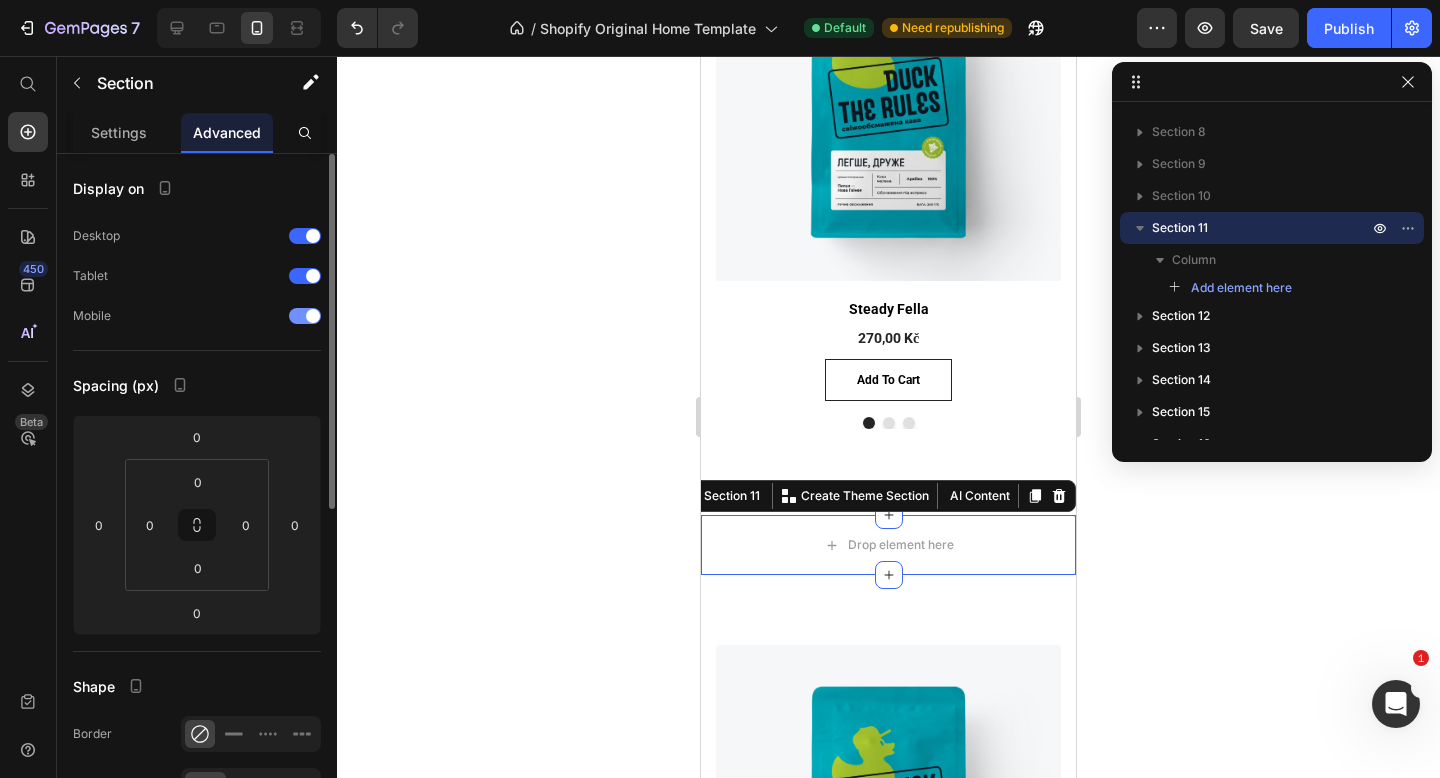 click at bounding box center [305, 316] 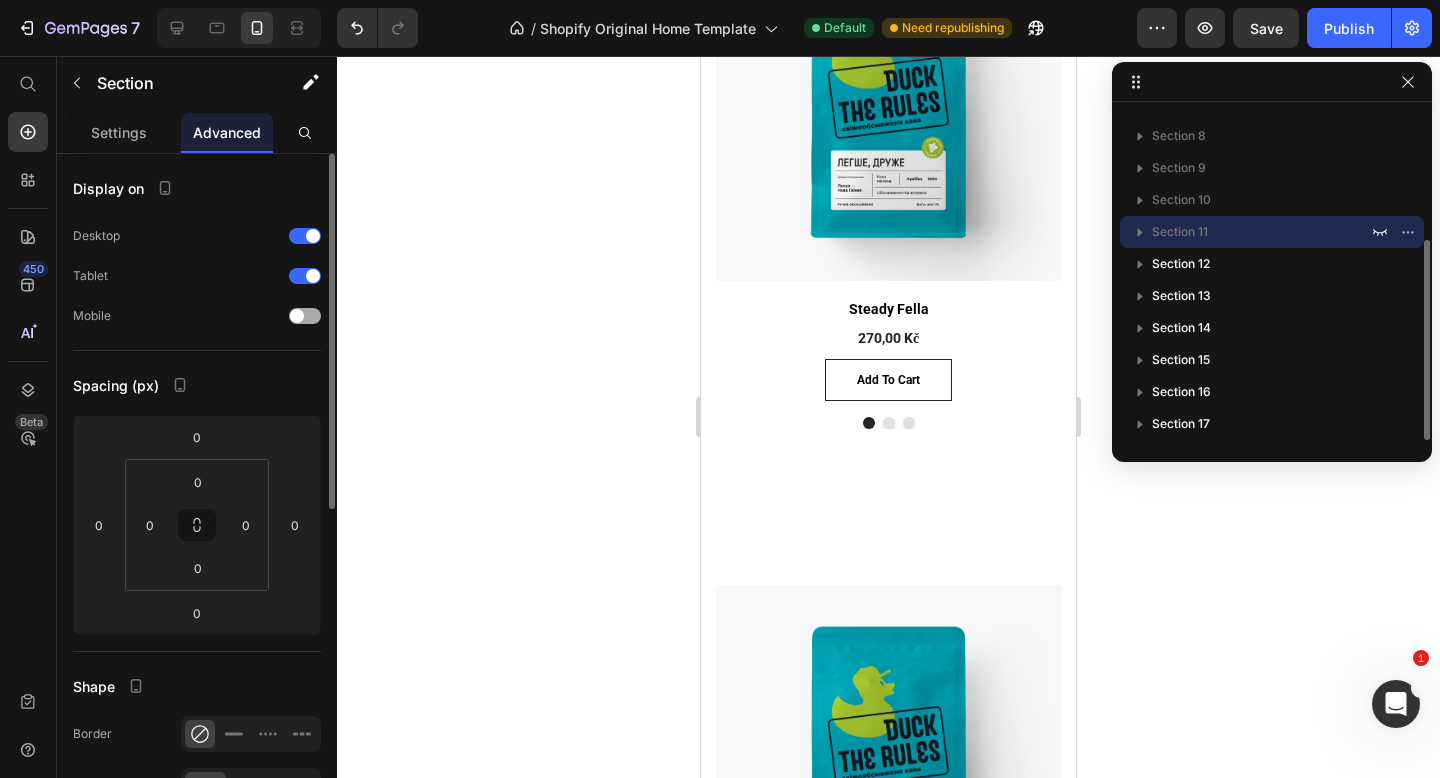 scroll, scrollTop: 214, scrollLeft: 0, axis: vertical 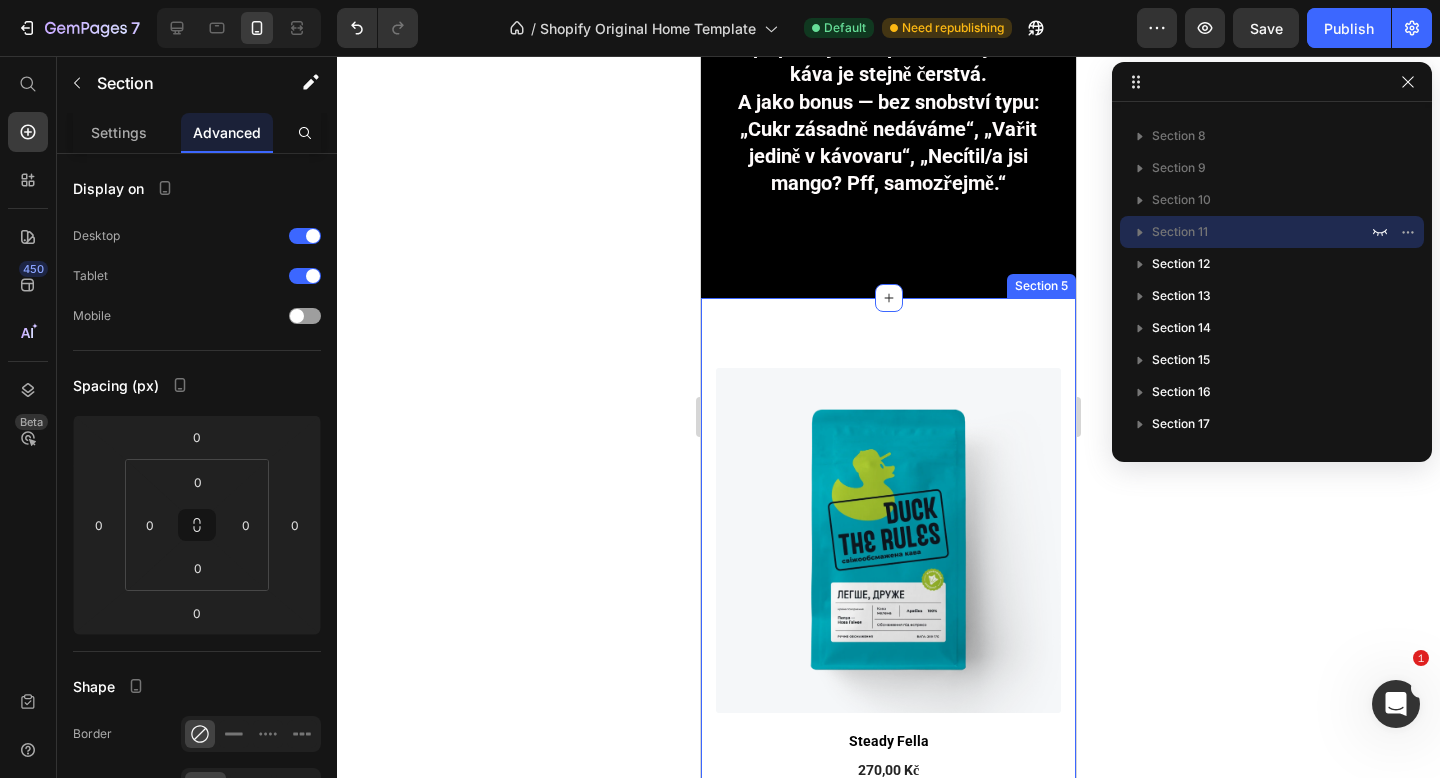 click on "(P) Images Row Steady Fella (P) Title 270,00 Kč (P) Price Row add to cart (P) Cart Button Row (P) Images Row Principles Matter (P) Title 270,00 Kč (P) Price Row add to cart (P) Cart Button Row (P) Images Row Rebel Brew (P) Title 270,00 Kč (P) Price Row add to cart (P) Cart Button Row Product List Row Section 5" at bounding box center [888, 622] 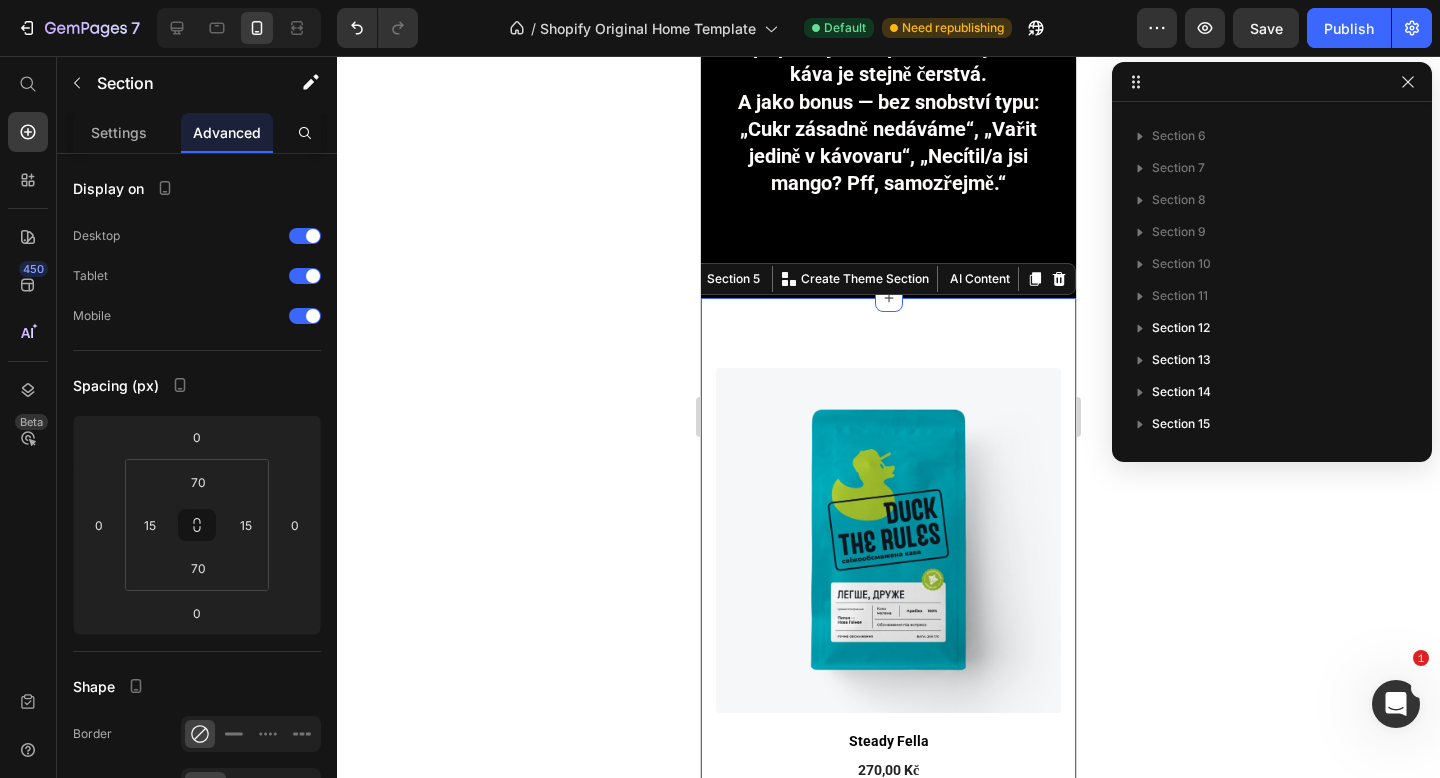 scroll, scrollTop: 0, scrollLeft: 0, axis: both 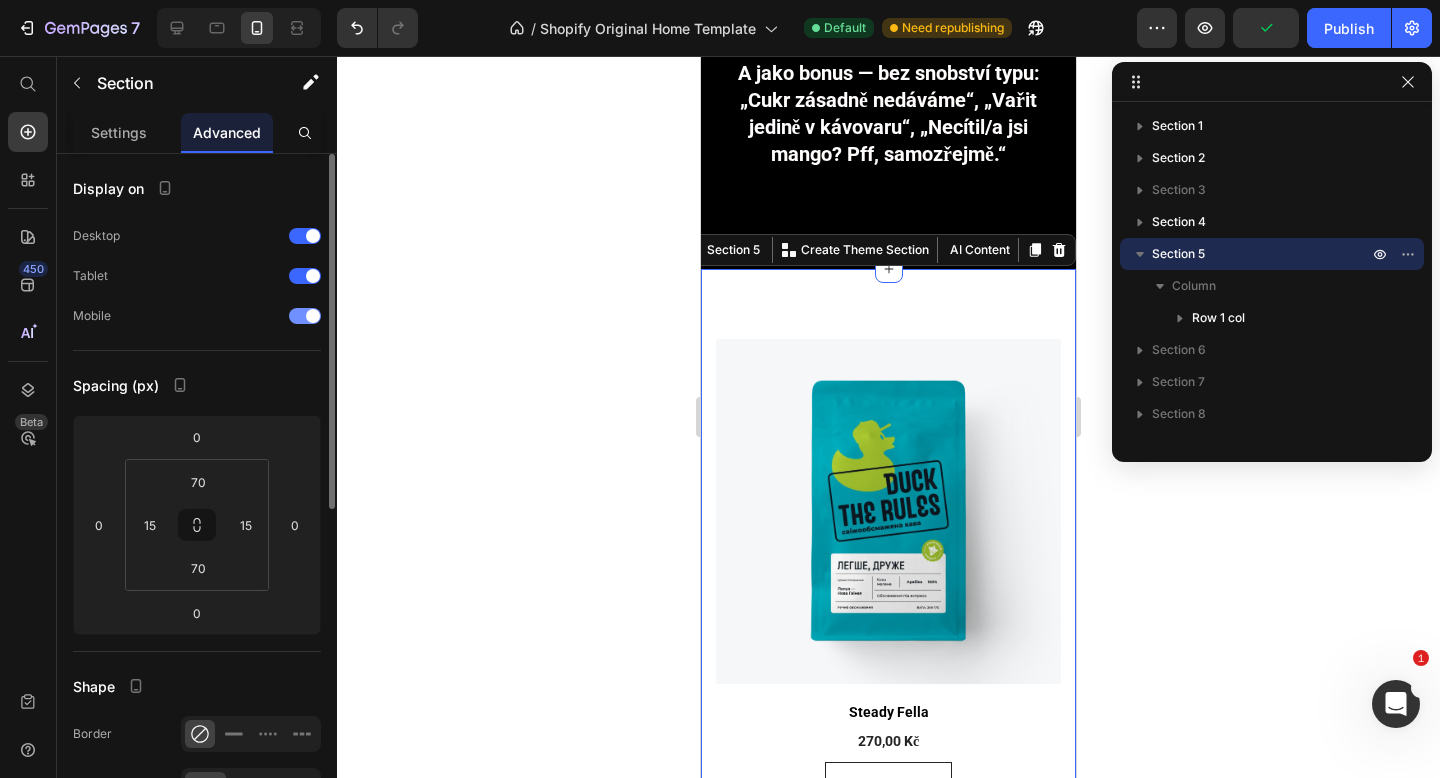 click at bounding box center (305, 316) 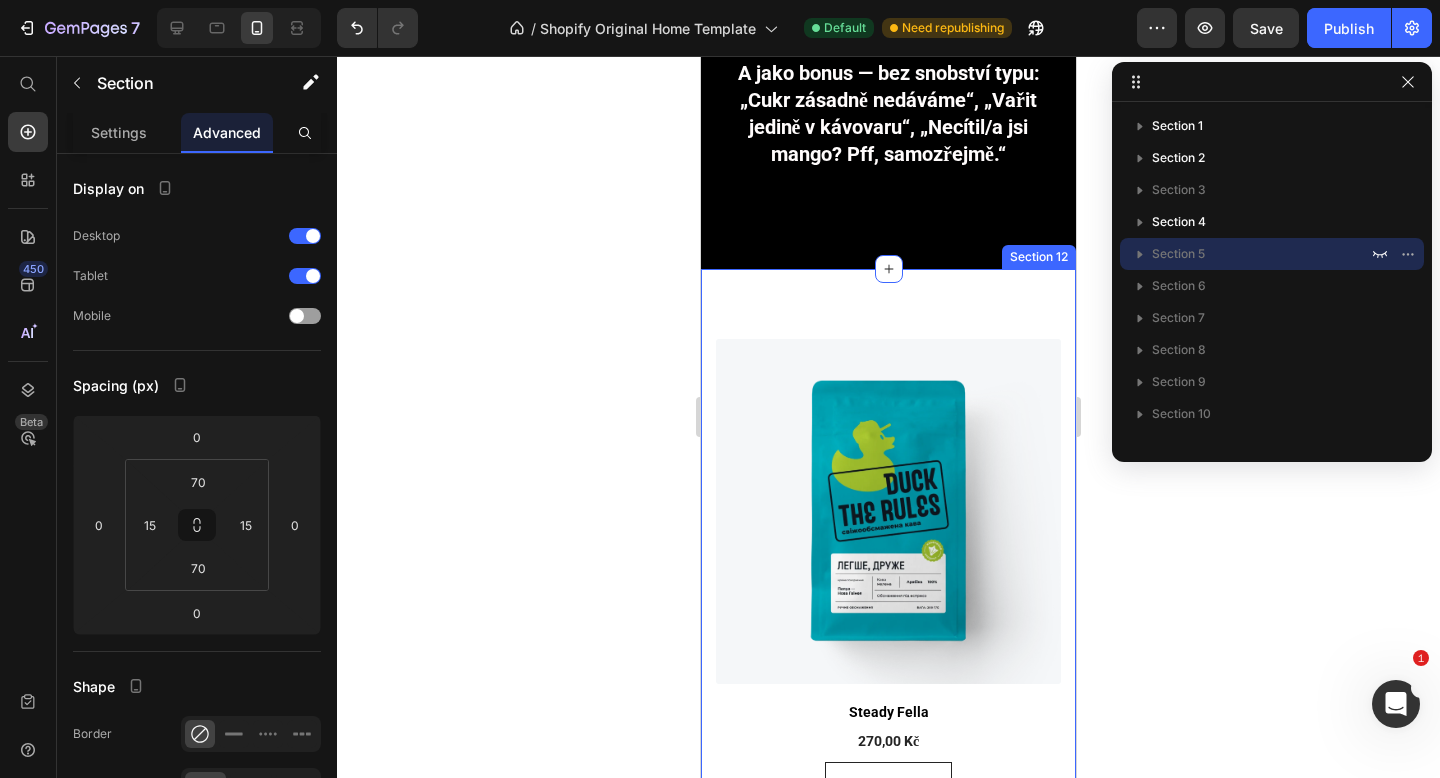 click on "(P) Images Row Steady Fella (P) Title 270,00 Kč (P) Price Row add to cart (P) Cart Button Row (P) Images Row Principles Matter (P) Title 270,00 Kč (P) Price Row add to cart (P) Cart Button Row (P) Images Row Rebel Brew (P) Title 270,00 Kč (P) Price Row add to cart (P) Cart Button Row Product List Row Section 12" at bounding box center (888, 1072) 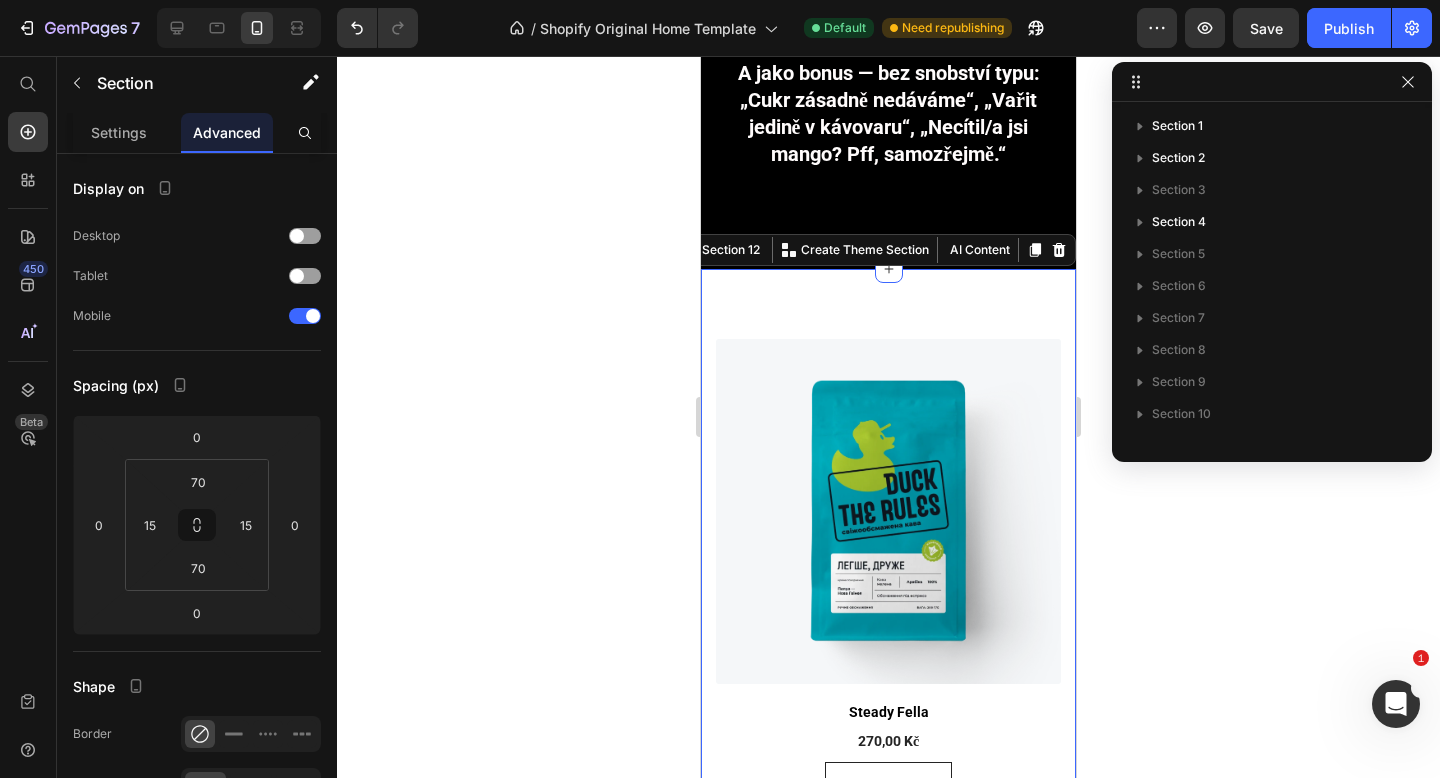 scroll, scrollTop: 218, scrollLeft: 0, axis: vertical 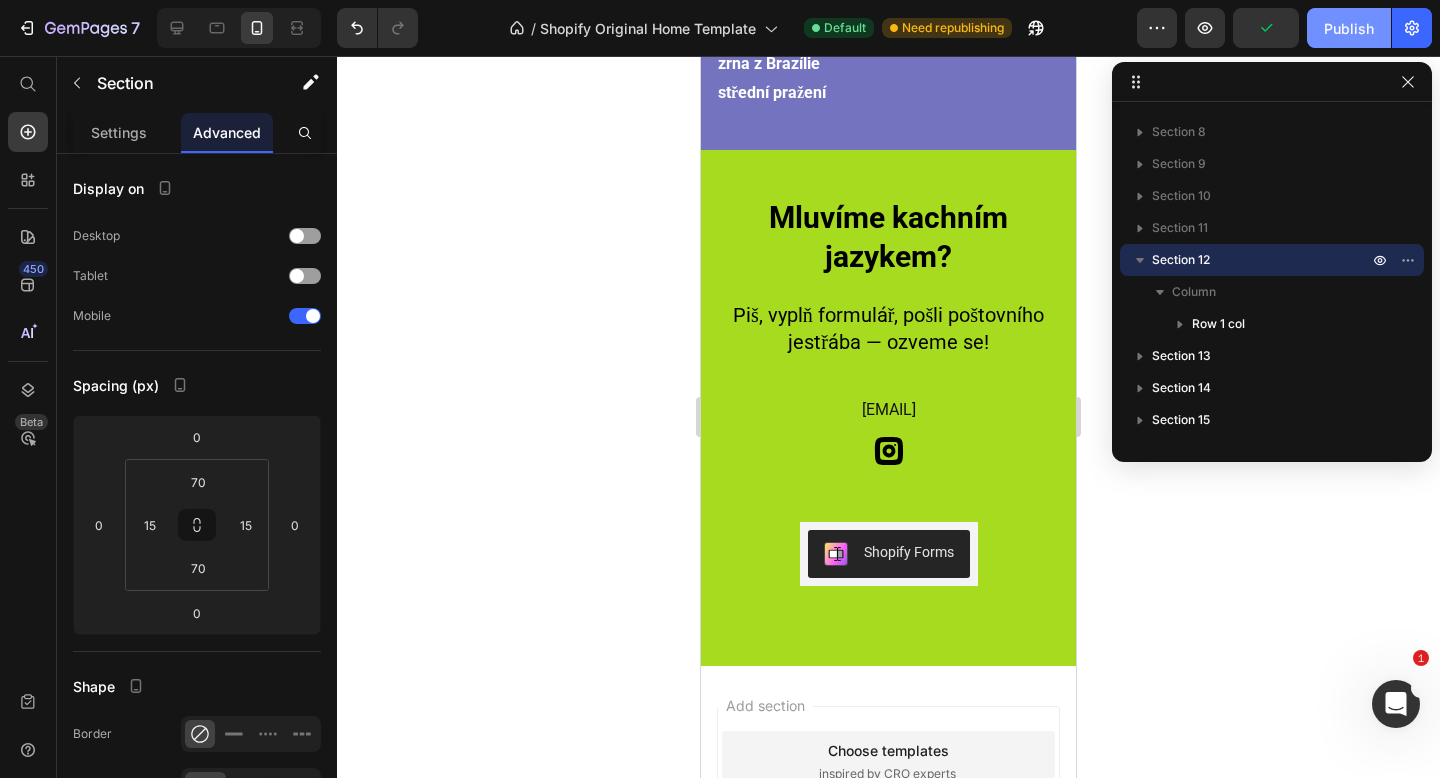 click on "Publish" at bounding box center (1349, 28) 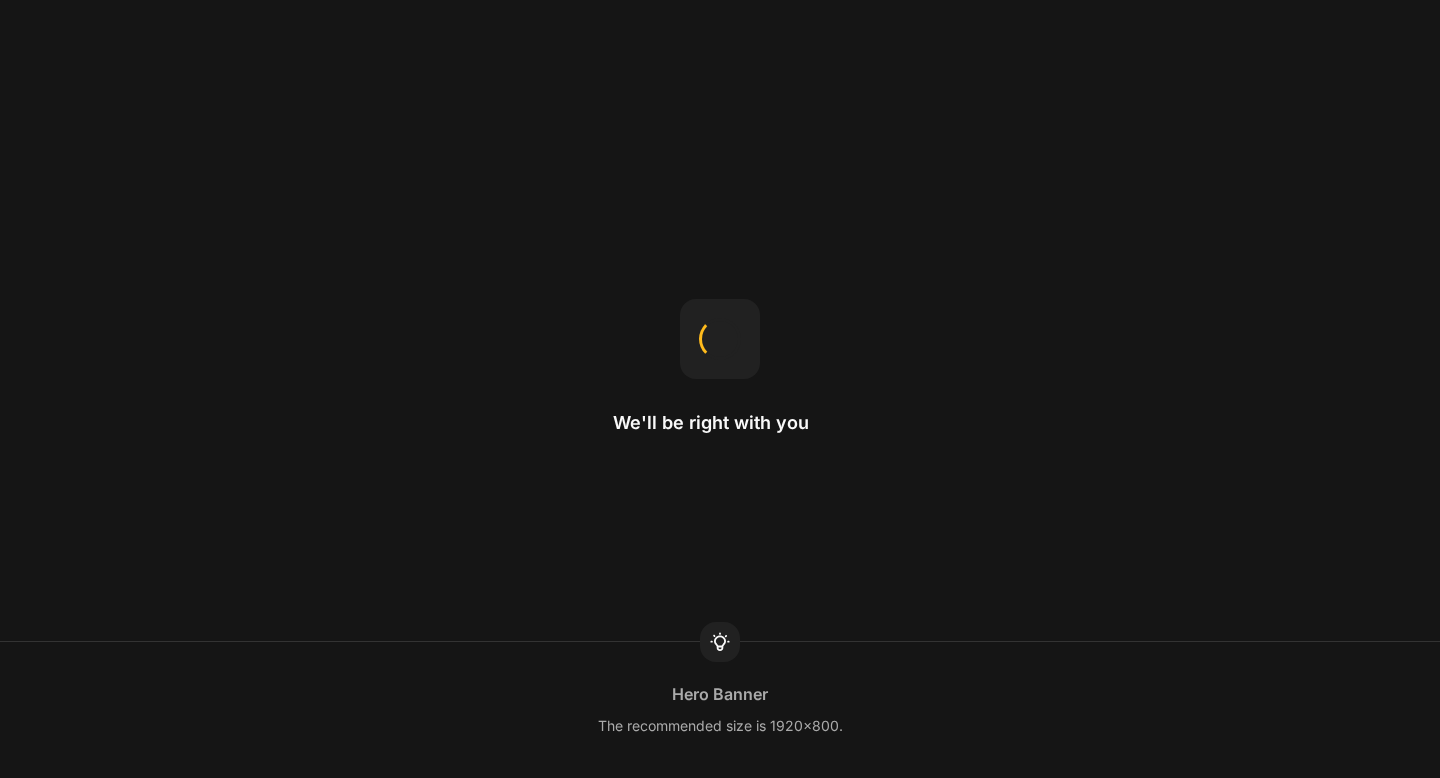 scroll, scrollTop: 0, scrollLeft: 0, axis: both 